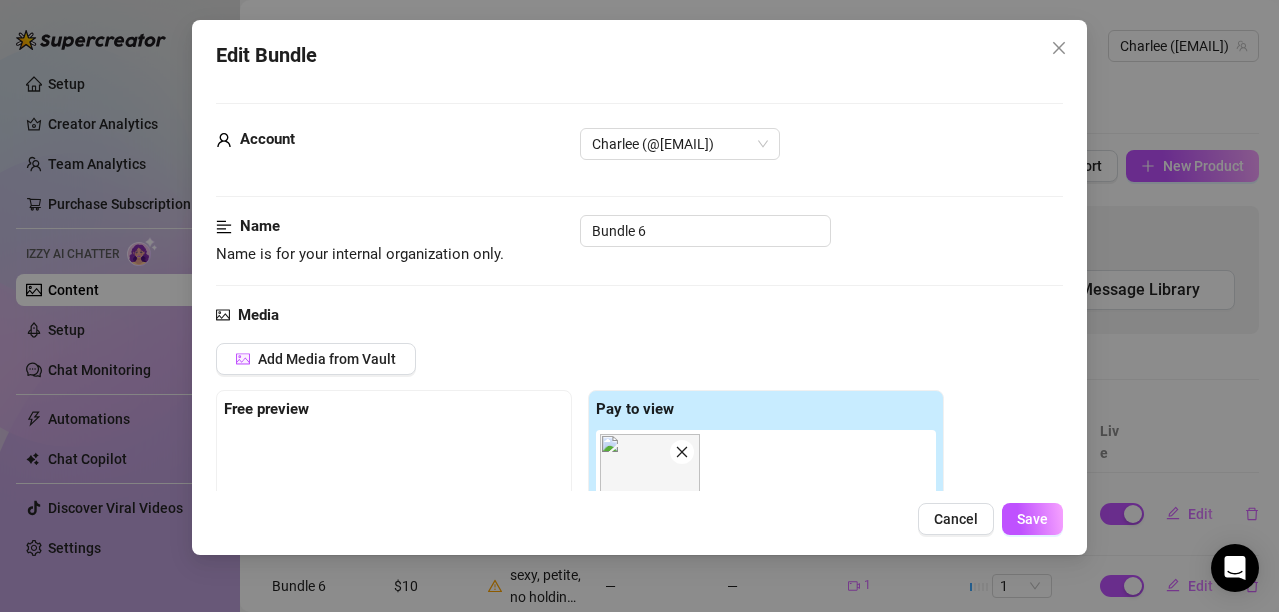 scroll, scrollTop: 0, scrollLeft: 0, axis: both 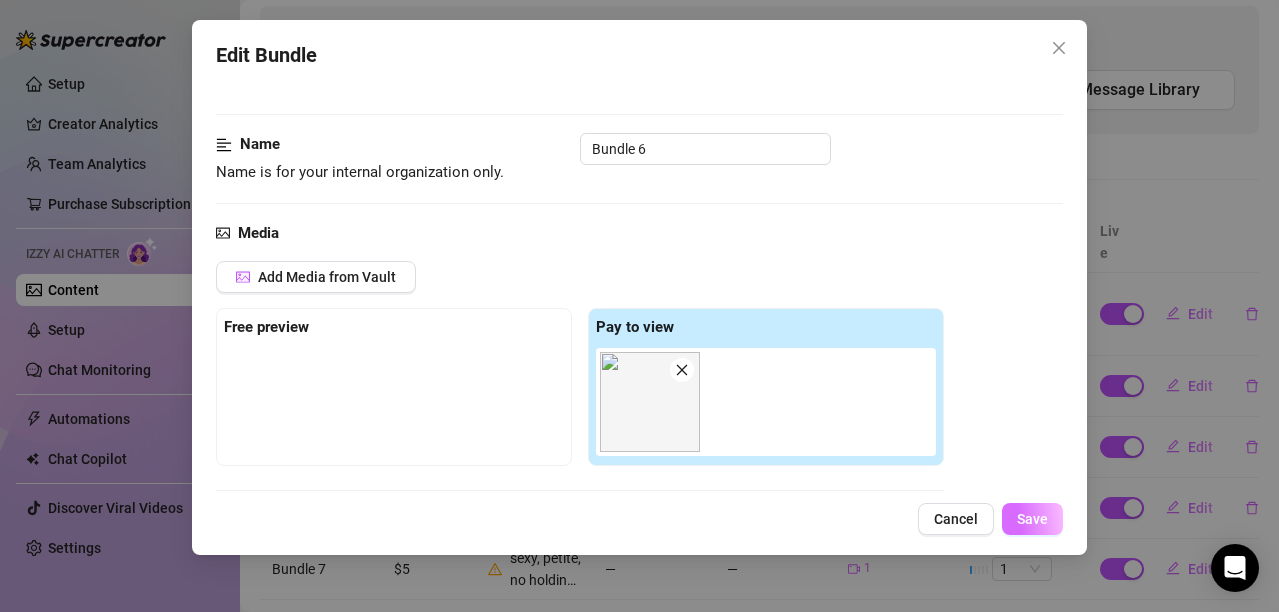 click on "Save" at bounding box center [1032, 519] 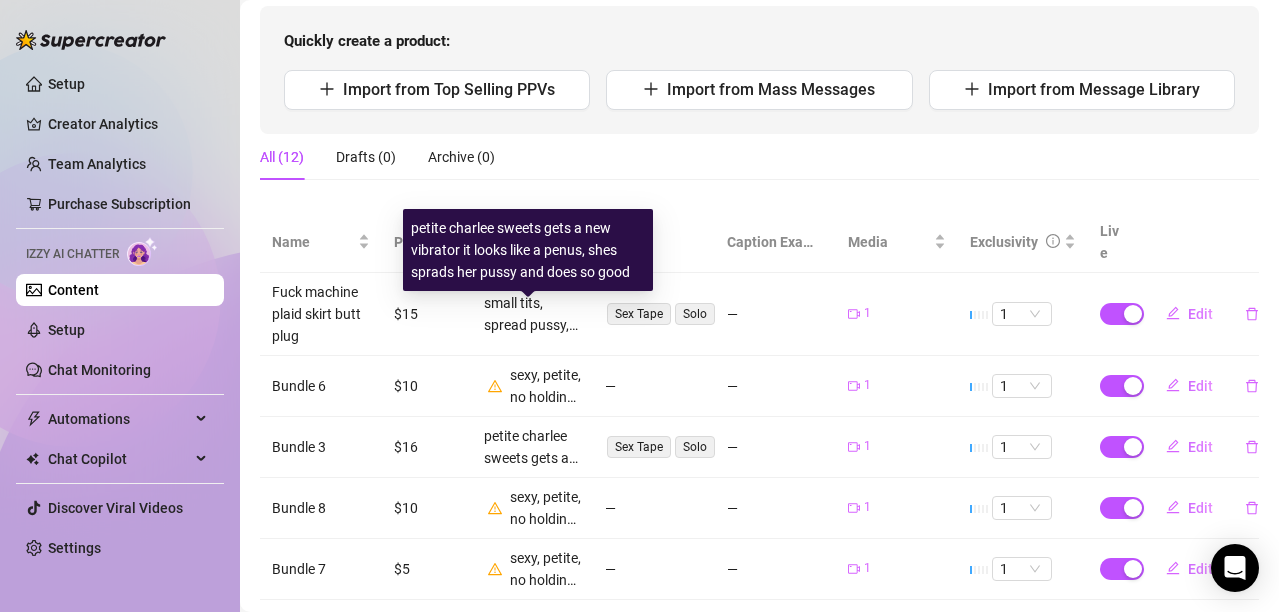 scroll, scrollTop: 300, scrollLeft: 0, axis: vertical 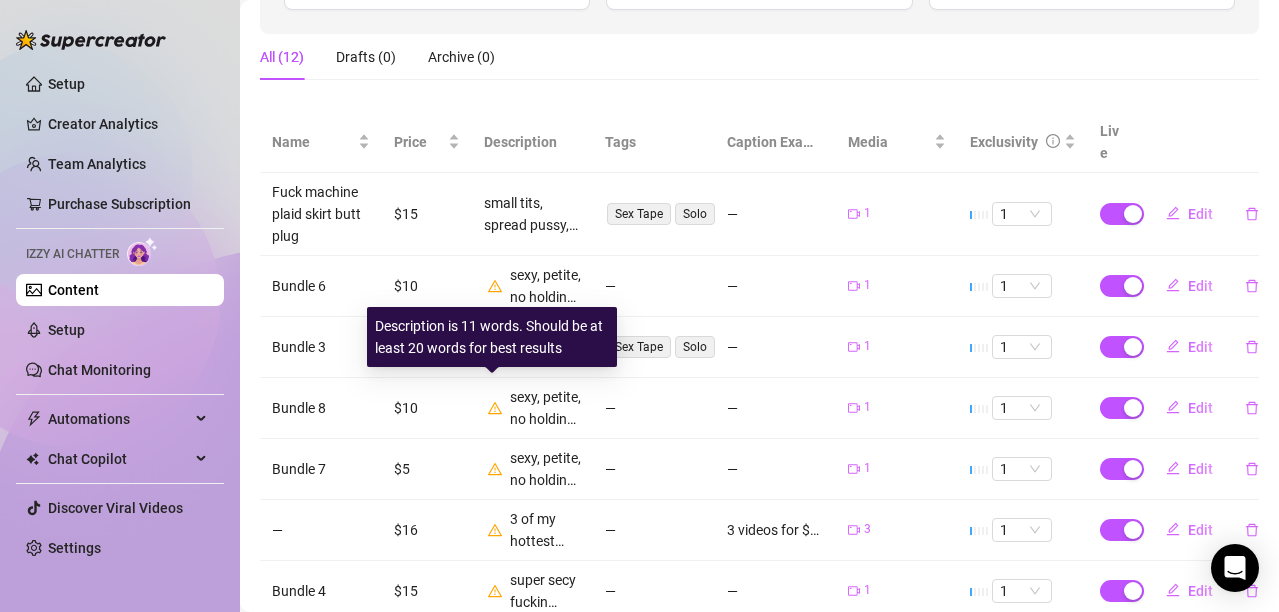 click 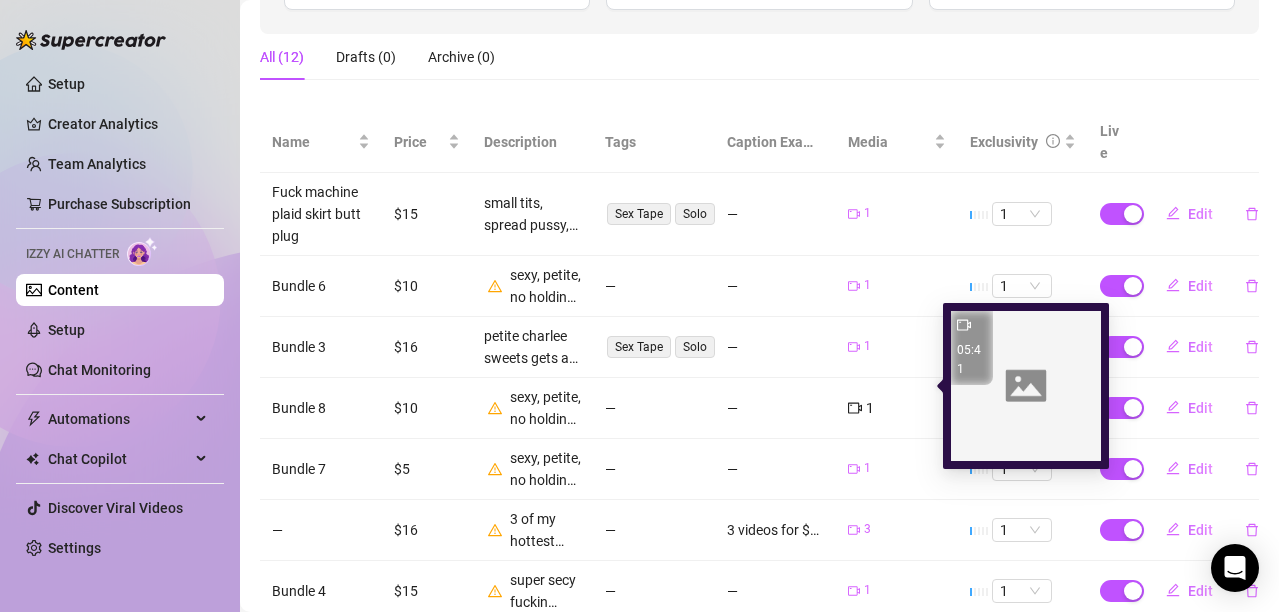 click on "1" at bounding box center [861, 408] 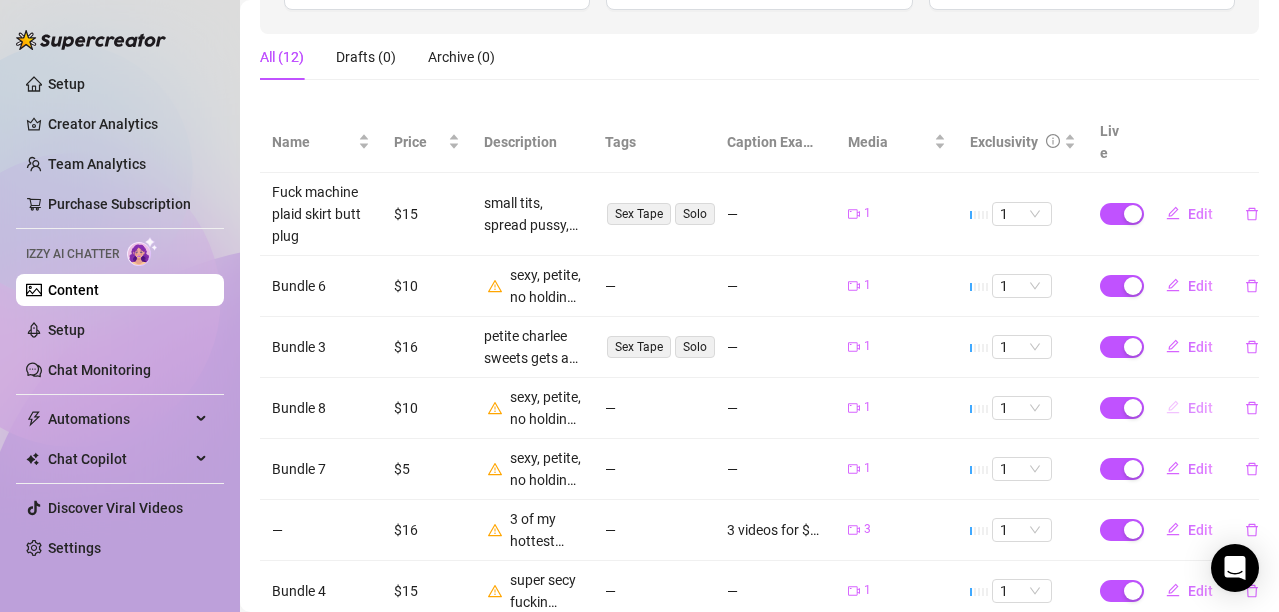 click on "Edit" at bounding box center [1200, 408] 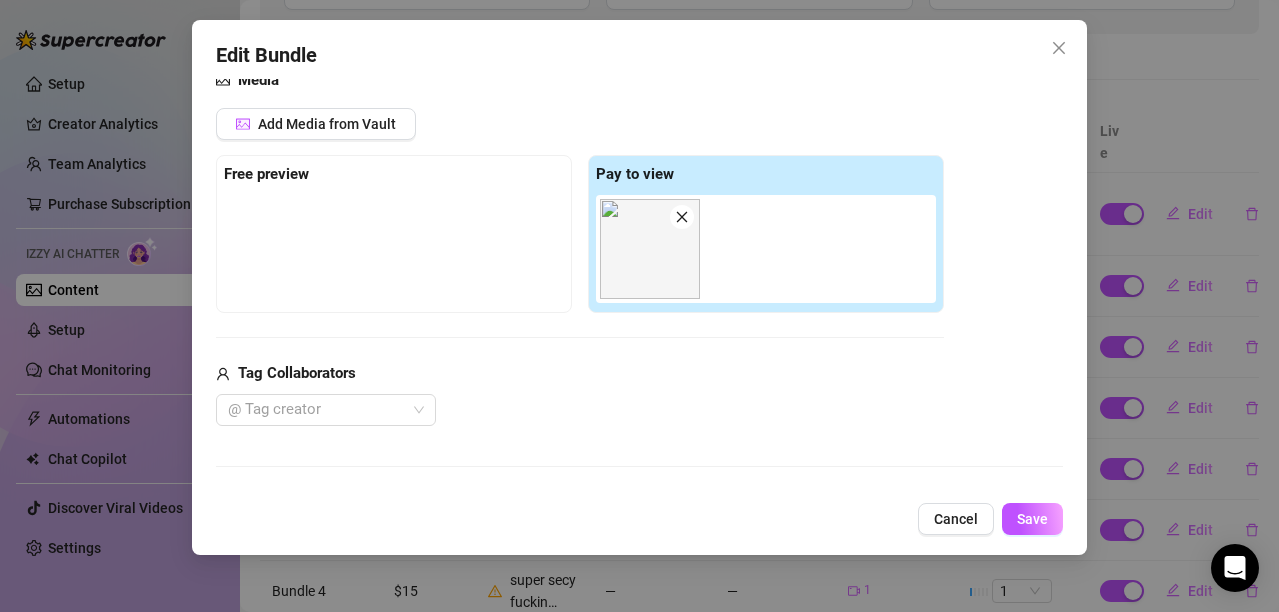 scroll, scrollTop: 200, scrollLeft: 0, axis: vertical 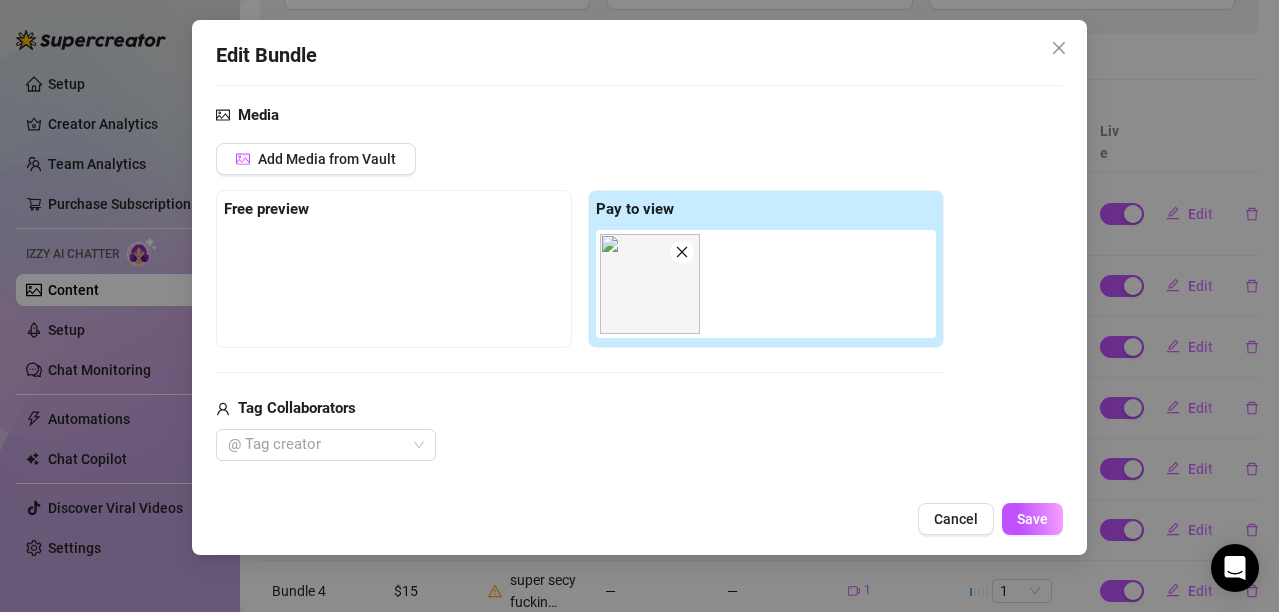 click at bounding box center [650, 284] 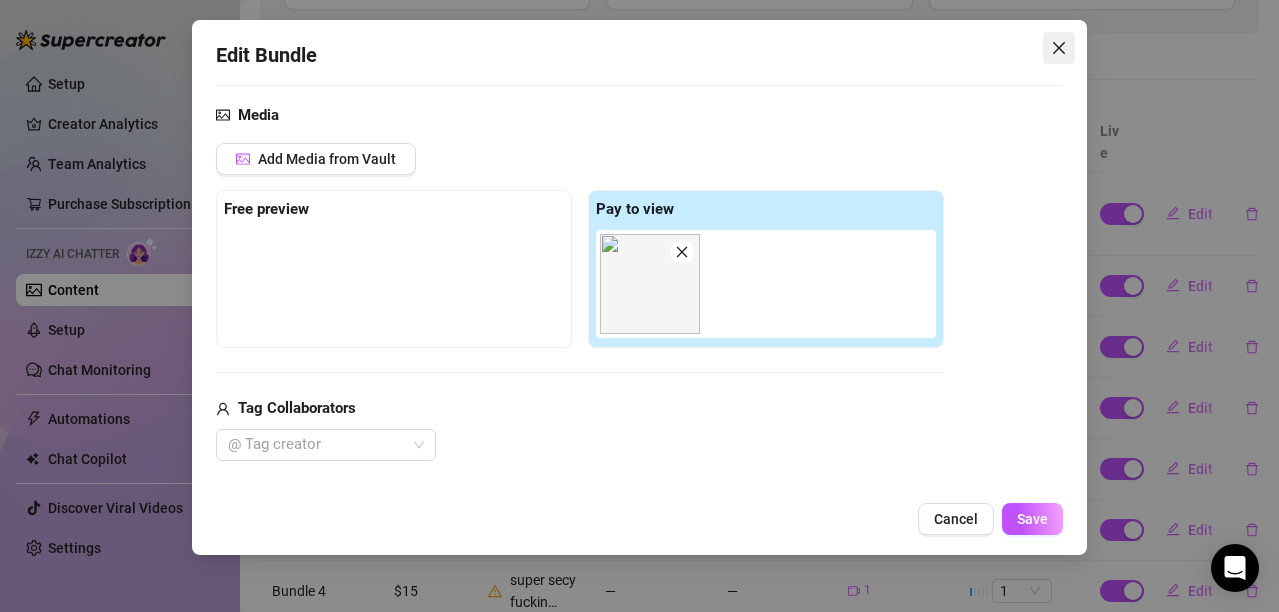 click 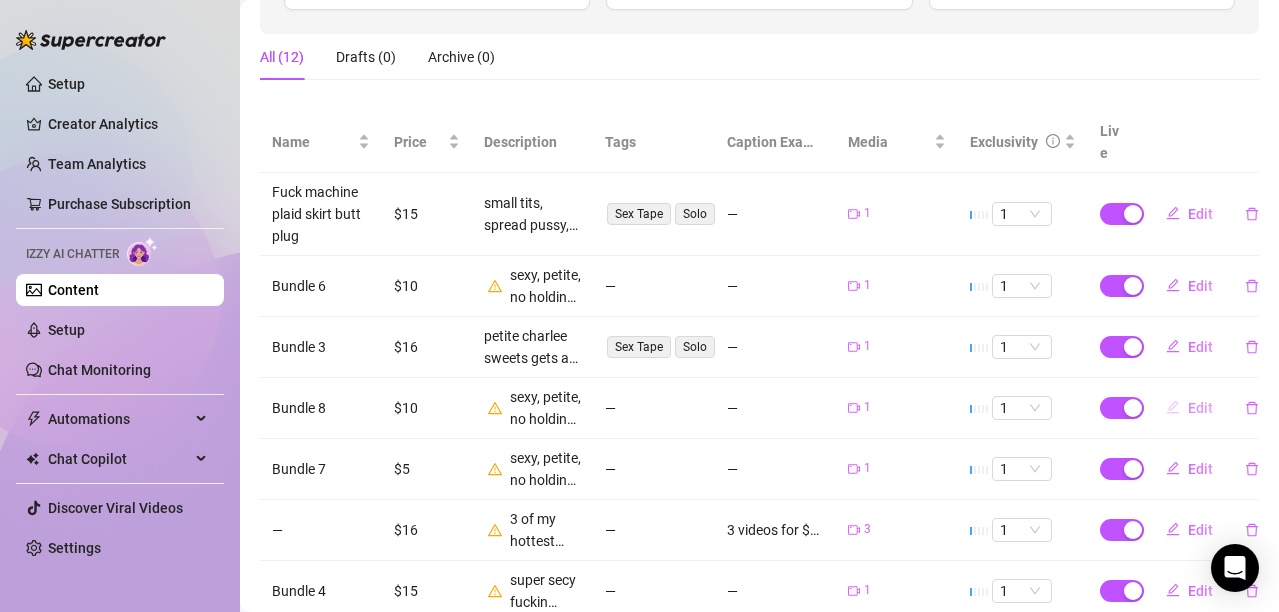 click on "Edit" at bounding box center (1200, 408) 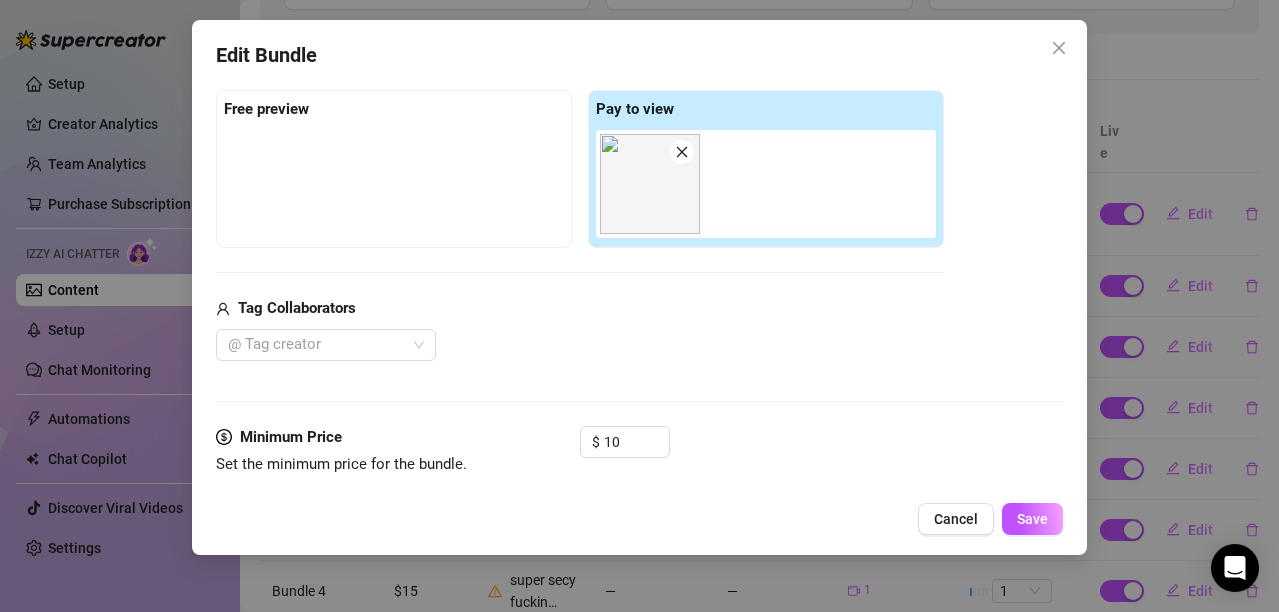 scroll, scrollTop: 500, scrollLeft: 0, axis: vertical 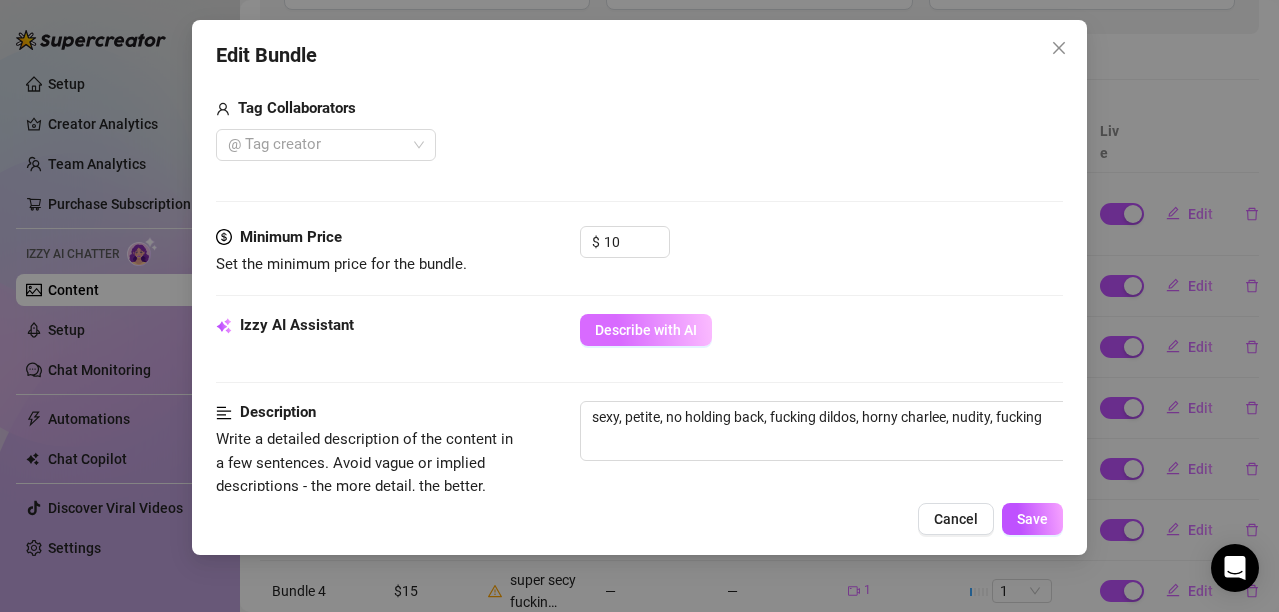 click on "Describe with AI" at bounding box center (646, 330) 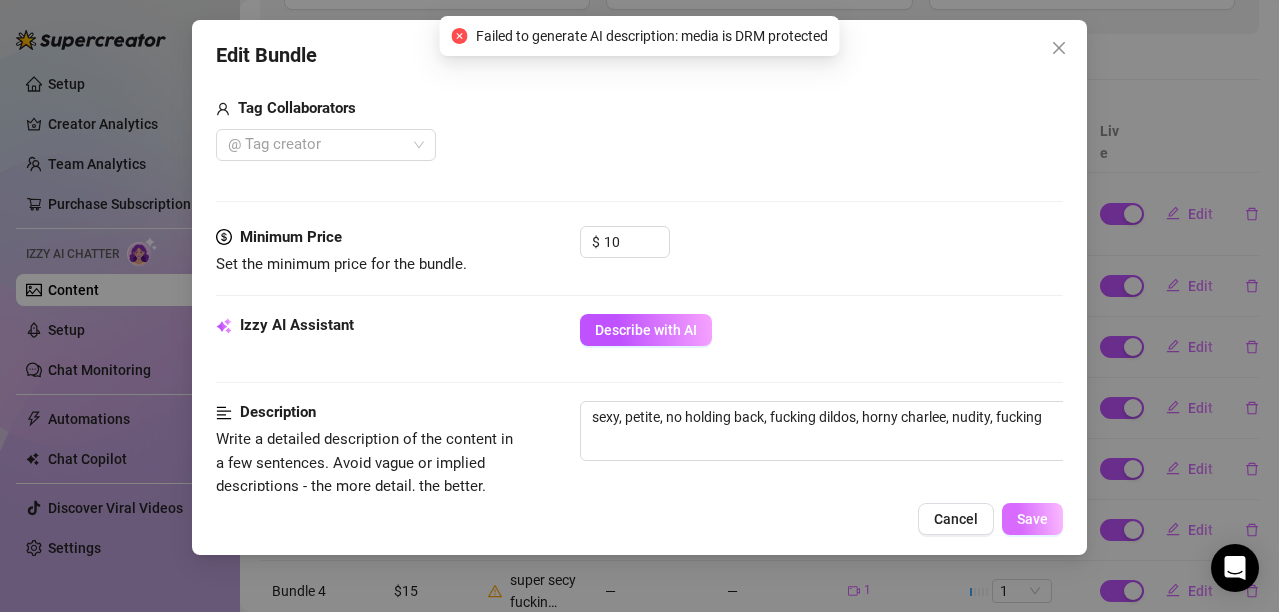 click on "Save" at bounding box center (1032, 519) 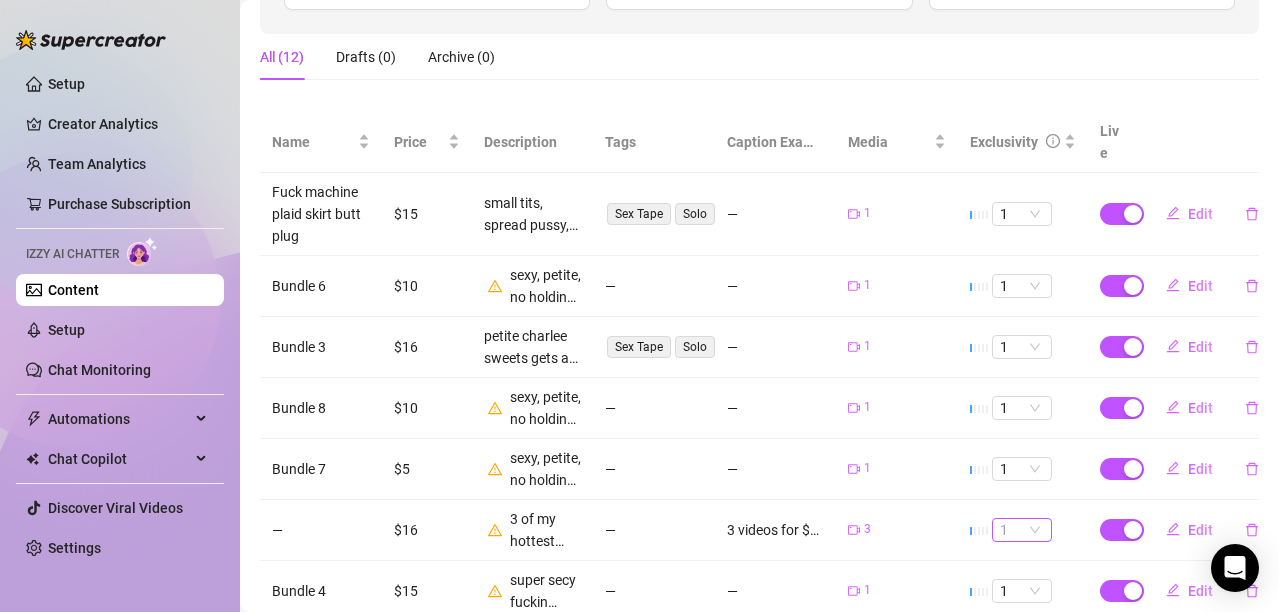click on "1" at bounding box center (1022, 530) 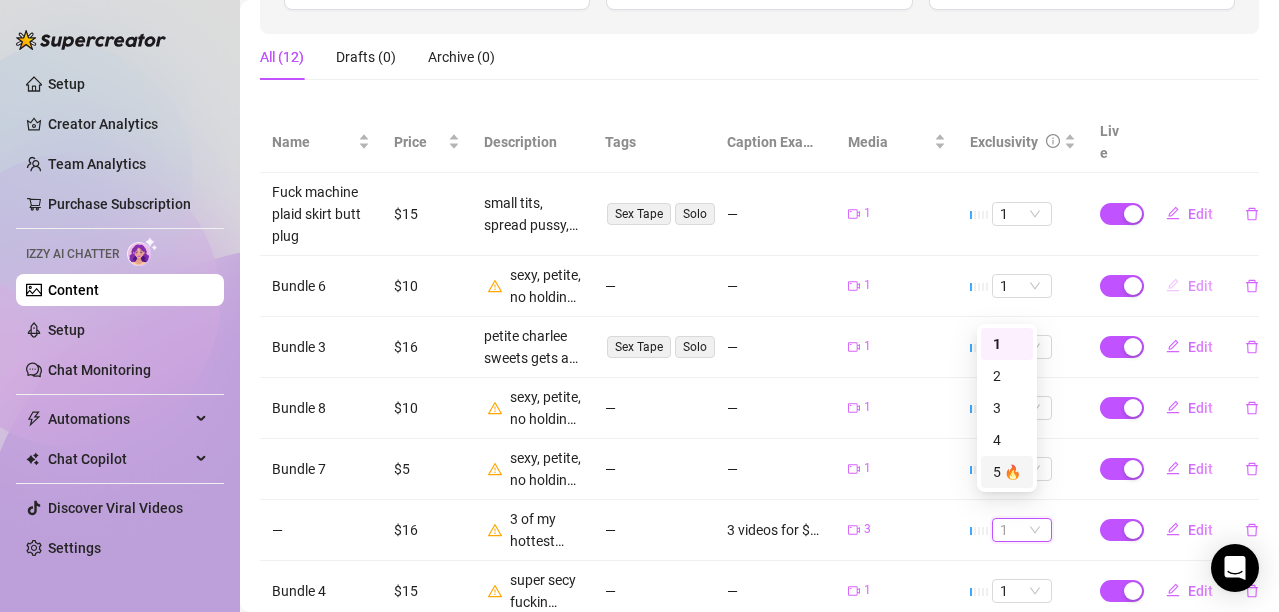 click on "Edit" at bounding box center (1200, 286) 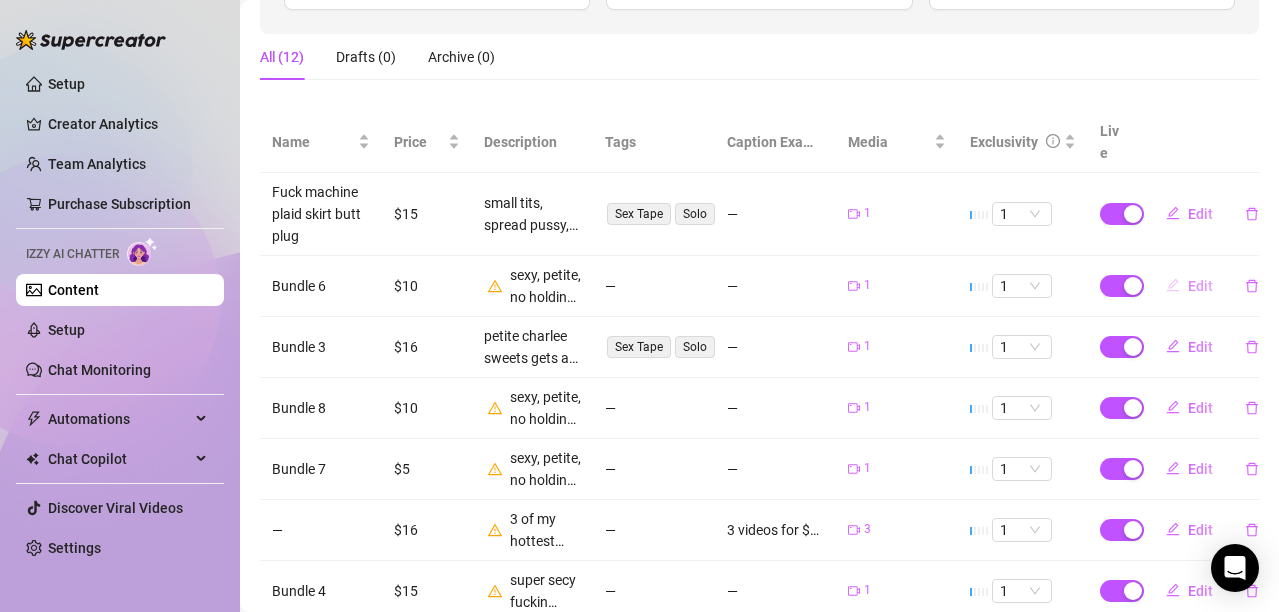 type on "Type your message here..." 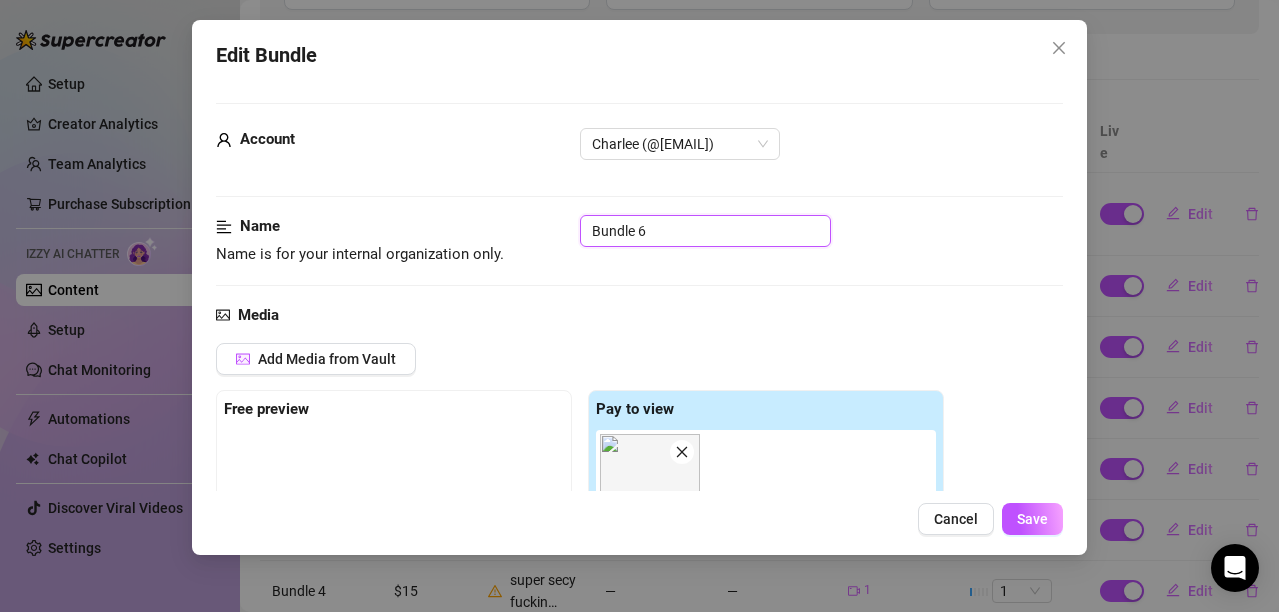 drag, startPoint x: 672, startPoint y: 223, endPoint x: 378, endPoint y: 152, distance: 302.45166 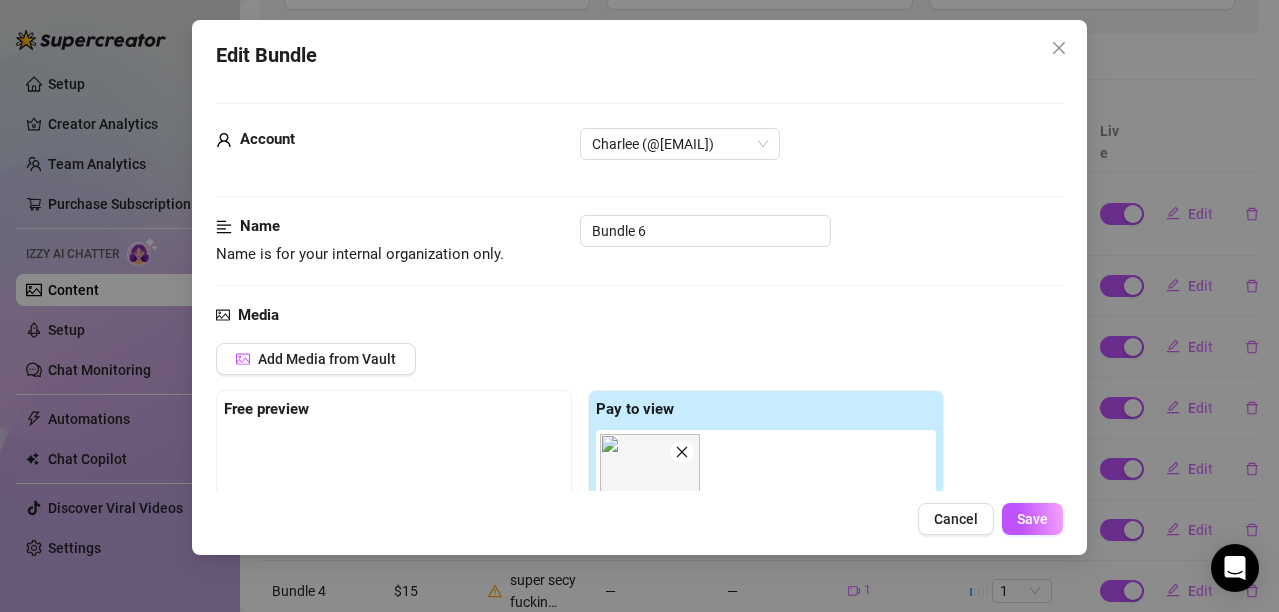 click on "Account" at bounding box center (366, 142) 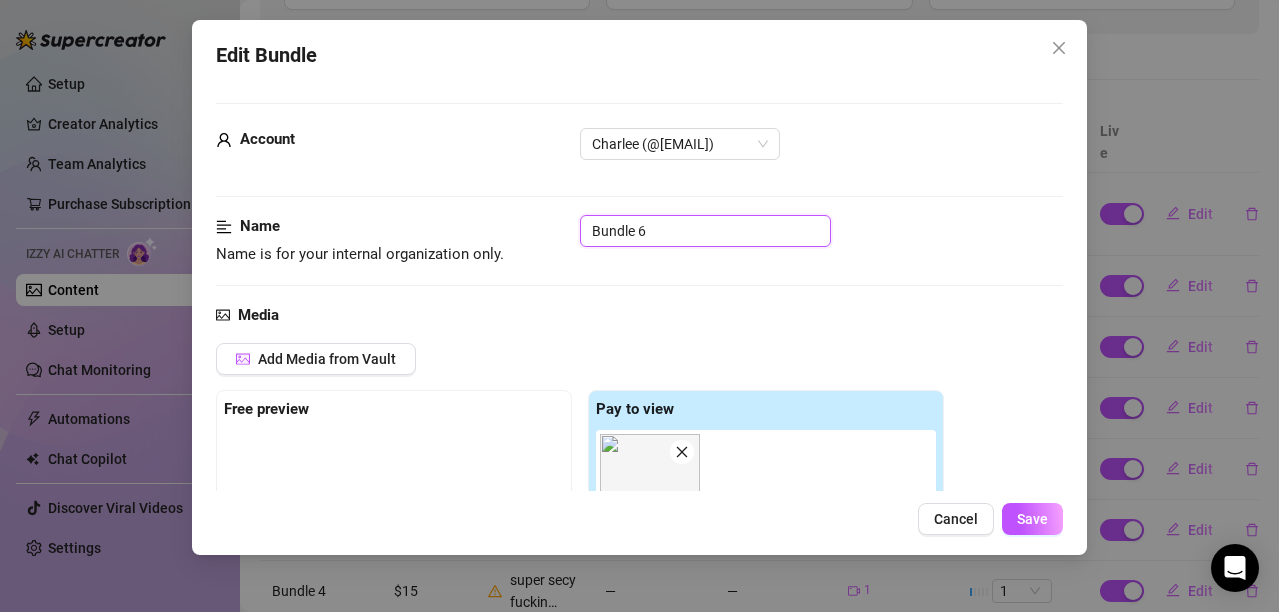 drag, startPoint x: 675, startPoint y: 236, endPoint x: 512, endPoint y: 196, distance: 167.83623 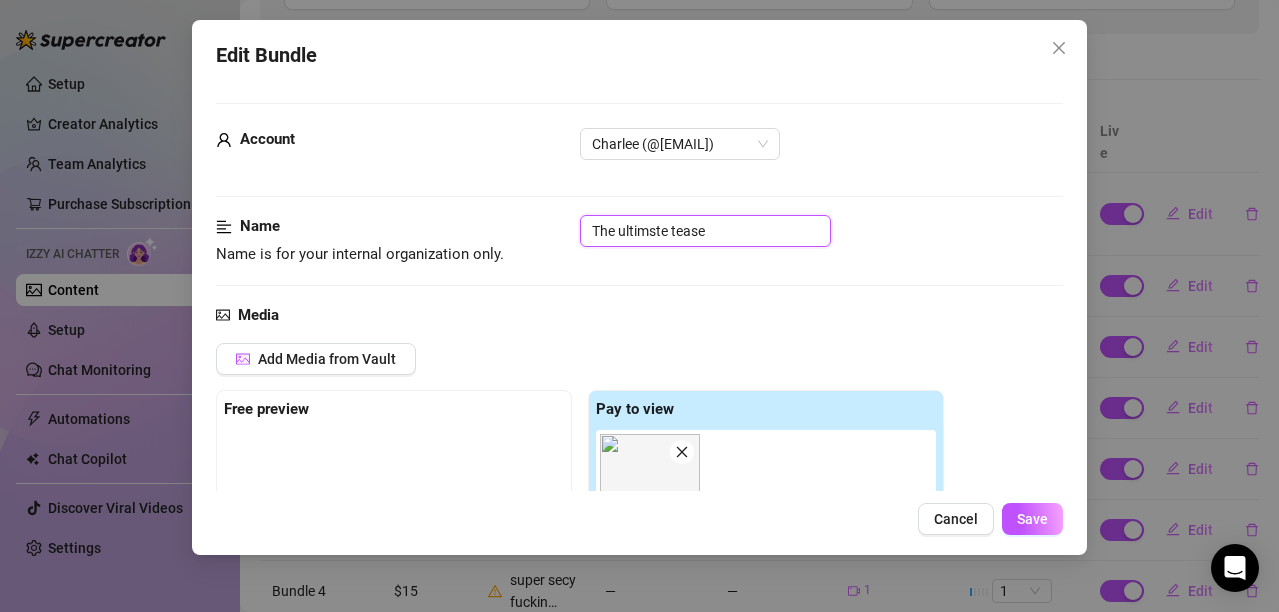 click on "The ultimste tease" at bounding box center (705, 231) 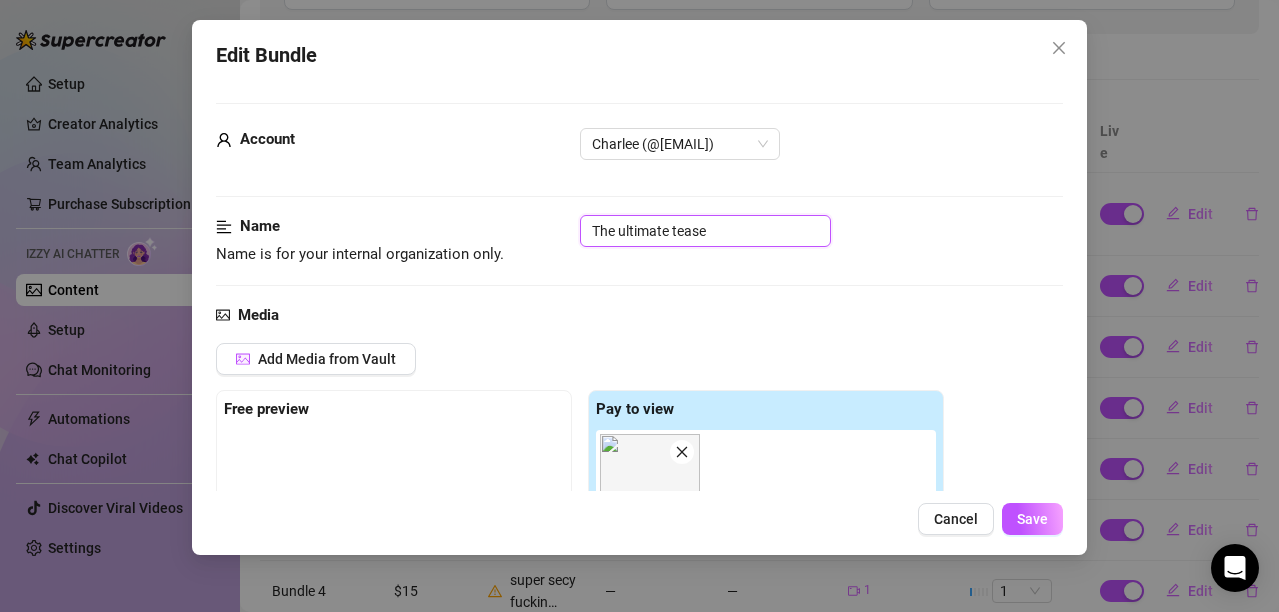 click on "The ultimate tease" at bounding box center (705, 231) 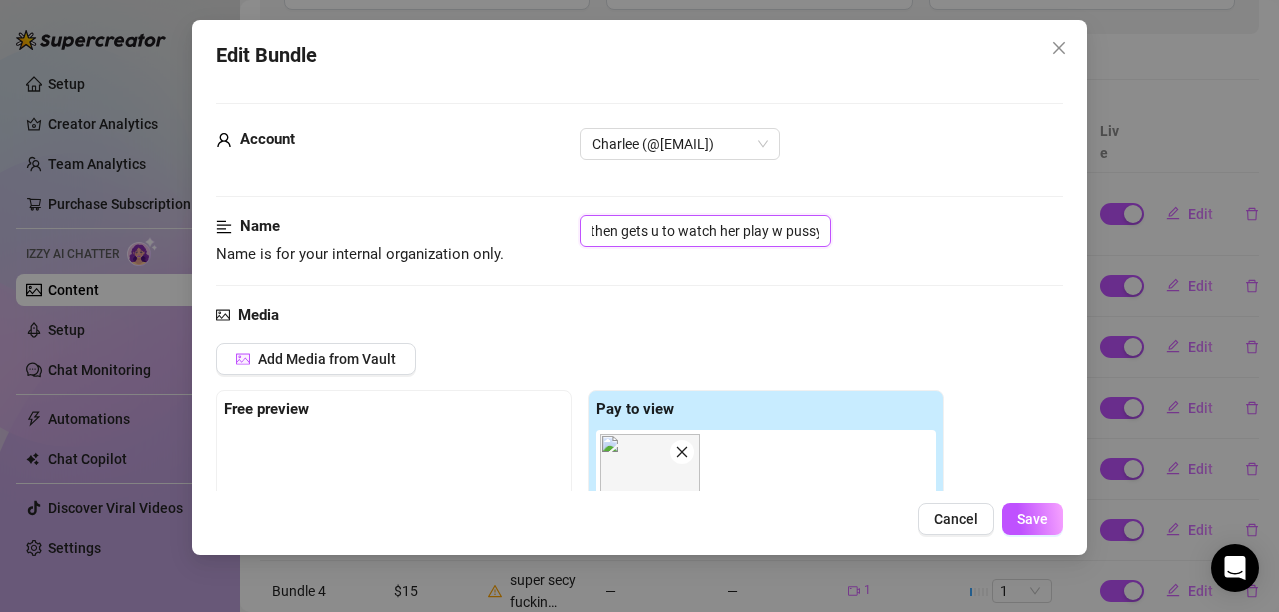 scroll, scrollTop: 0, scrollLeft: 332, axis: horizontal 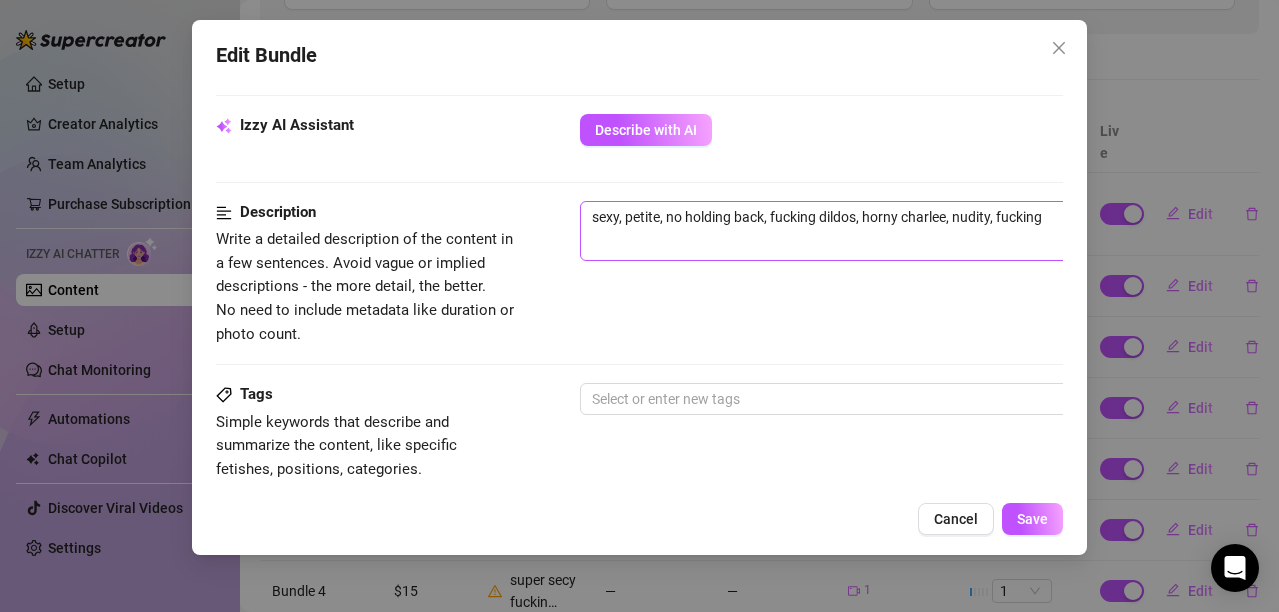 type on "The ultimate tease striptease bestfriend dances and then gets u to watch her play w pussy" 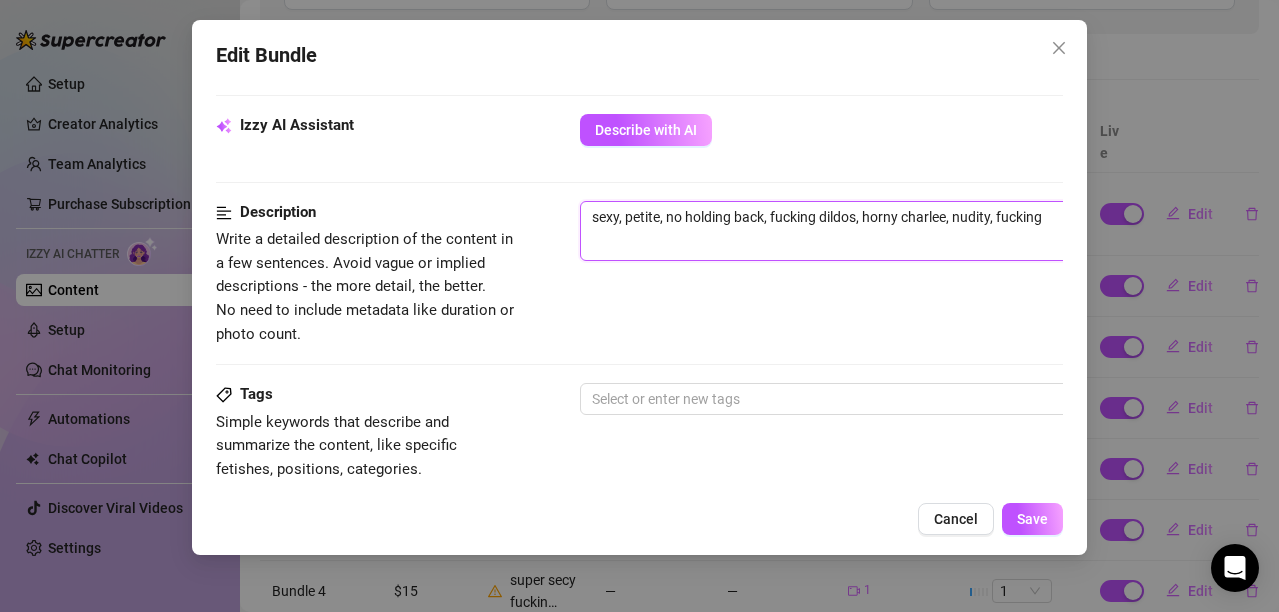scroll, scrollTop: 0, scrollLeft: 0, axis: both 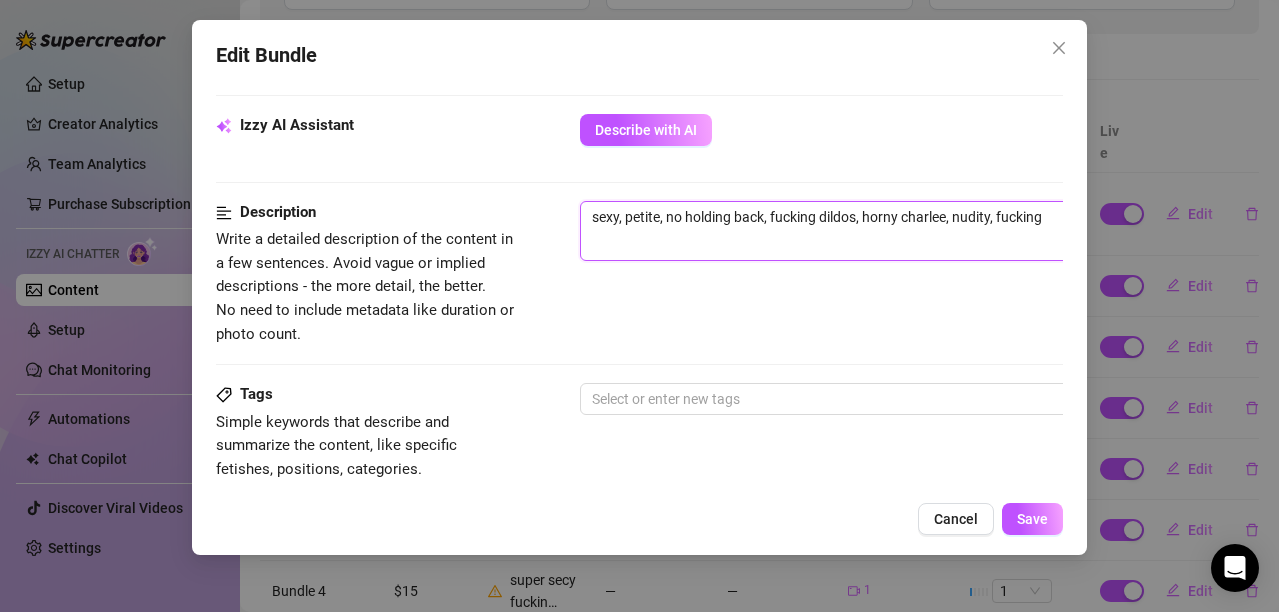 drag, startPoint x: 668, startPoint y: 216, endPoint x: 763, endPoint y: 208, distance: 95.33625 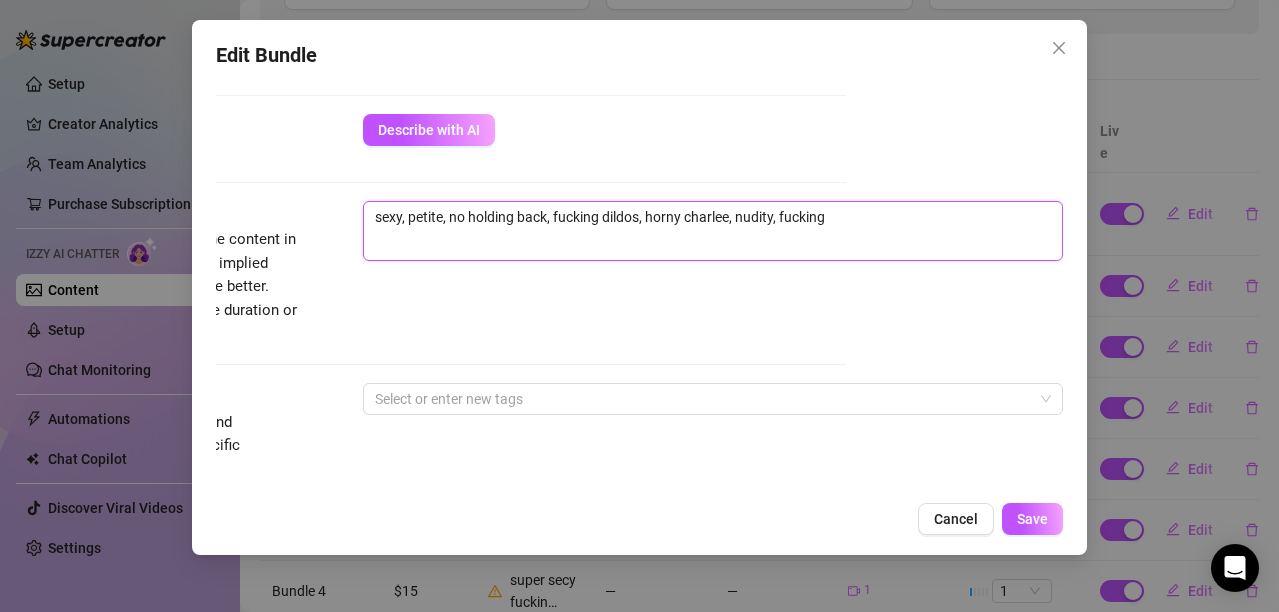 drag, startPoint x: 590, startPoint y: 215, endPoint x: 1292, endPoint y: 253, distance: 703.0277 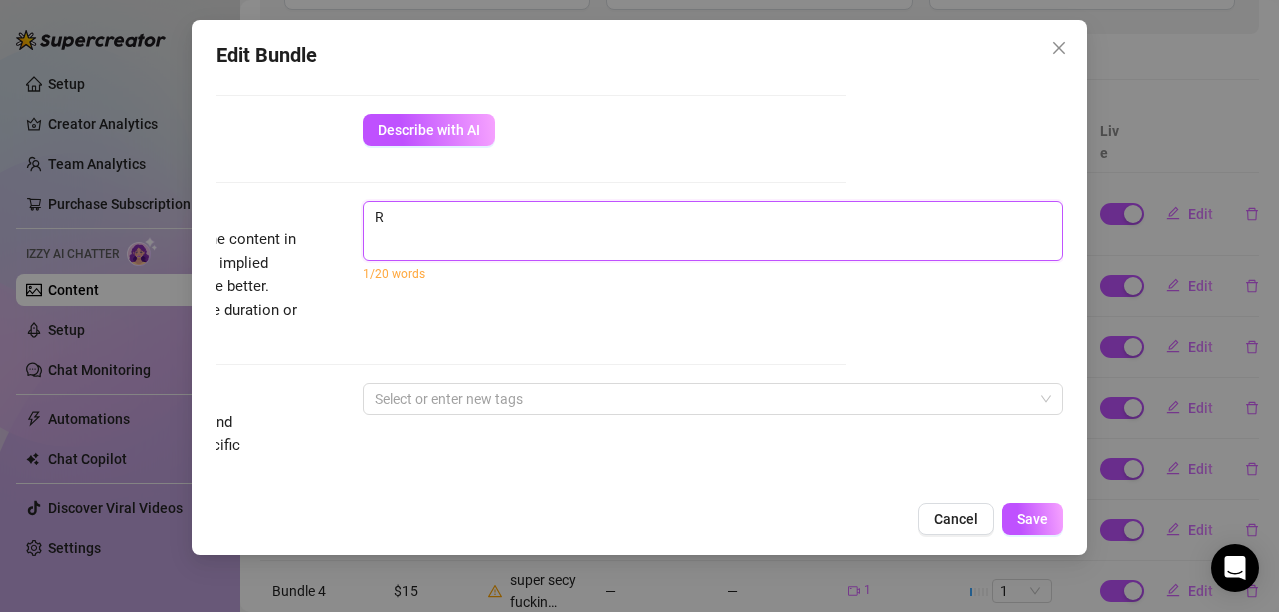 type on "Ro" 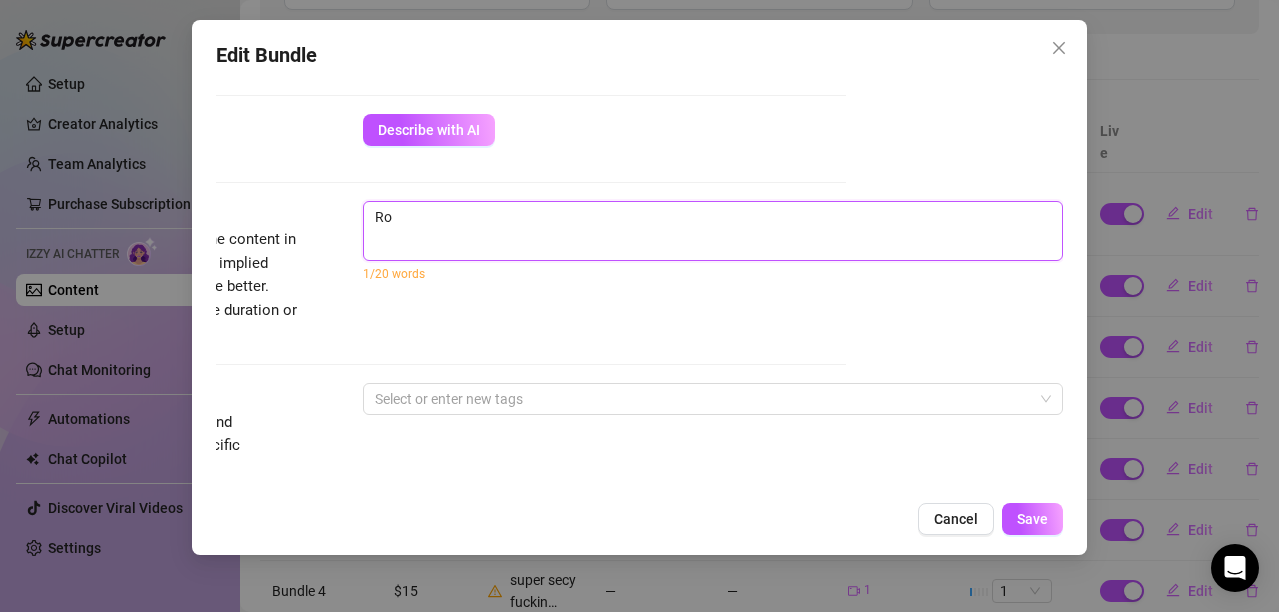 type on "Rol" 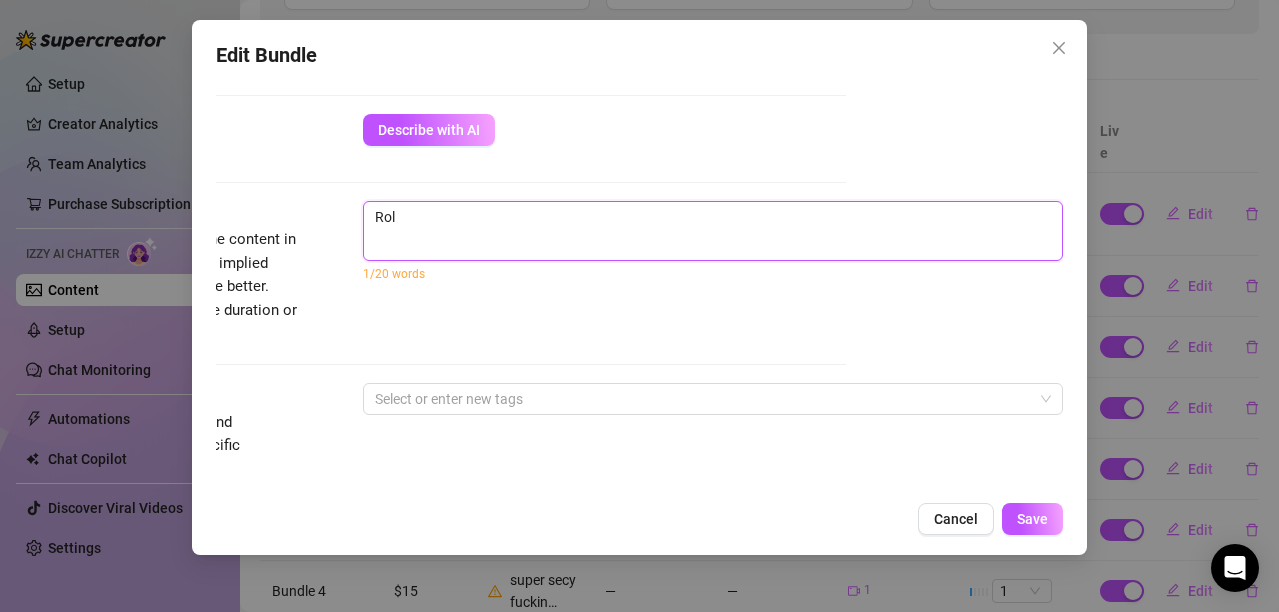 type on "Role" 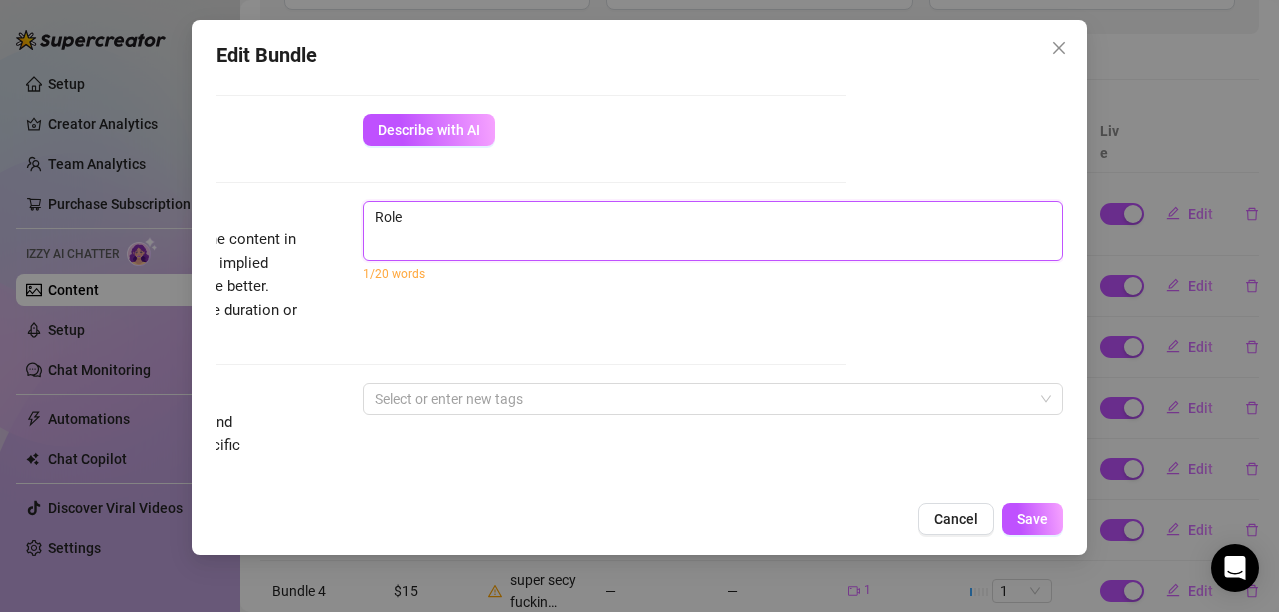 type on "Role" 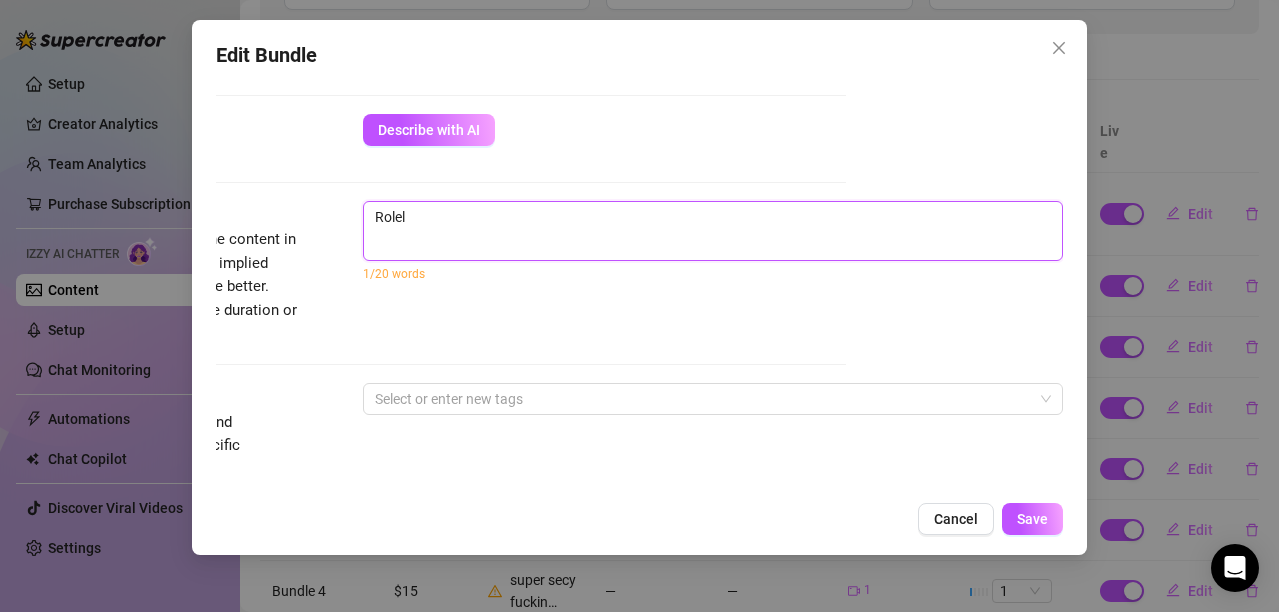 type on "Rolela" 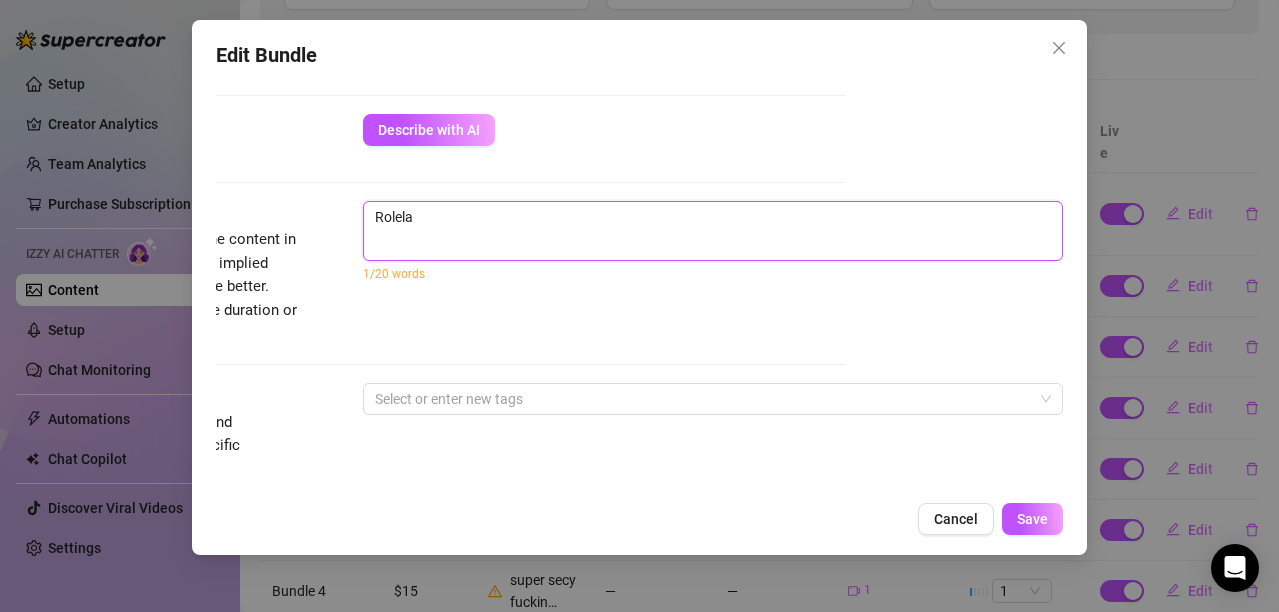 type on "Rolelay" 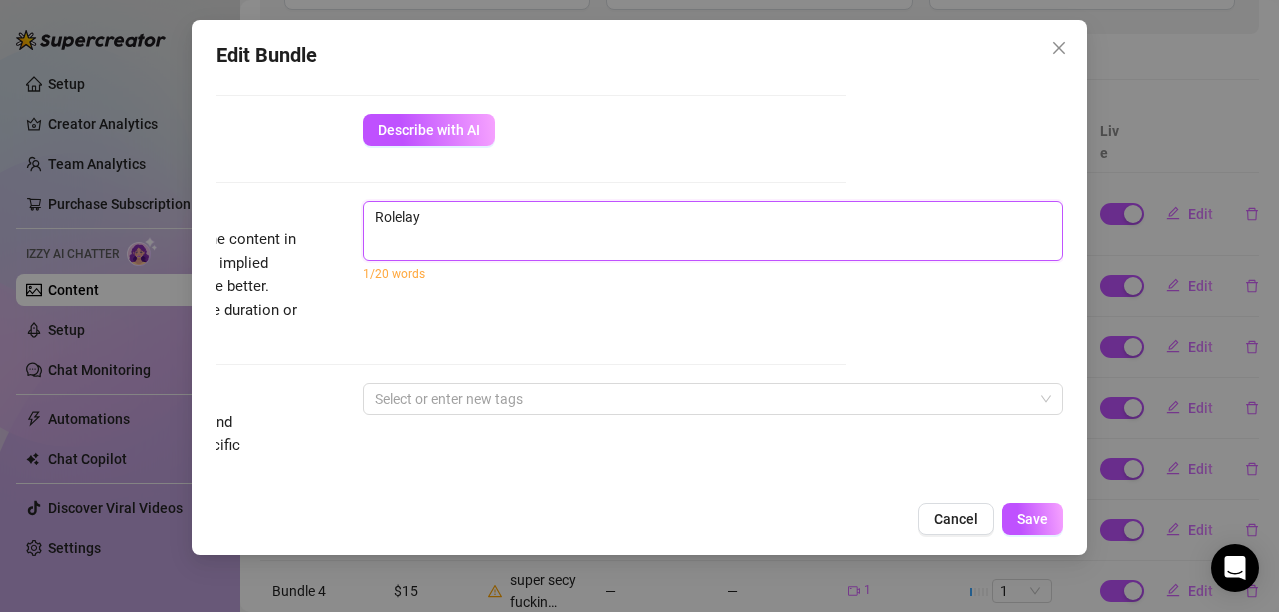 type on "Rolelay" 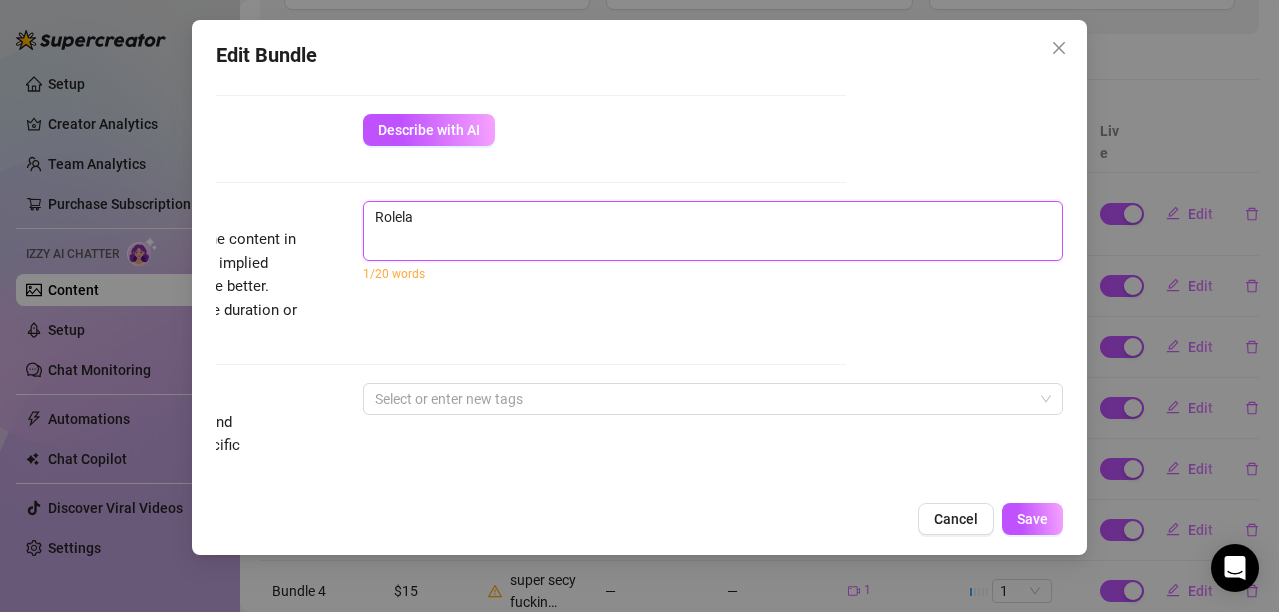 type on "Rolel" 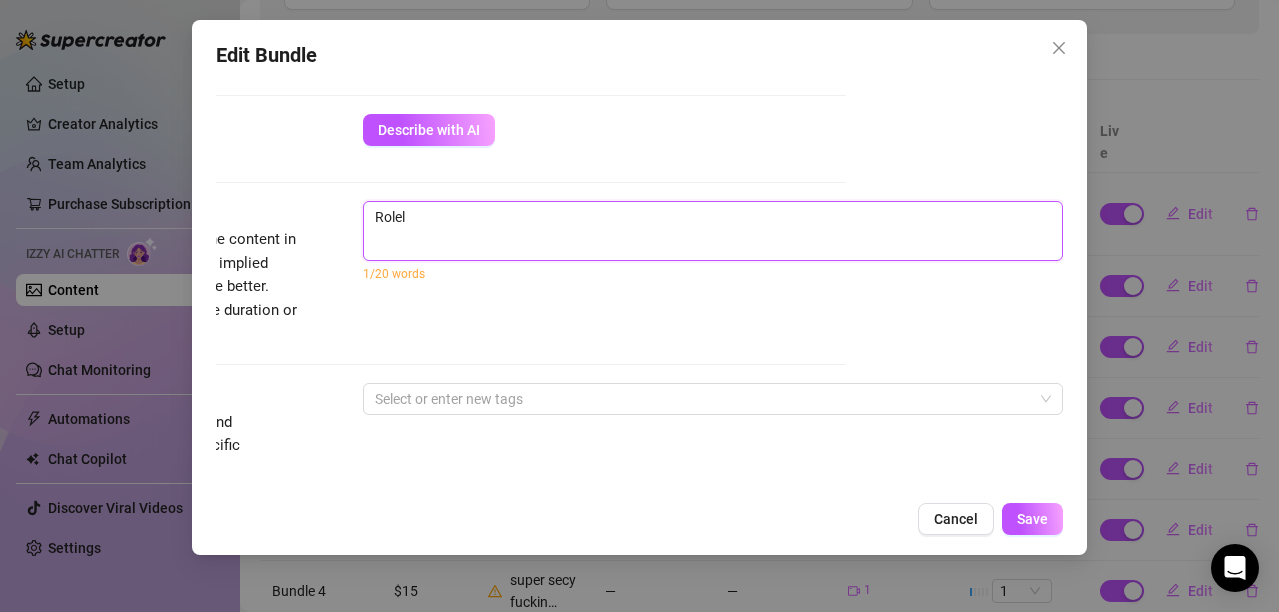 type on "Role" 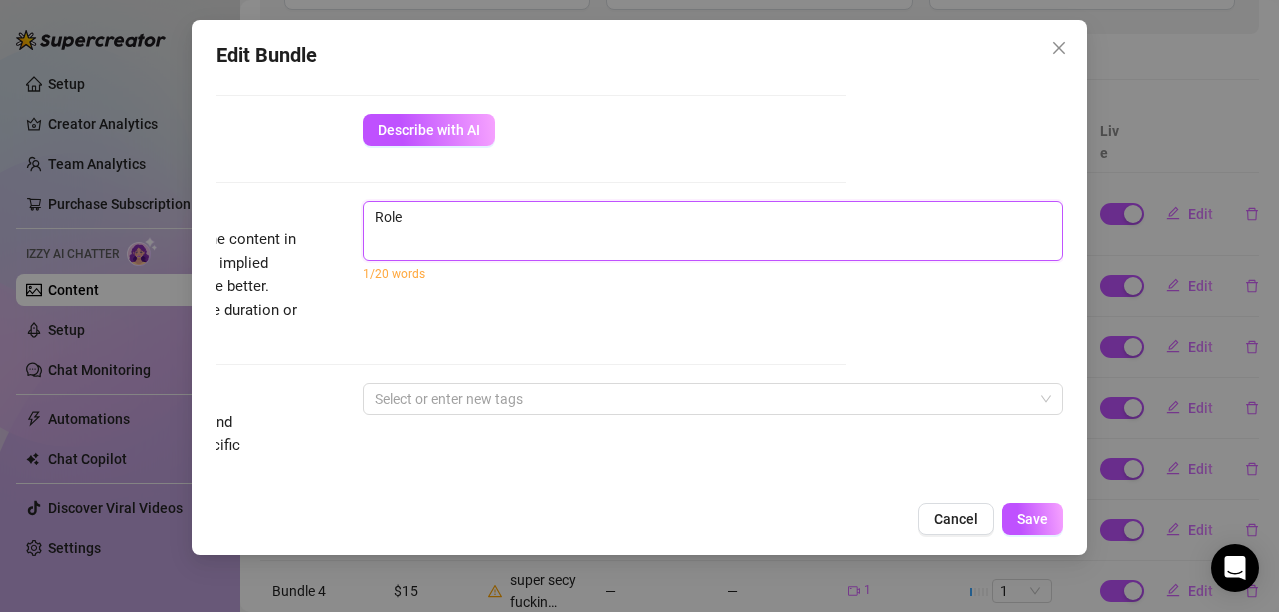 type on "Rolep" 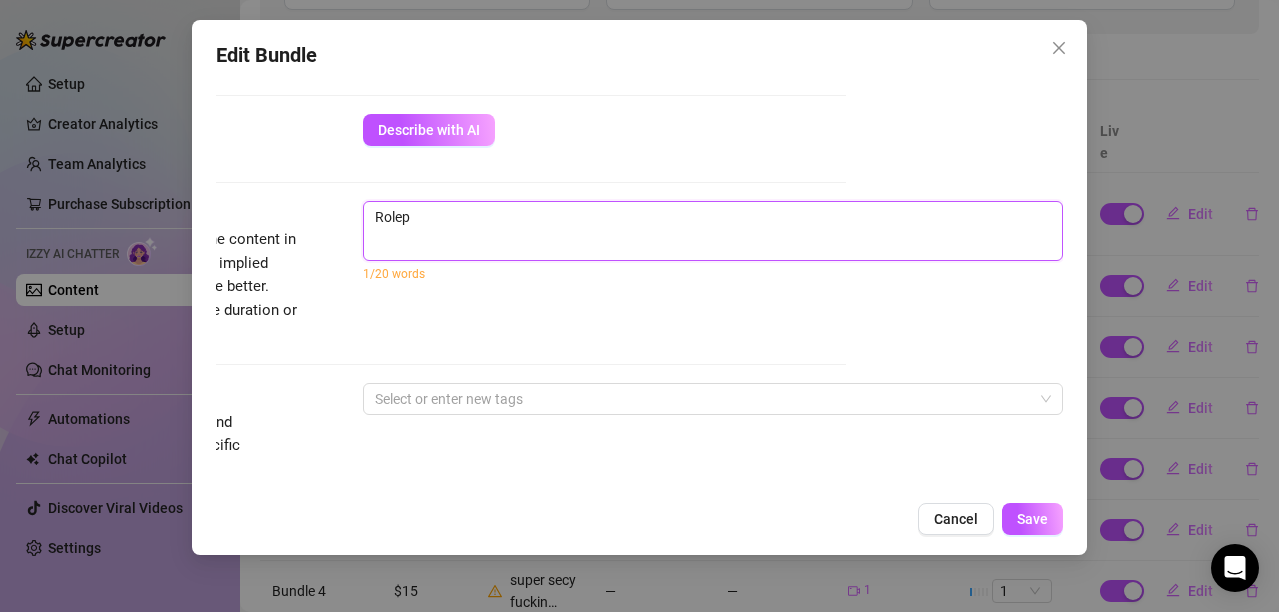 type on "Rolepa" 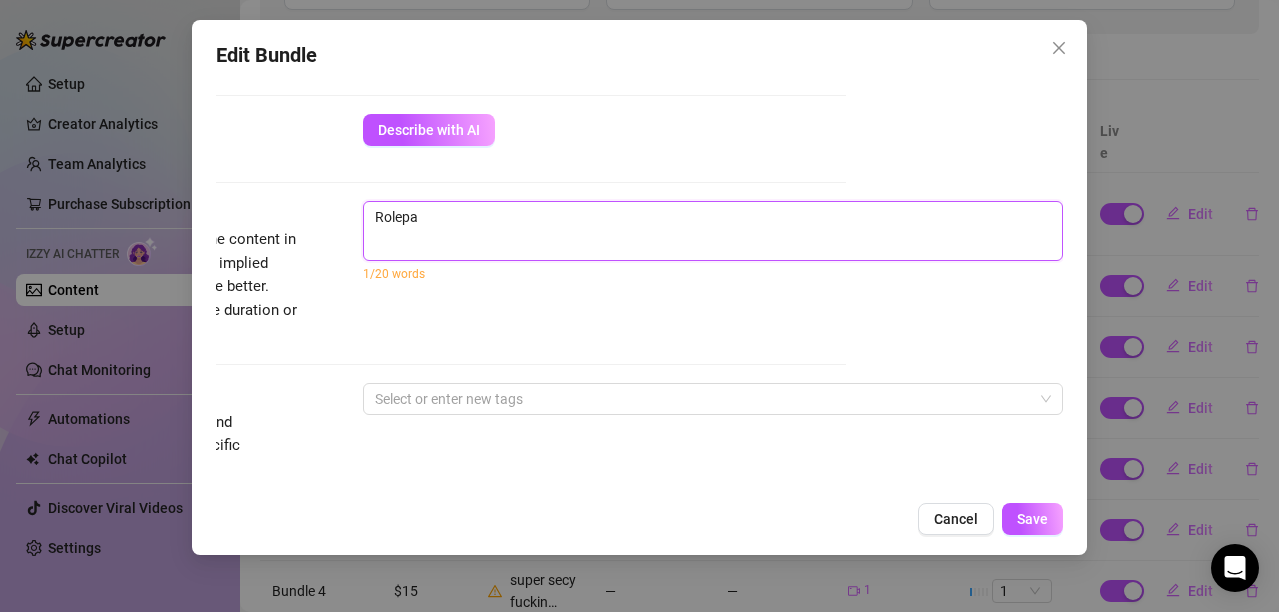 type on "Rolepay" 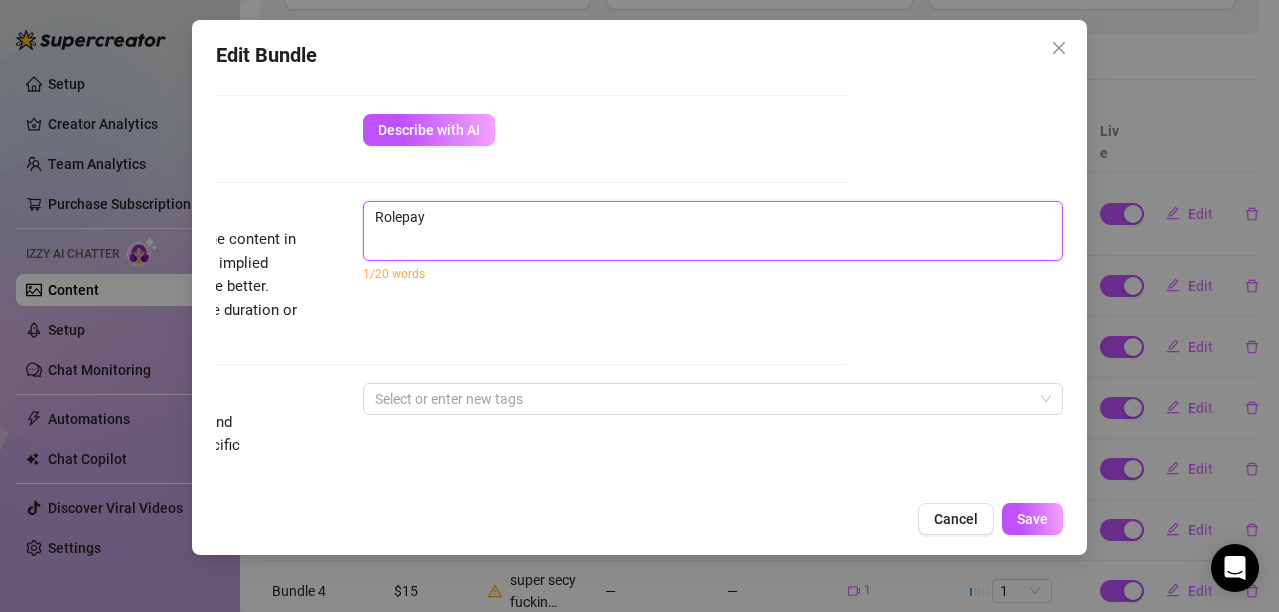 type on "Rolepa" 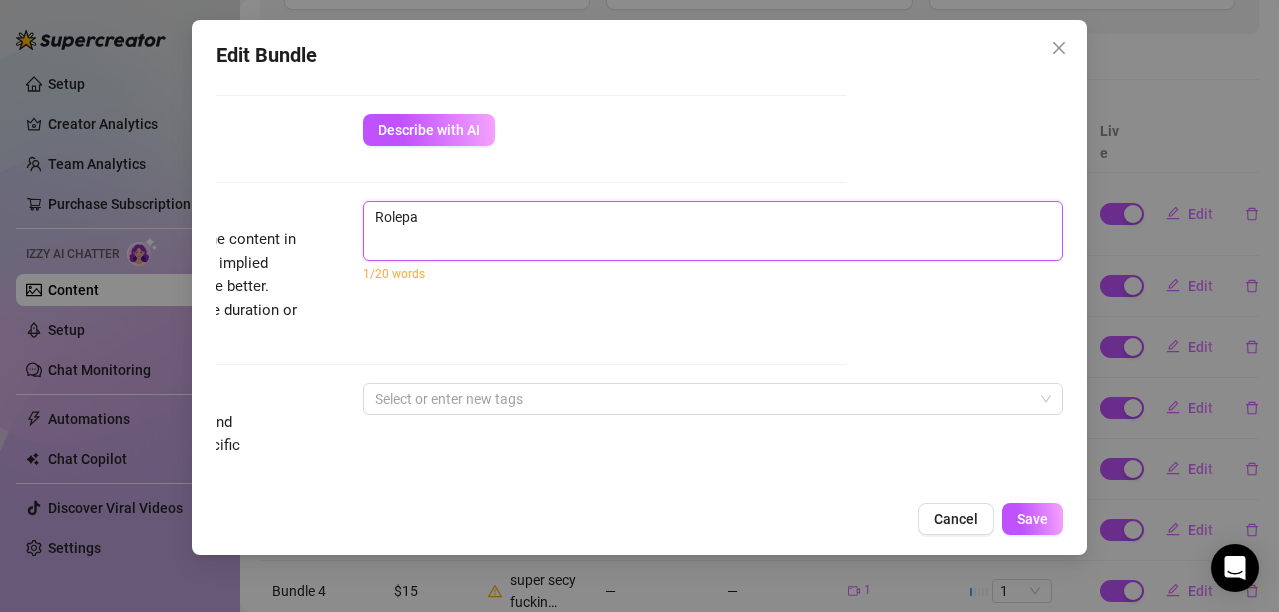 type on "Rolep" 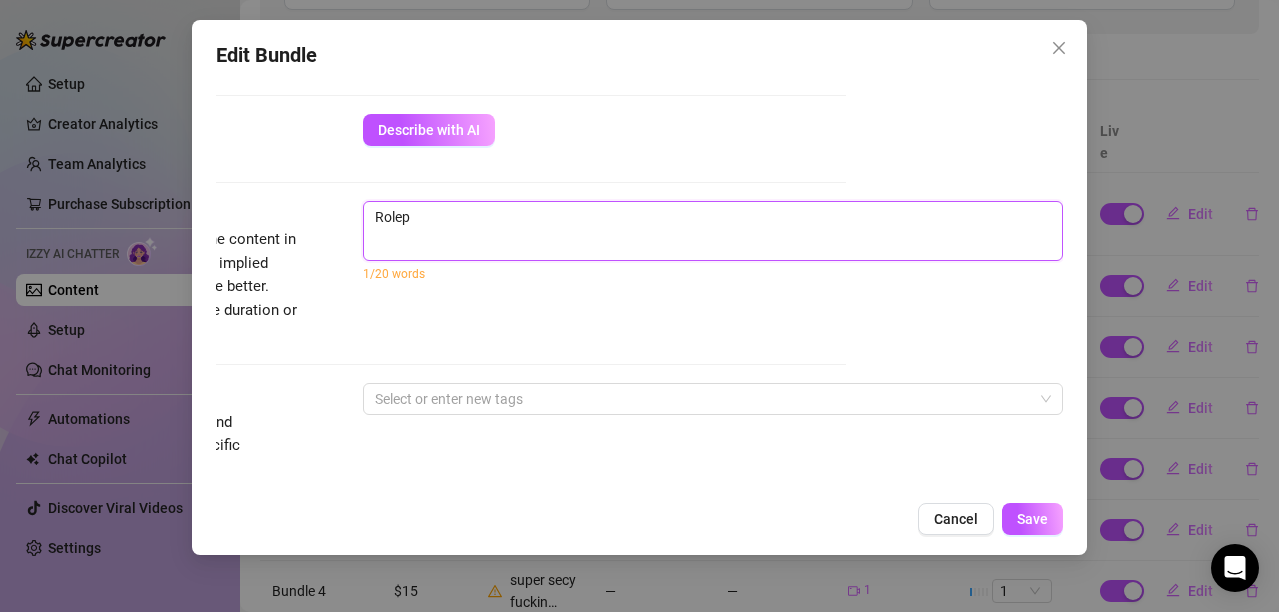 type on "Rolepl" 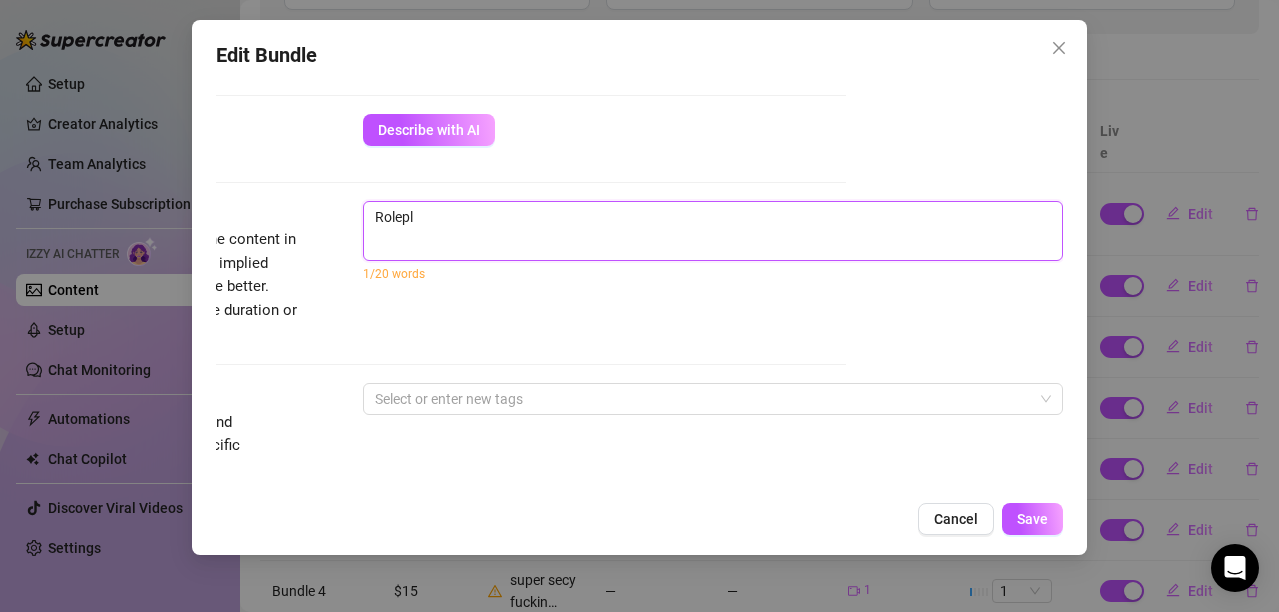 type on "Rolepla" 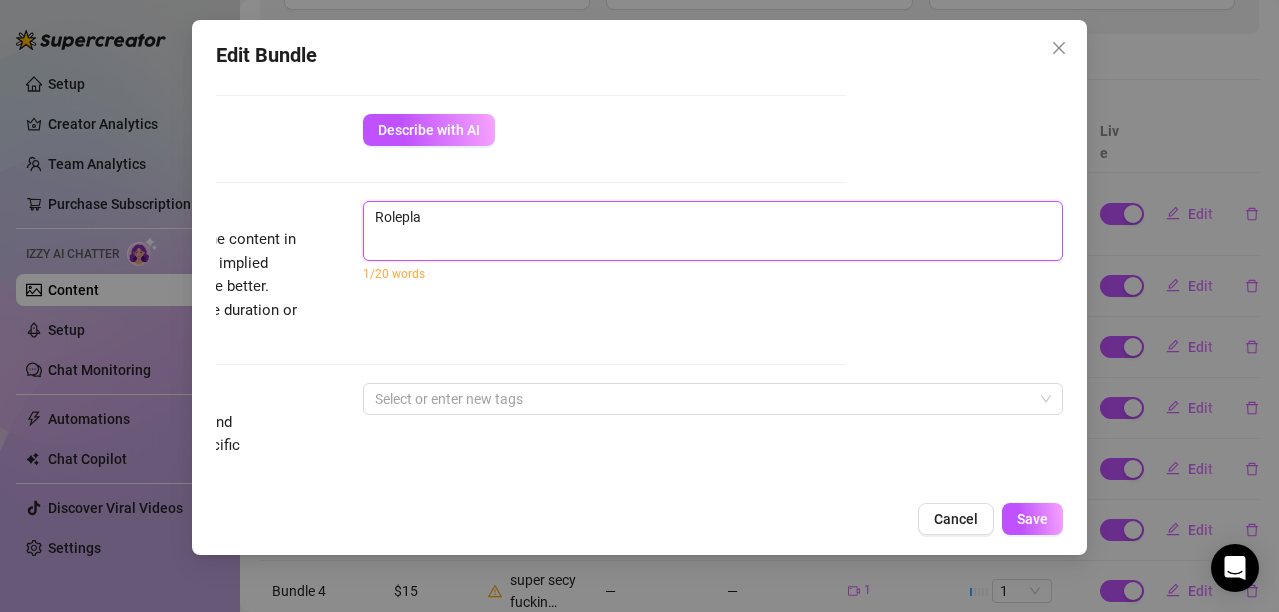 type on "Roleplay" 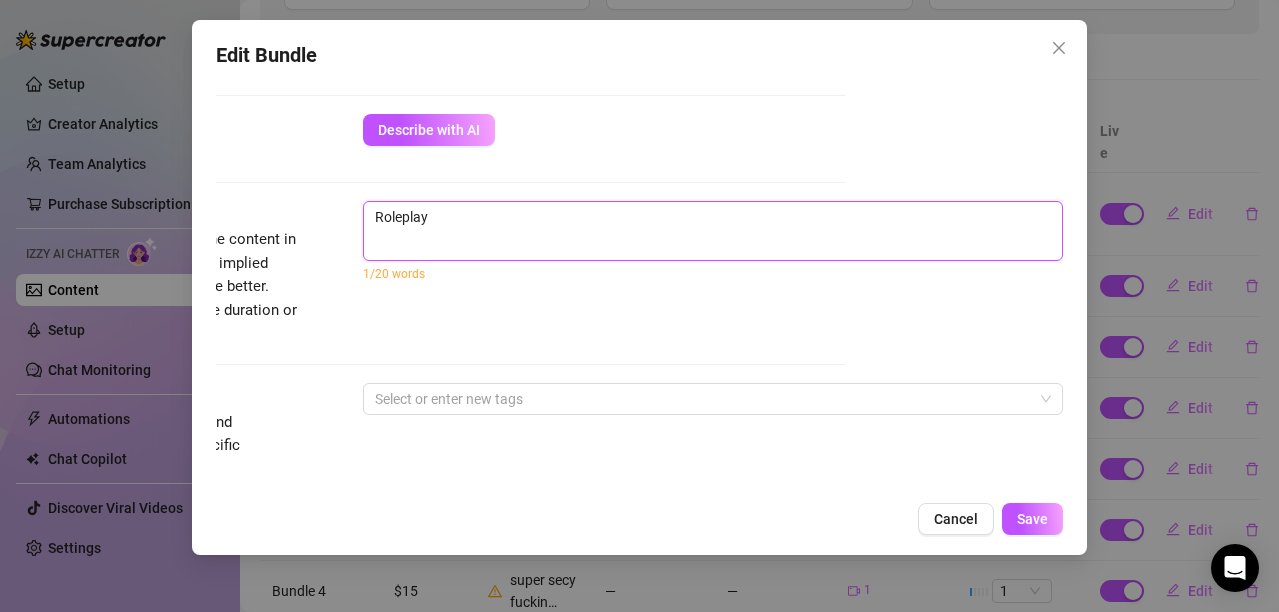 type on "Roleplay" 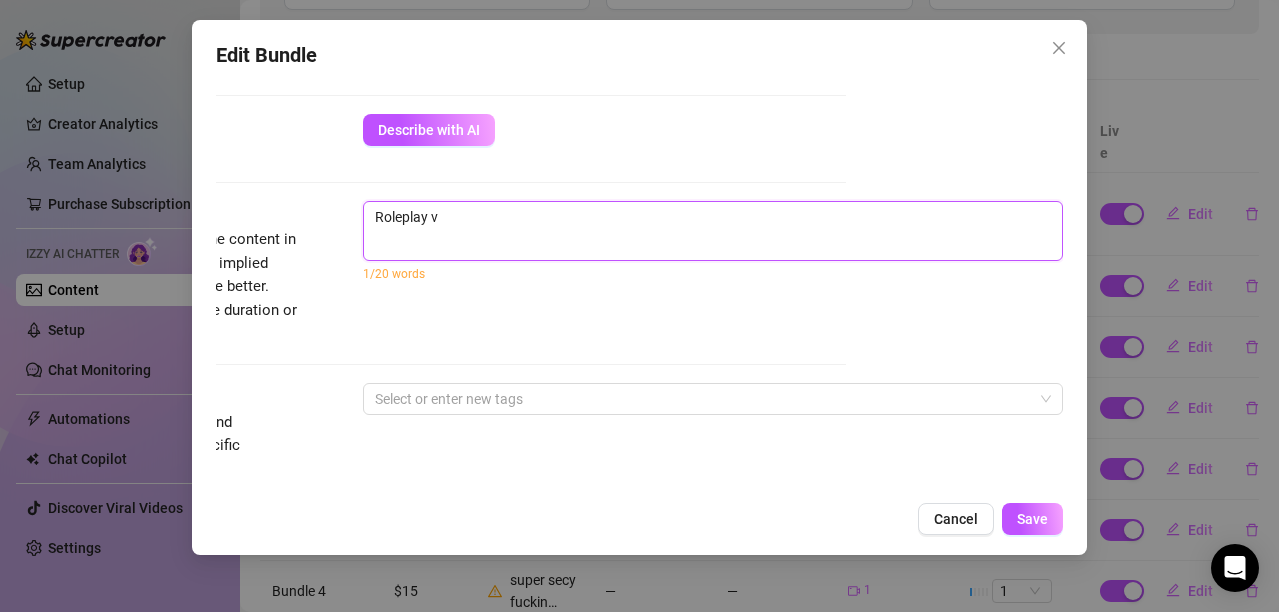 type on "Roleplay vi" 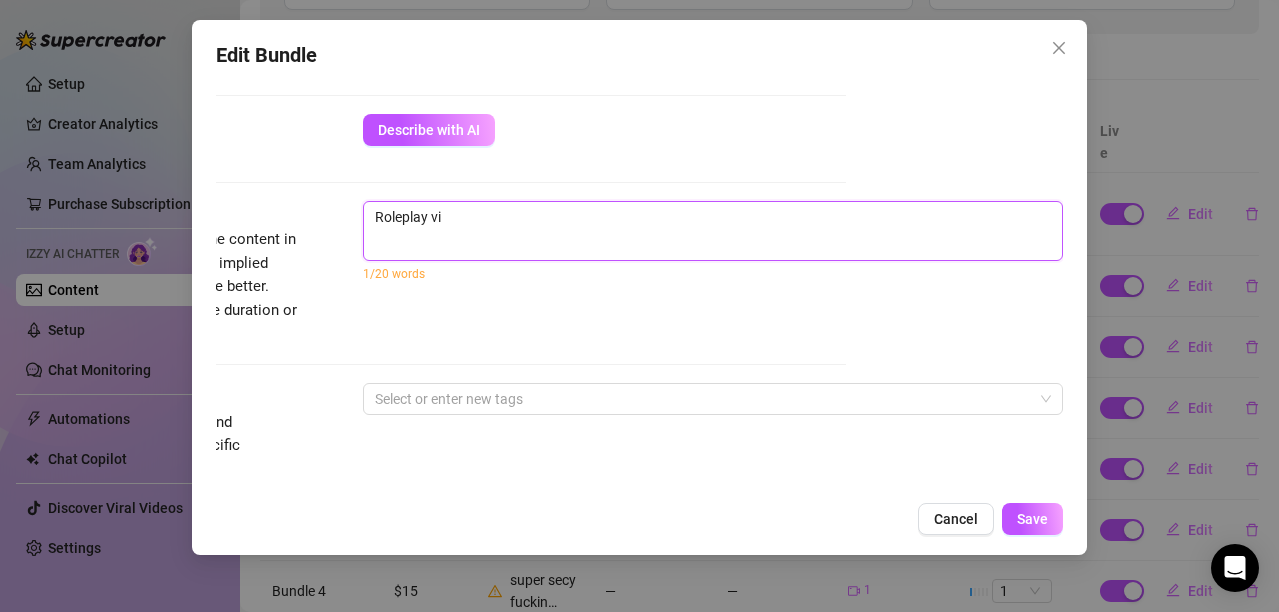 type on "Roleplay vid" 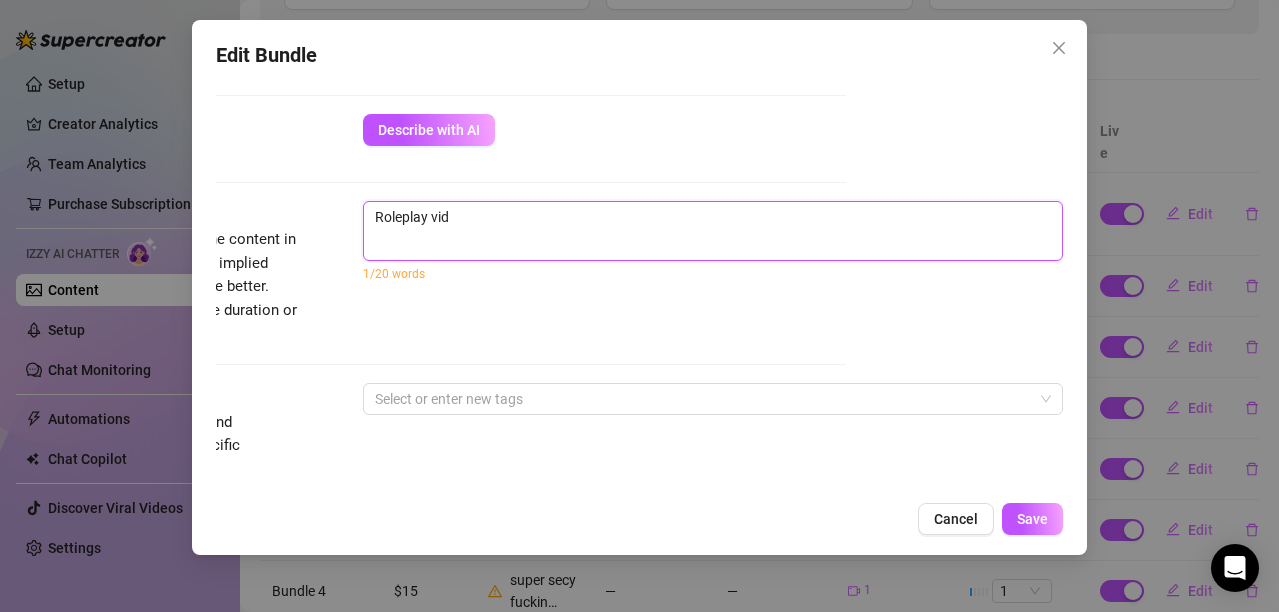 type on "Roleplay vide" 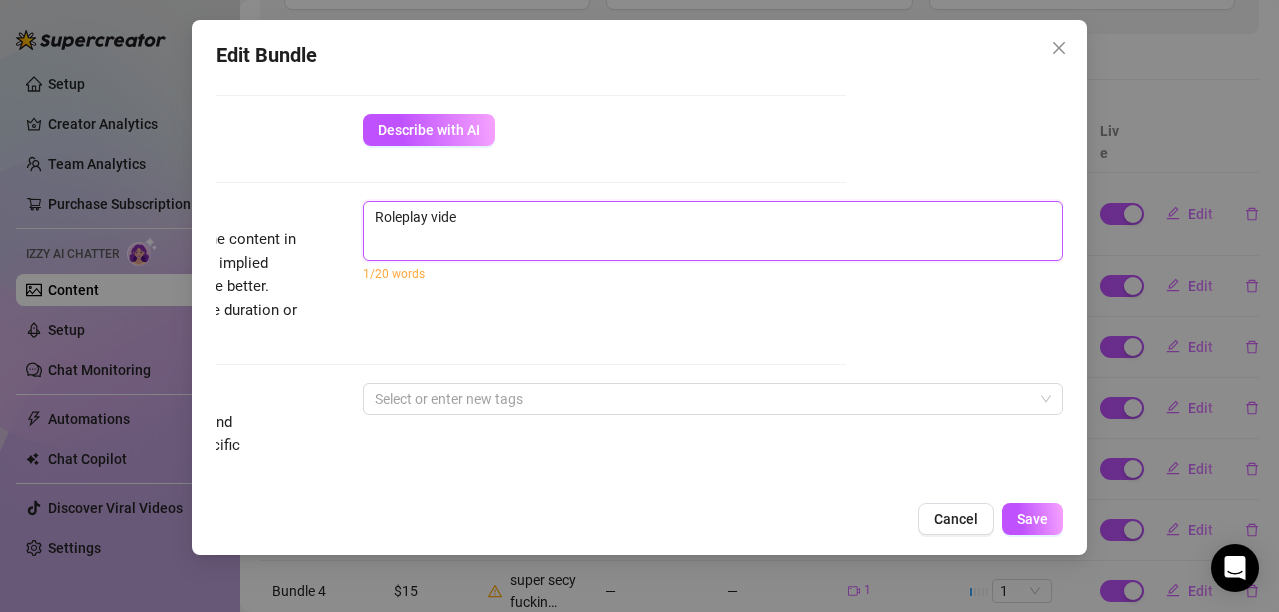 type on "Roleplay video" 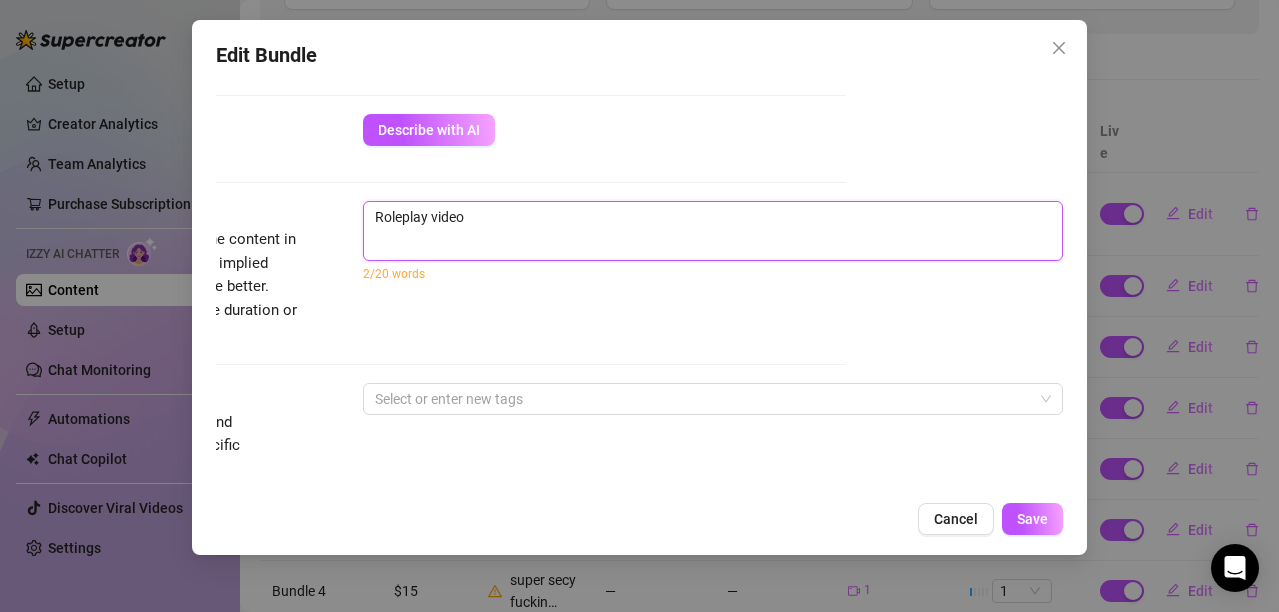 type on "Roleplay video." 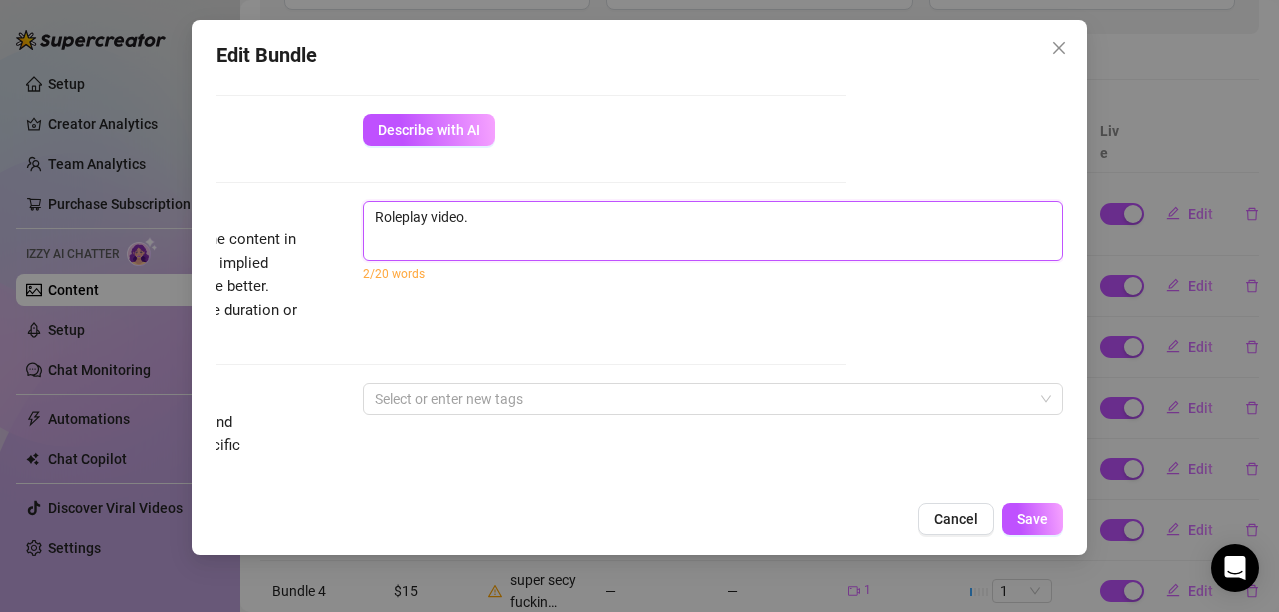 type on "Roleplay video." 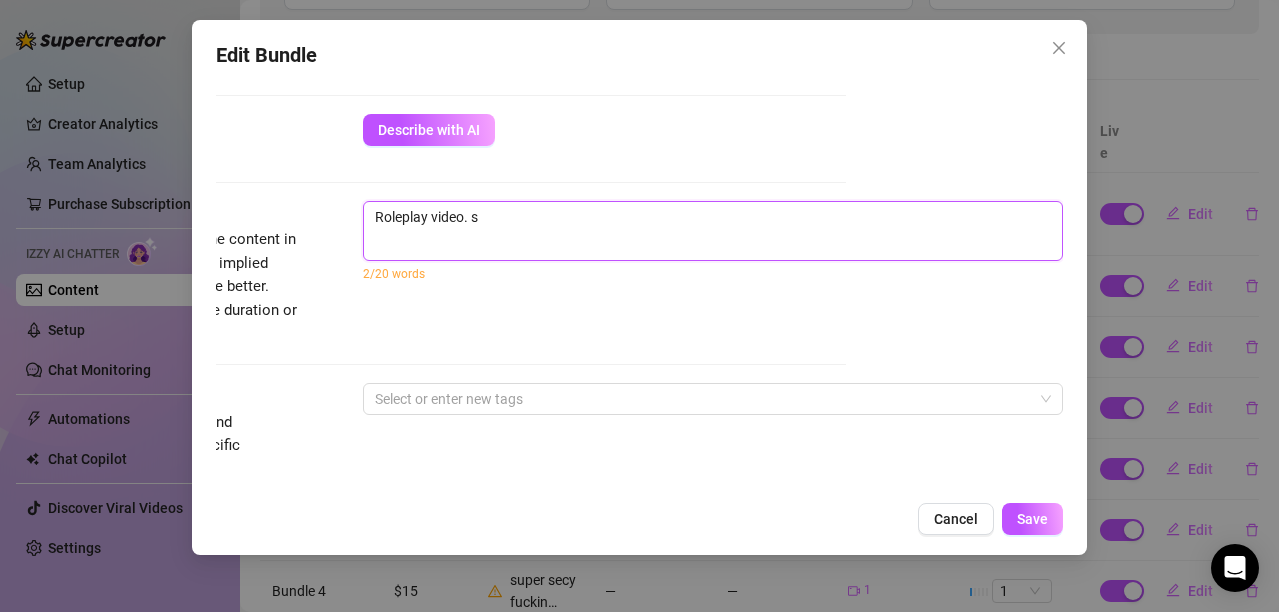 type on "Roleplay video. st" 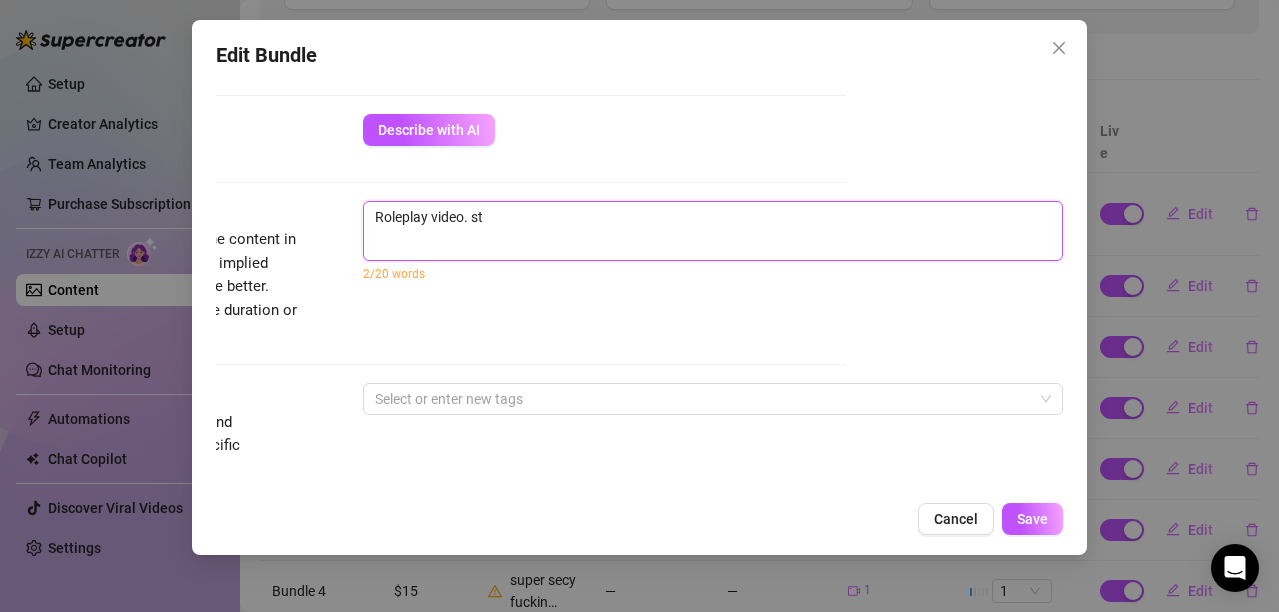 type on "Roleplay video. sta" 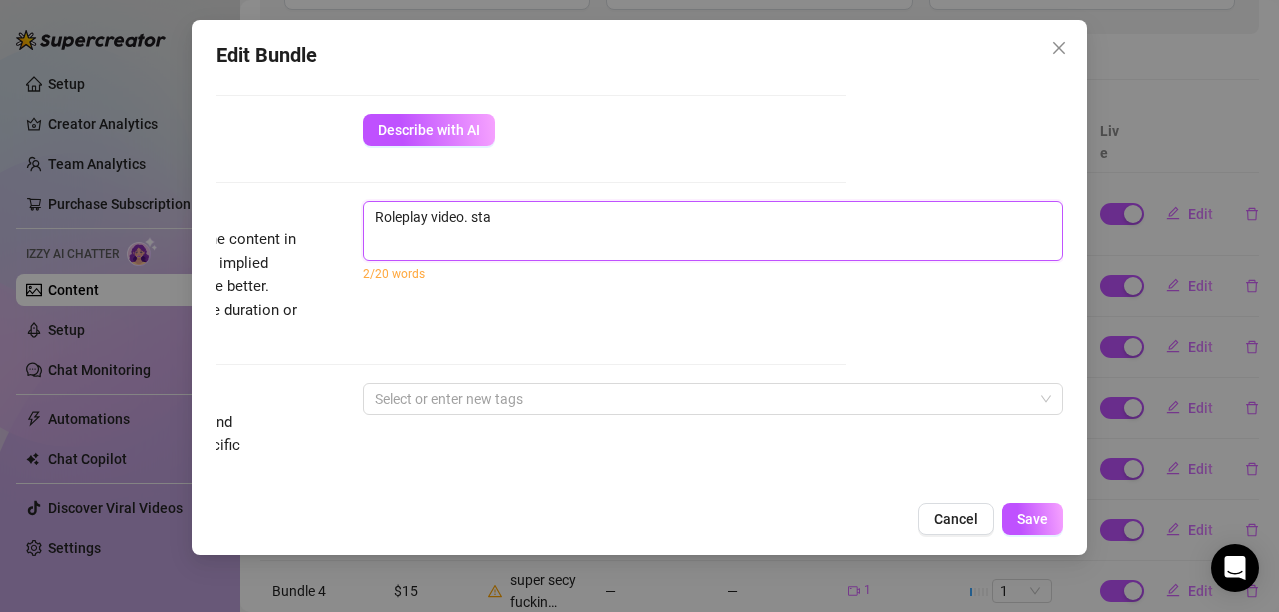 type on "Roleplay video. star" 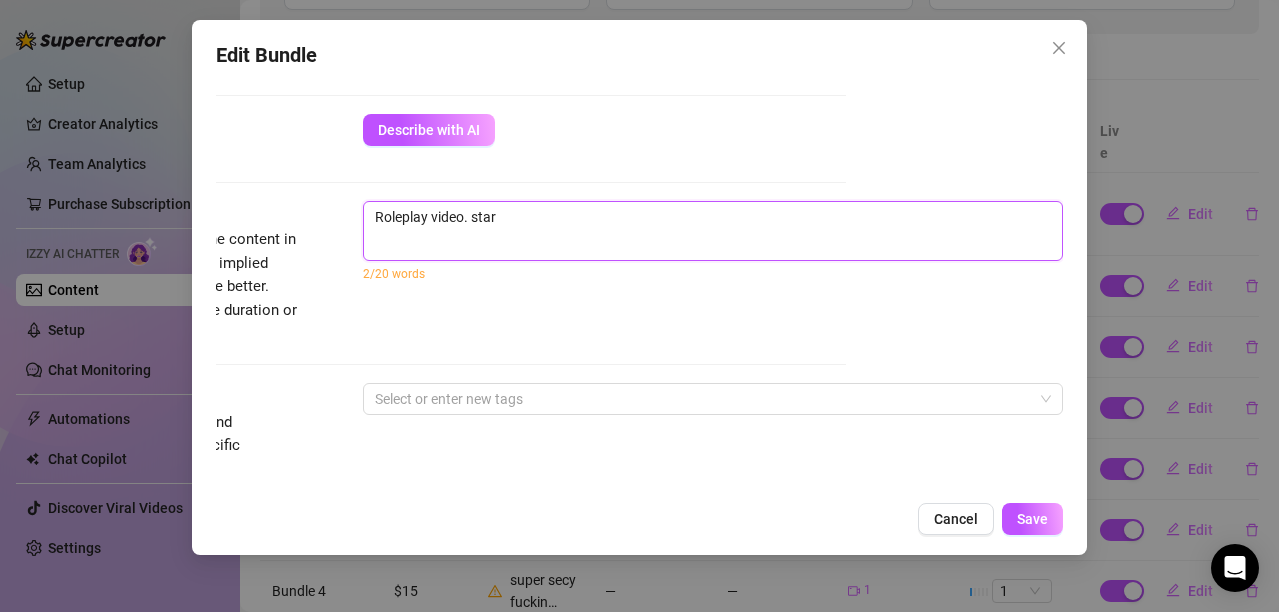 type on "Roleplay video. start" 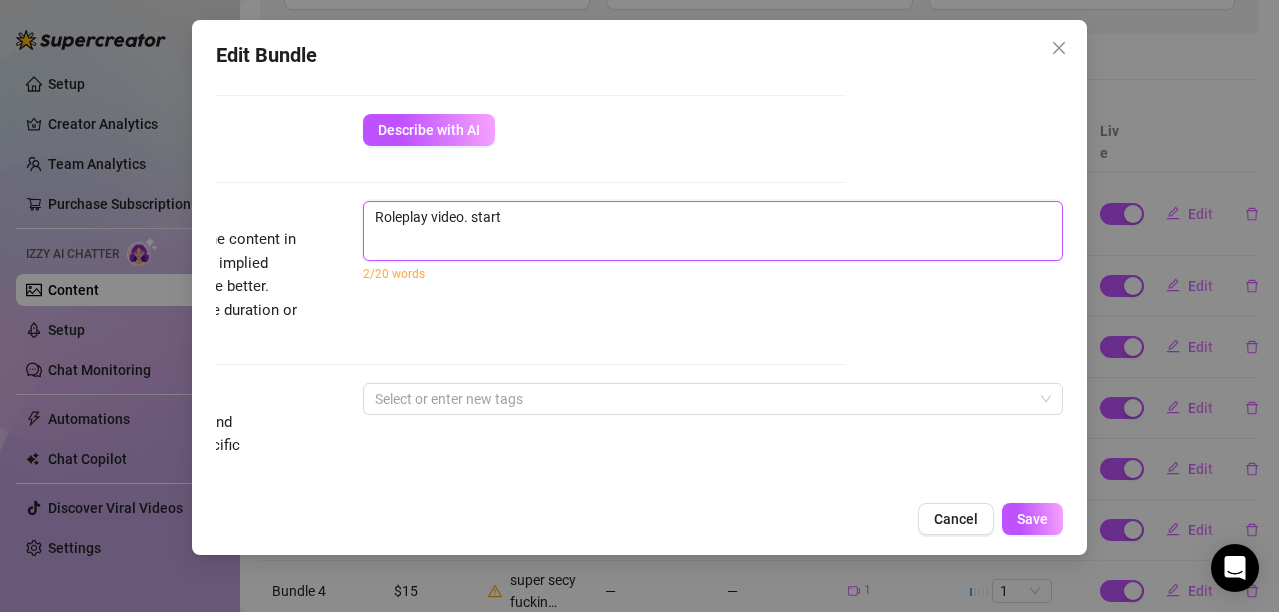 type on "Roleplay video. starts" 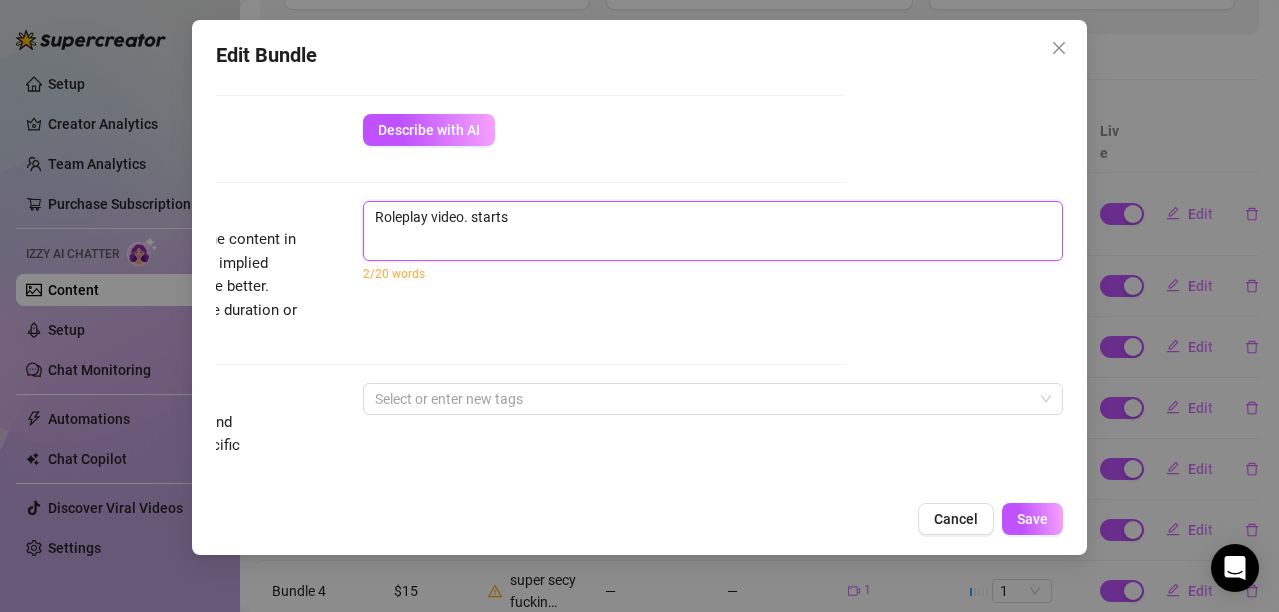 type on "Roleplay video. starts" 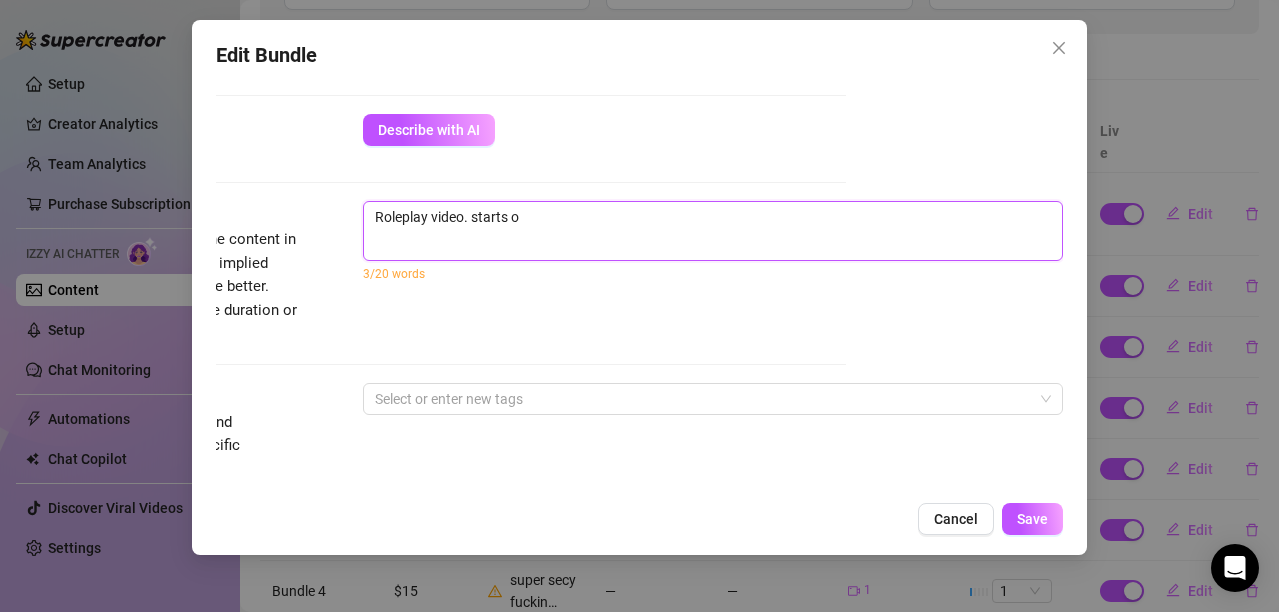 type on "Roleplay video. starts of" 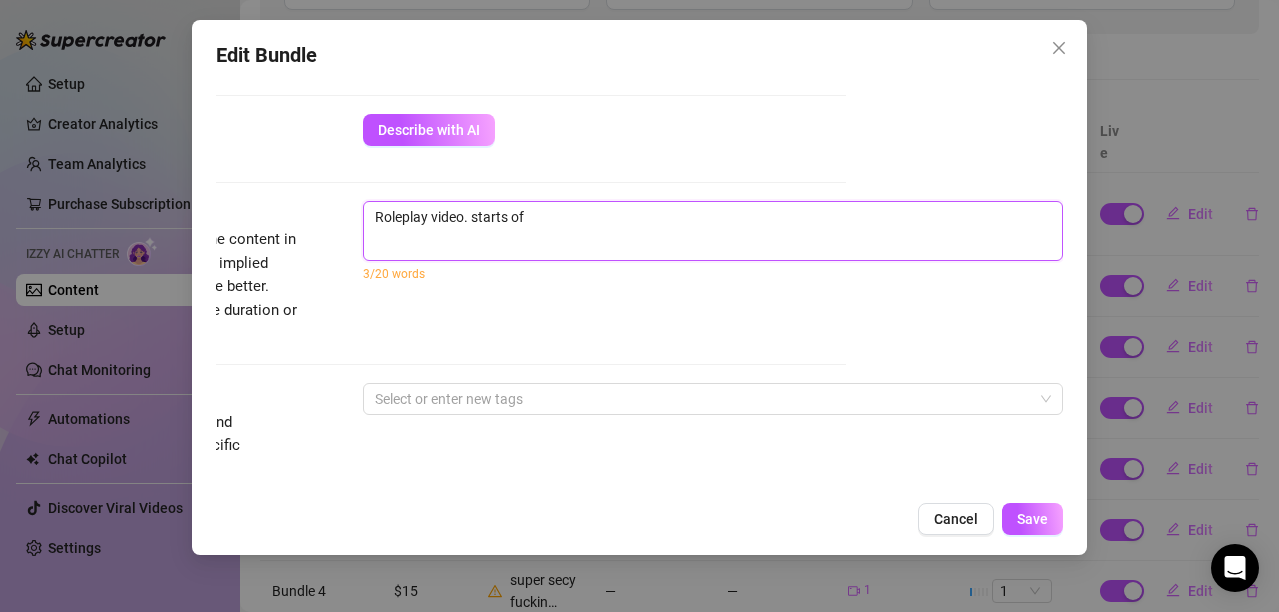 type on "Roleplay video. starts off" 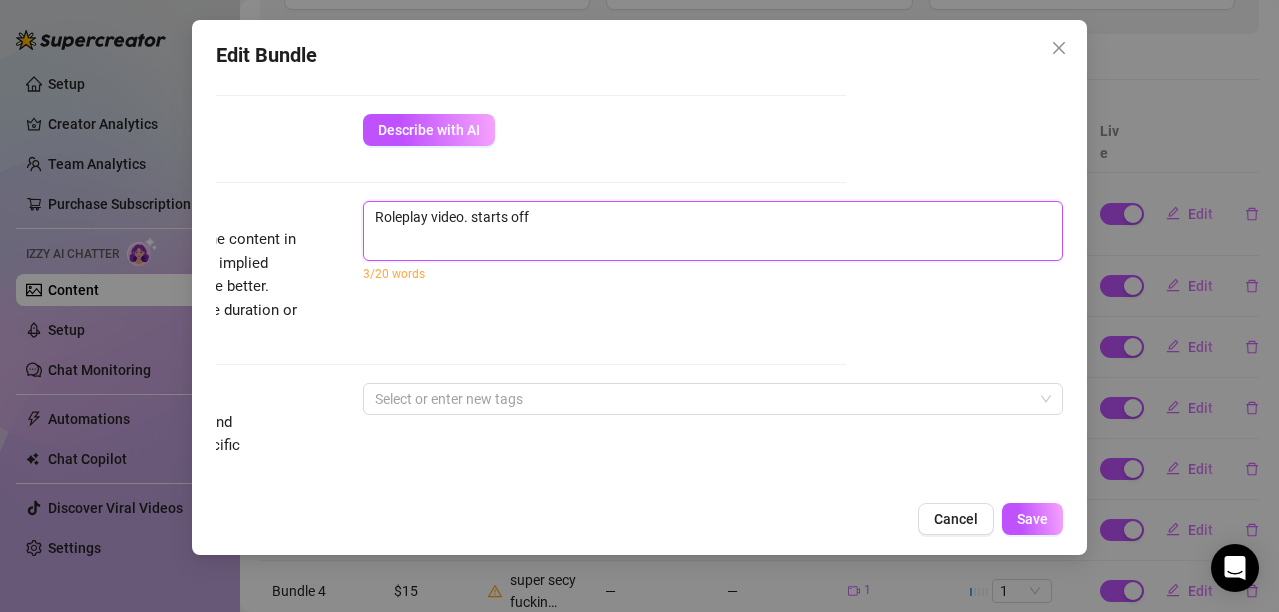type on "Roleplay video. starts off" 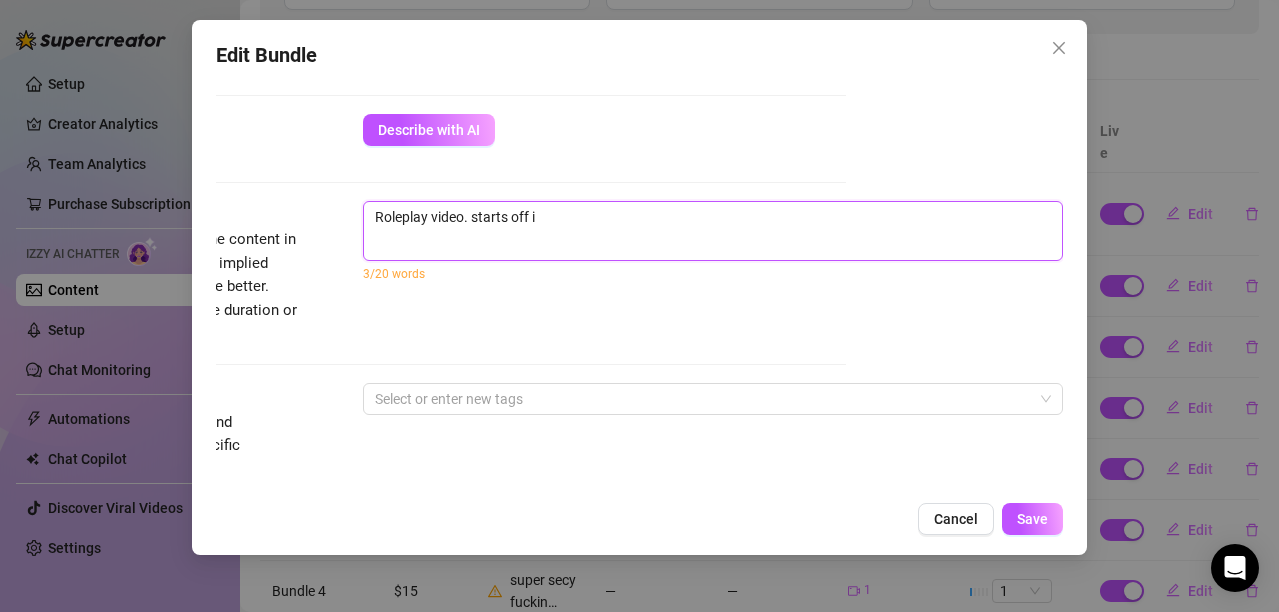 type on "Roleplay video. starts off" 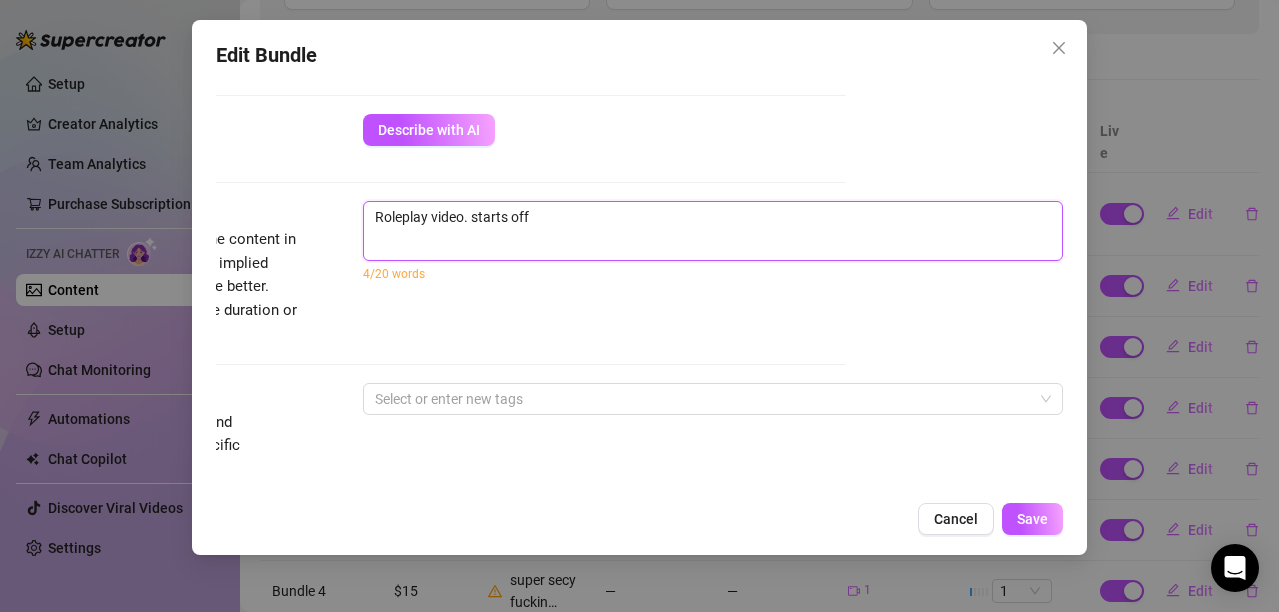 type on "Roleplay video. starts off w" 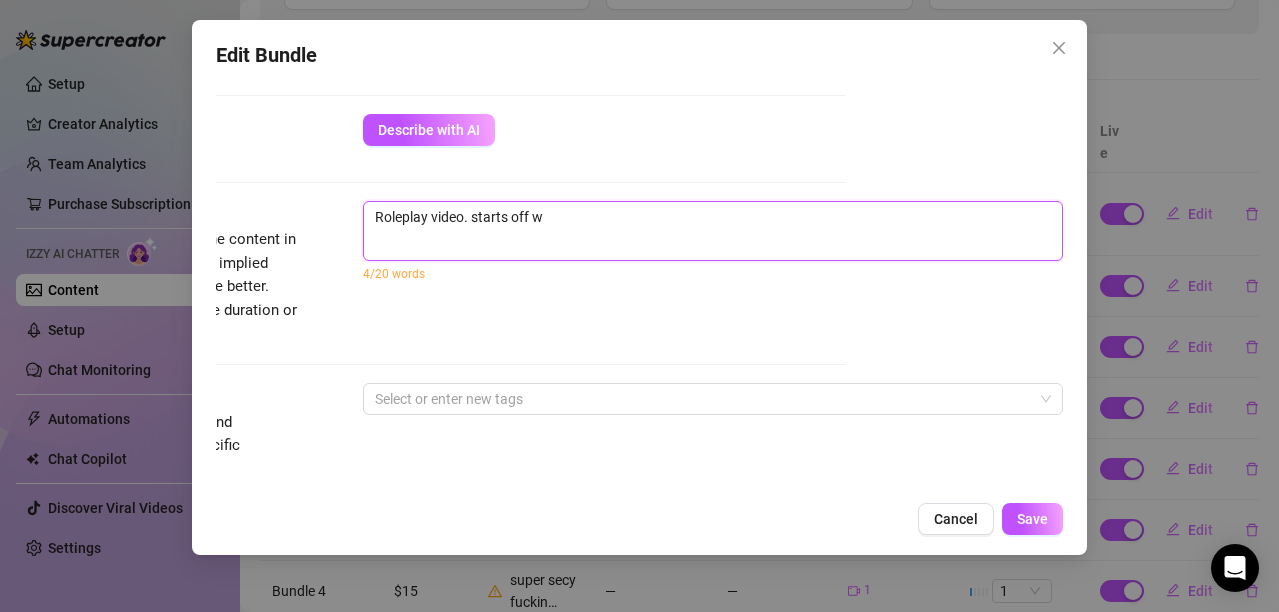 type on "Roleplay video. starts off wi" 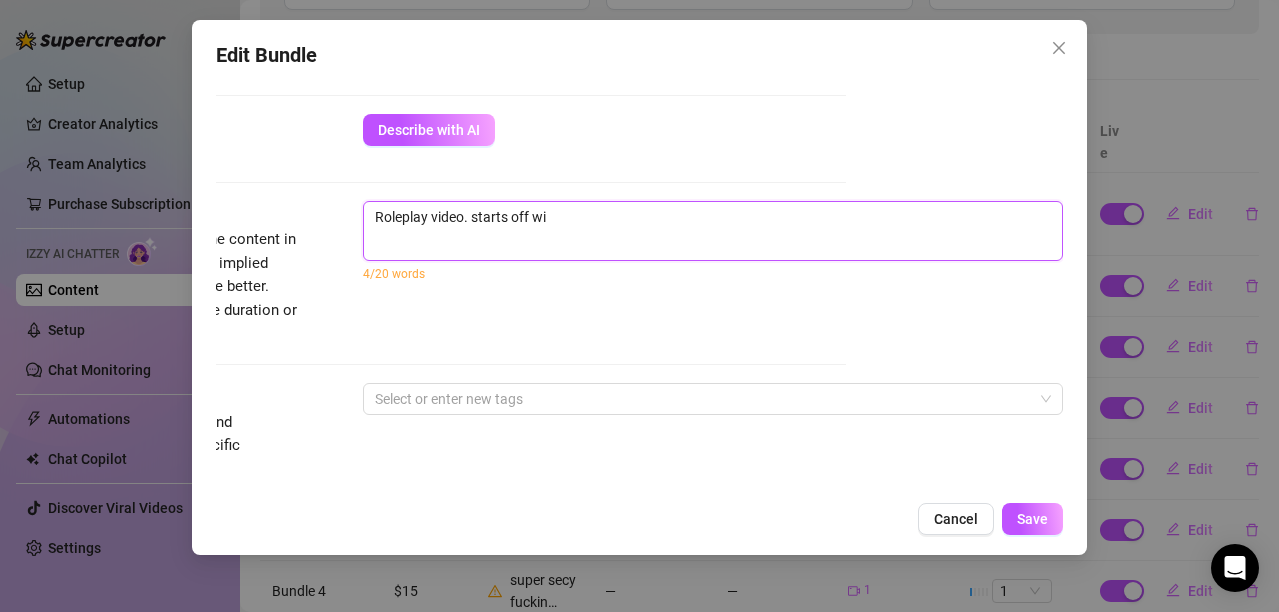type on "Roleplay video. starts off wit" 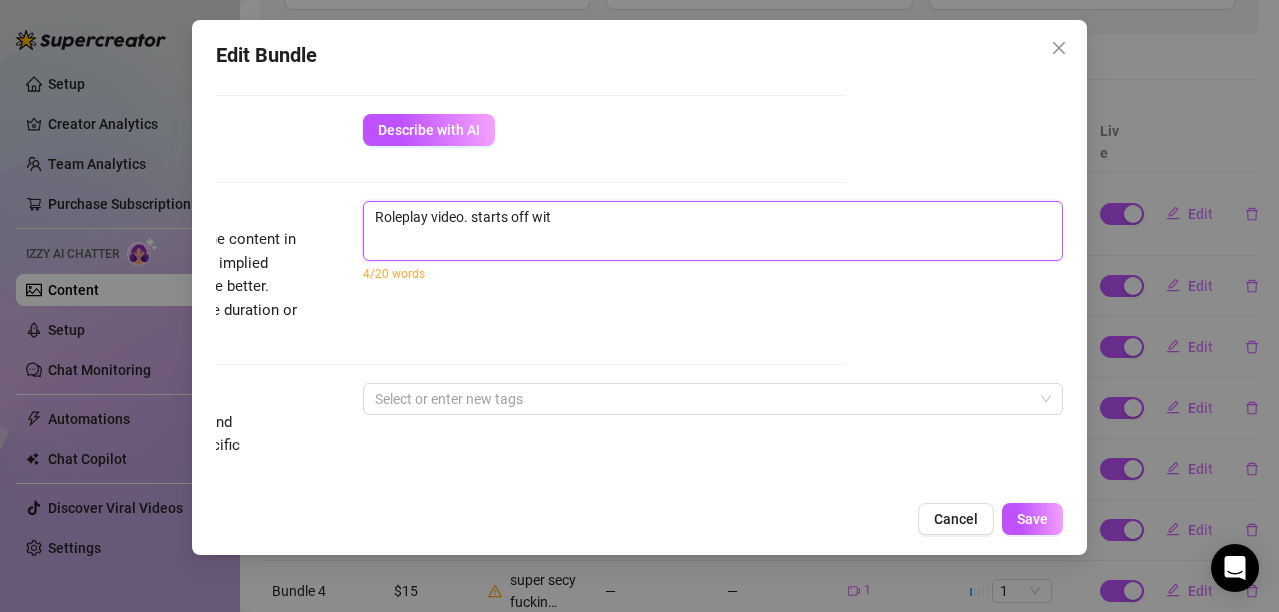 type on "Roleplay video. starts off with" 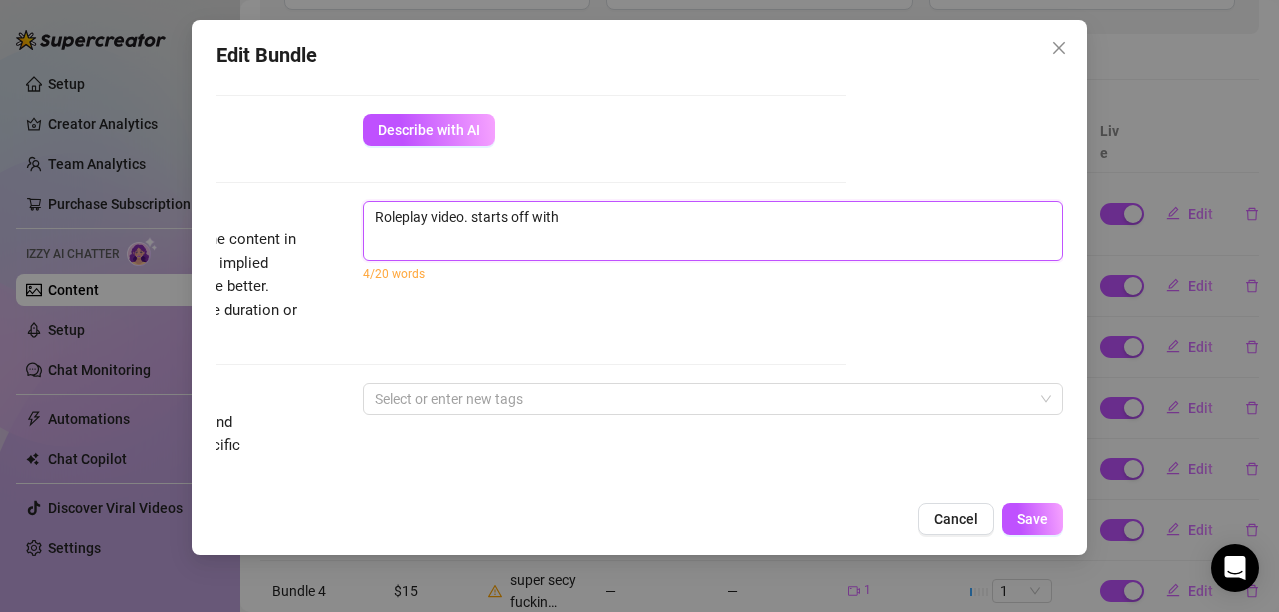 type on "Roleplay video. starts off with" 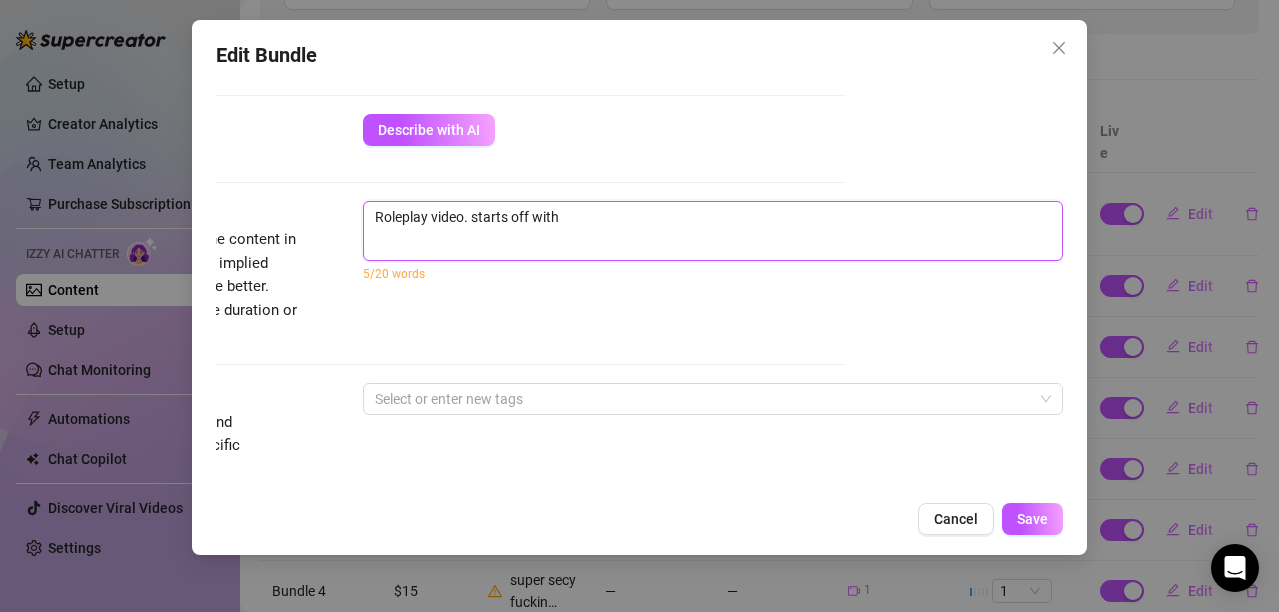 type on "Roleplay video. starts off with g" 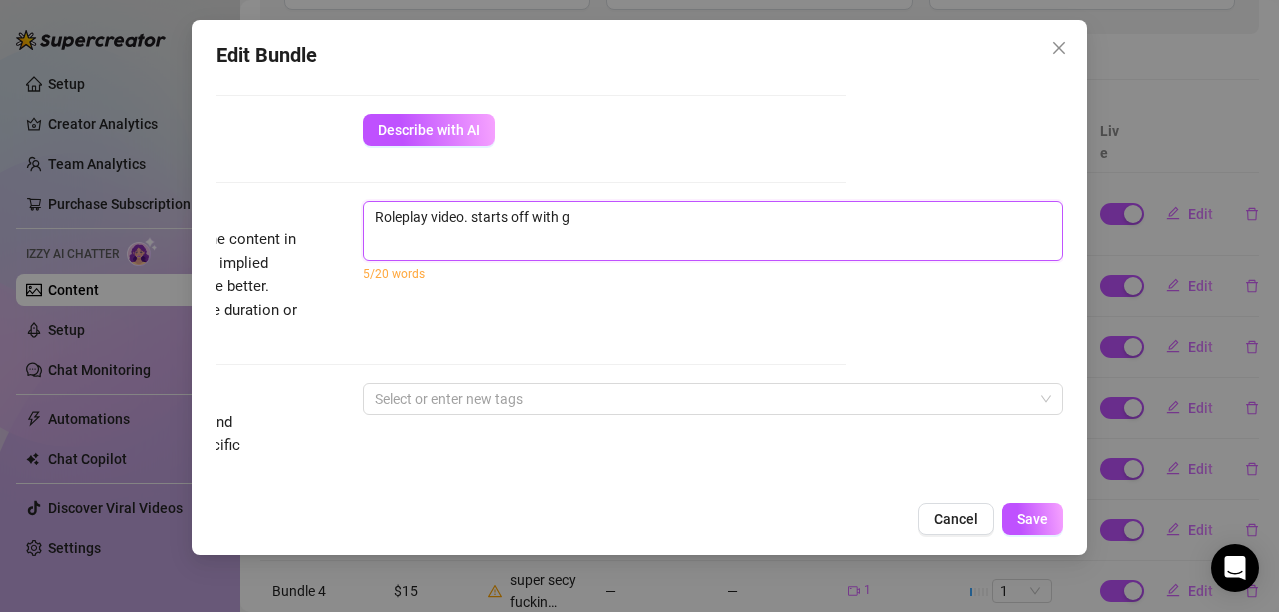 type on "Roleplay video. starts off with gi" 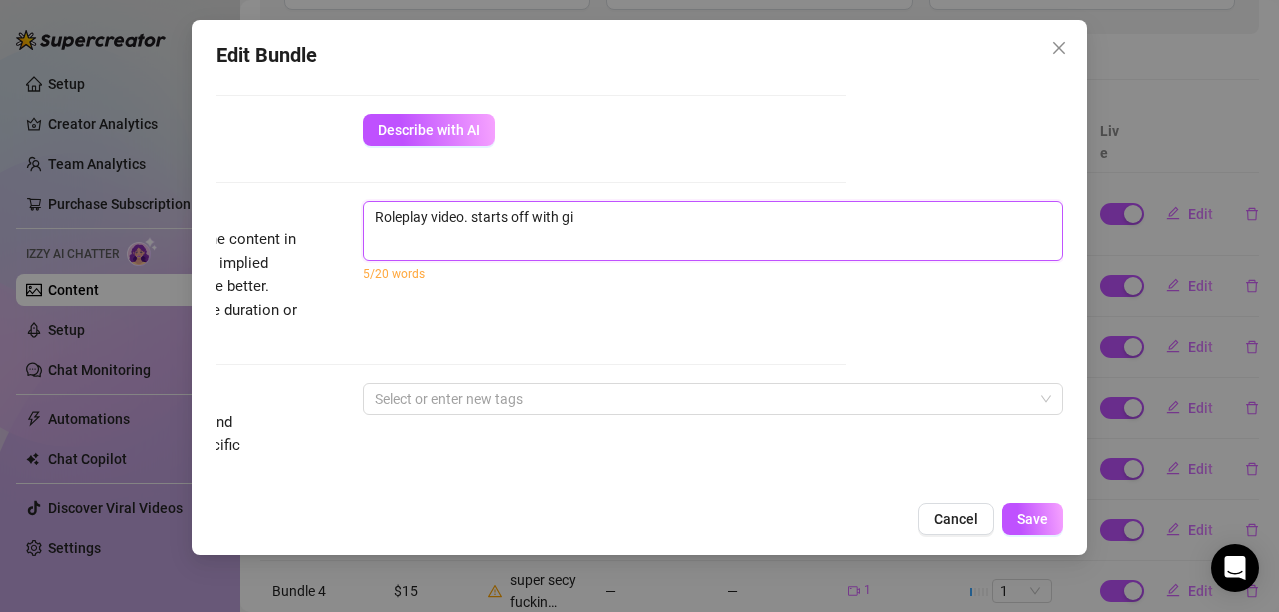 type on "Roleplay video. starts off with gir" 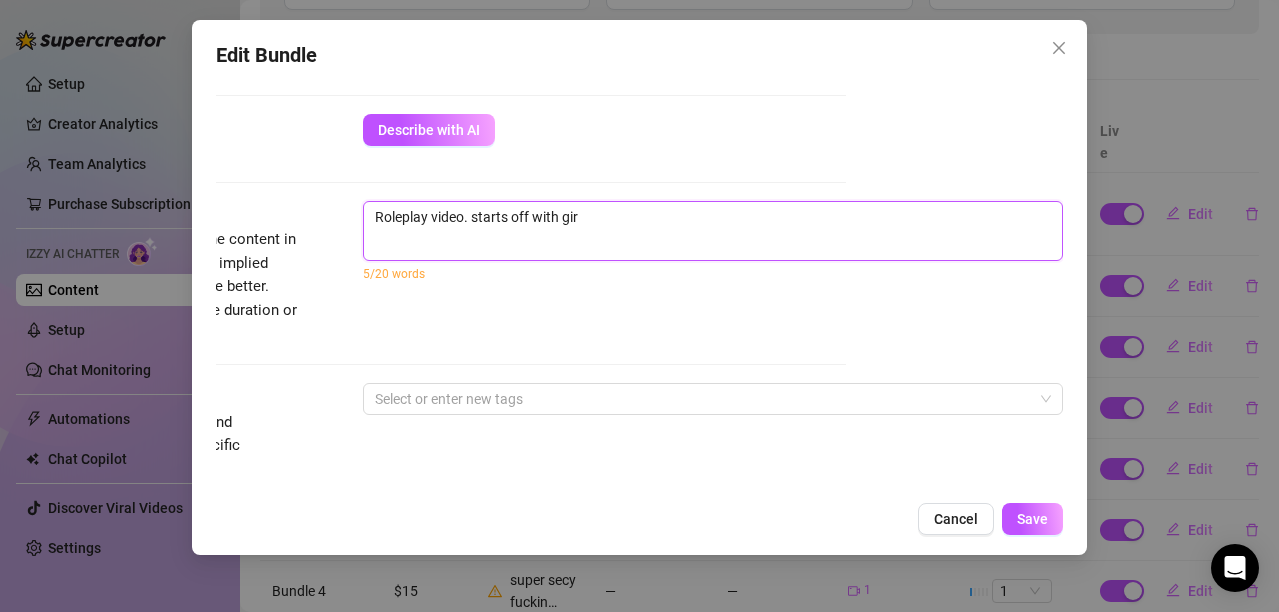 type on "Roleplay video. starts off with girl" 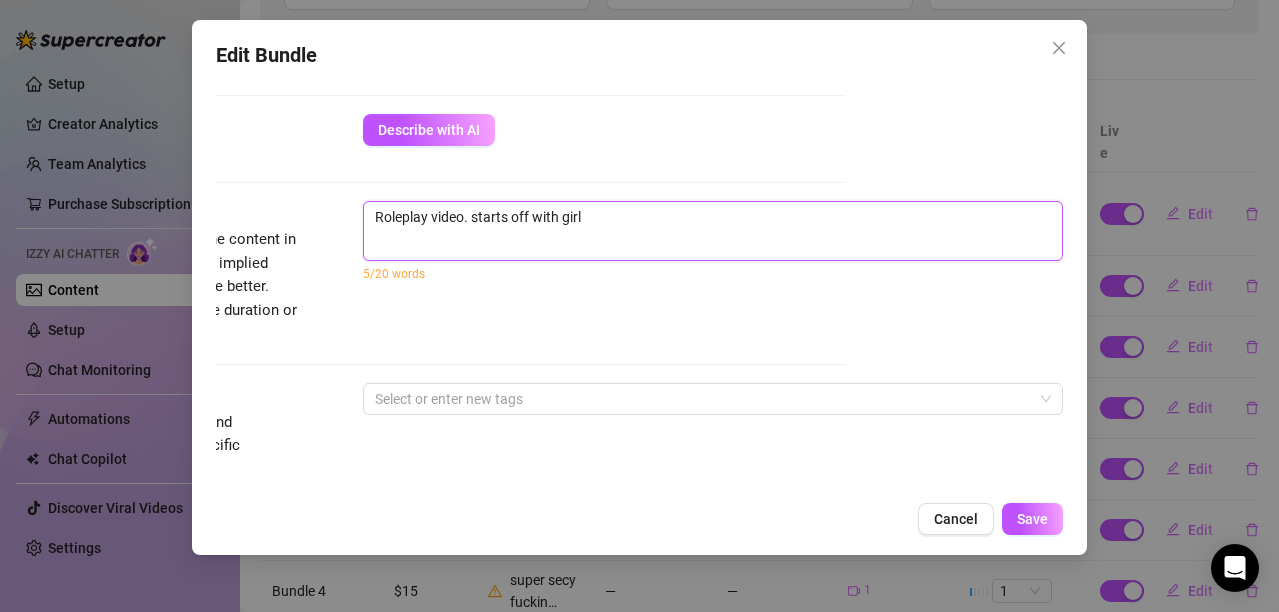 type on "Roleplay video. starts off with girl" 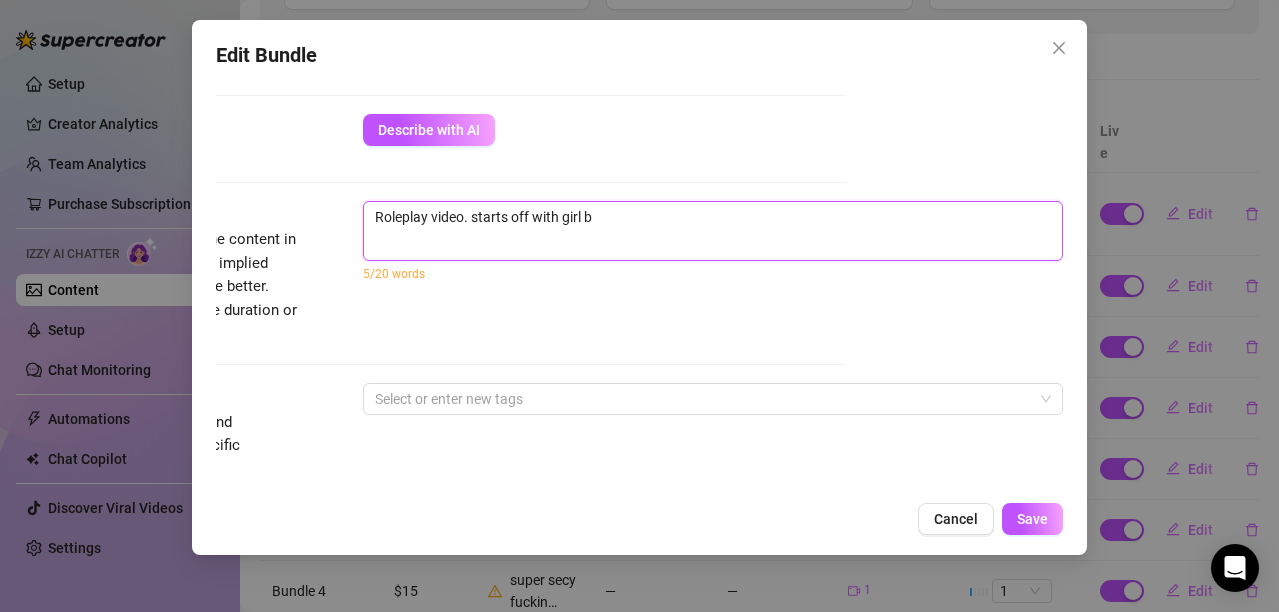 type on "Roleplay video. starts off with girl be" 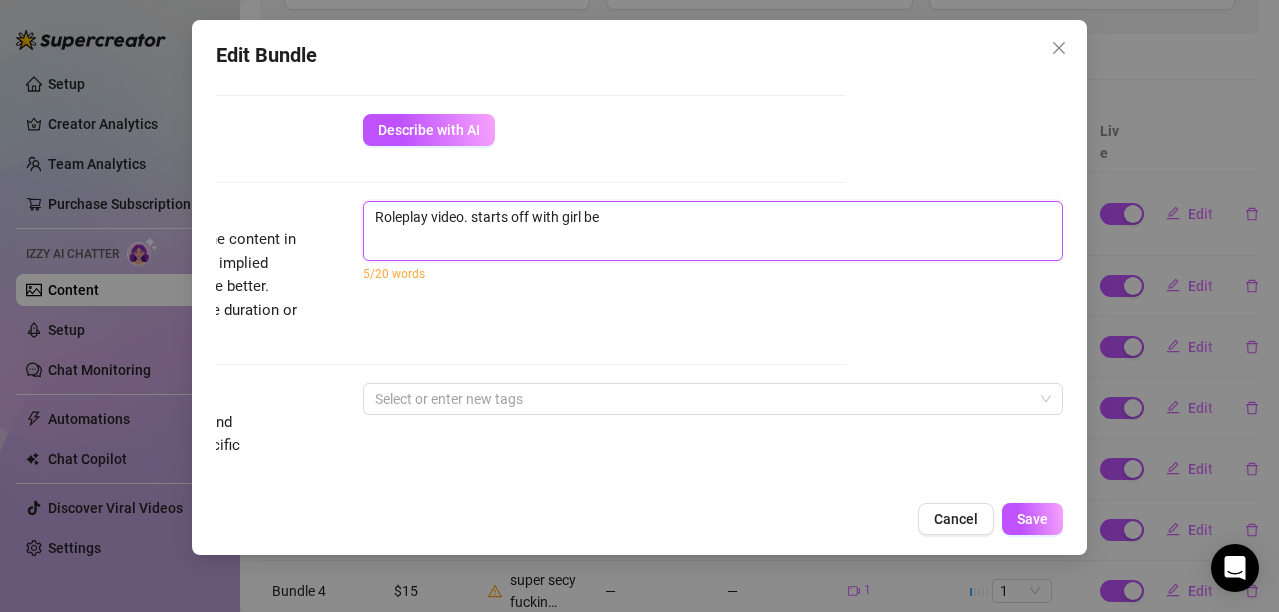 type on "Roleplay video. starts off with girl bes" 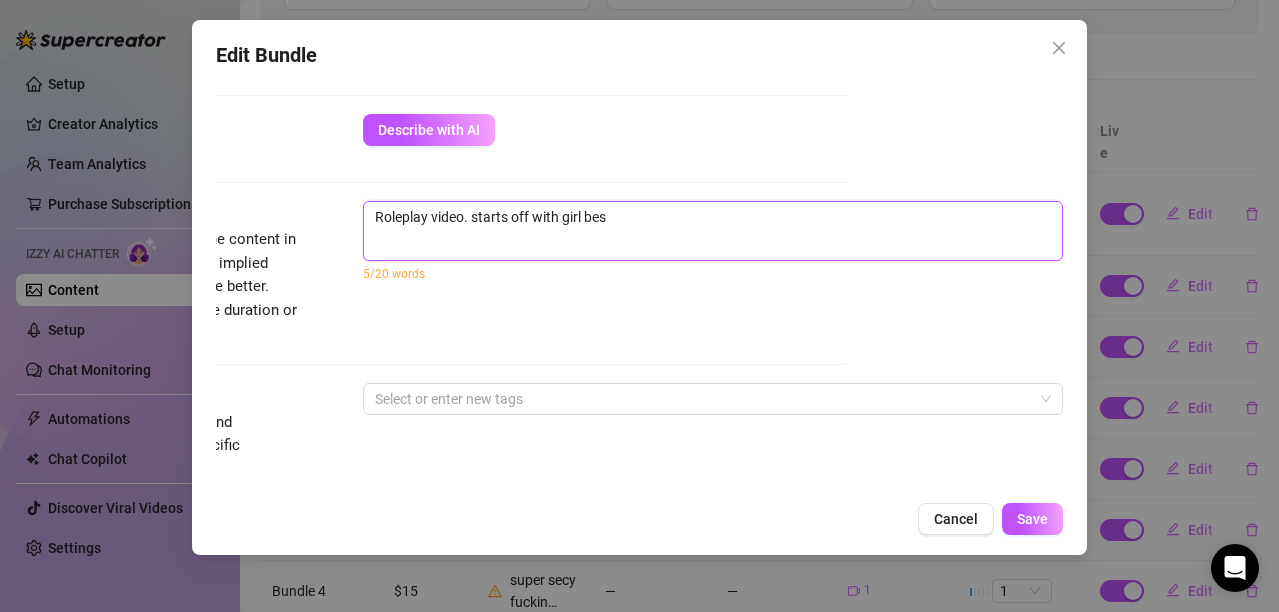 type on "Roleplay video. starts off with girl best" 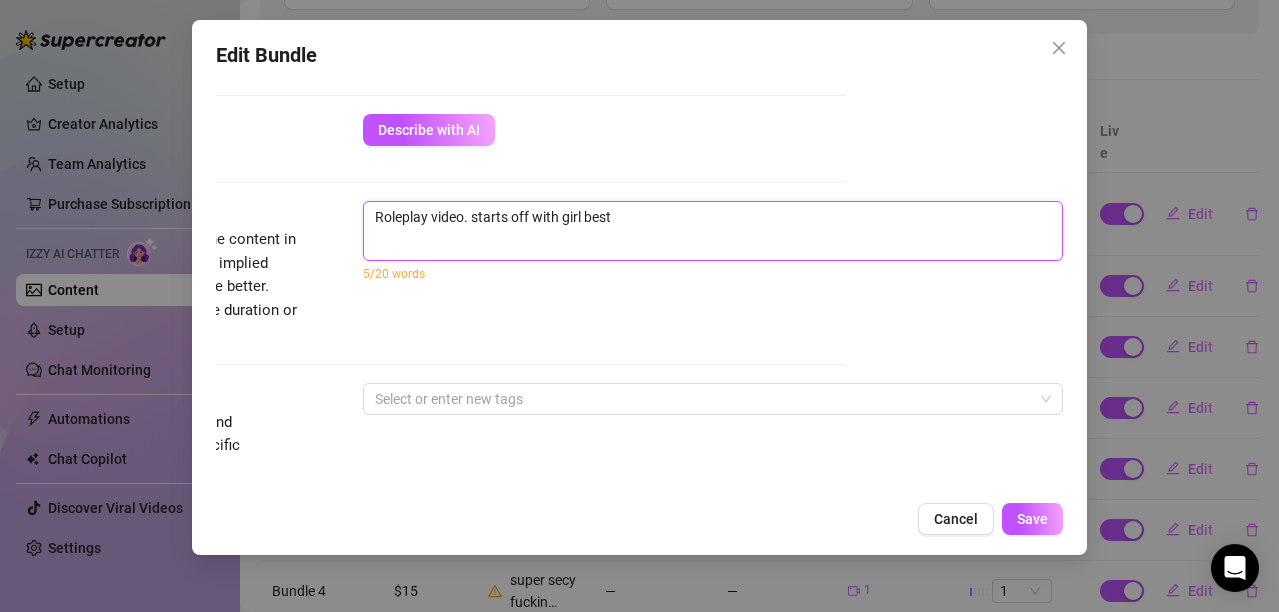 type on "Roleplay video. starts off with girl best" 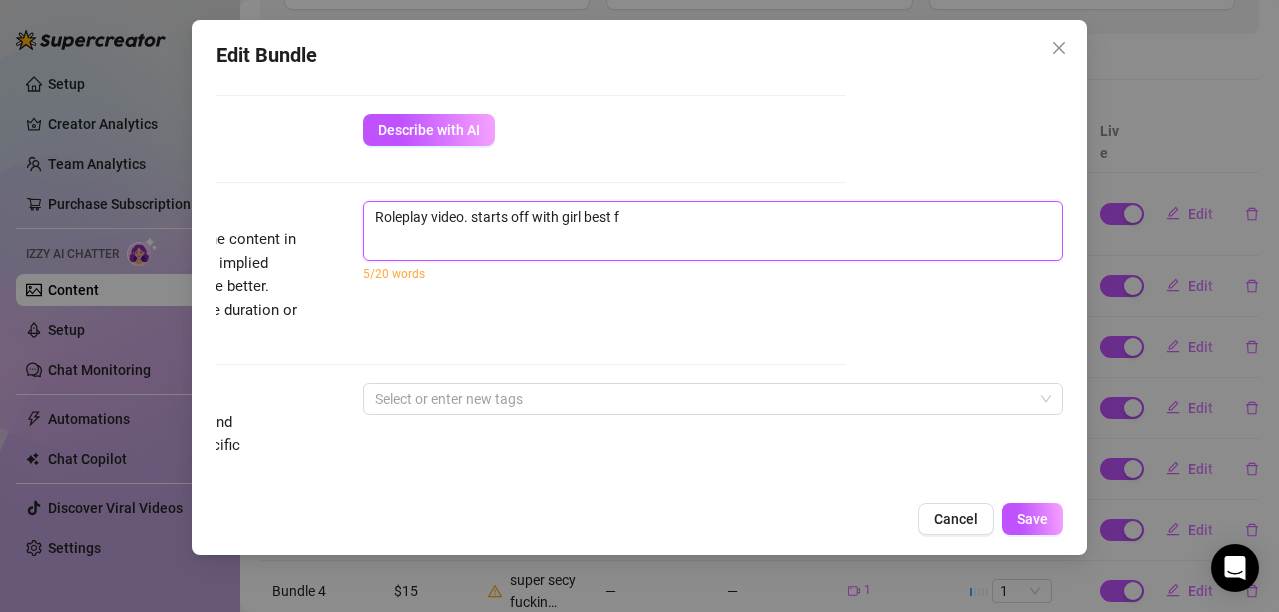 type on "Roleplay video. starts off with girl best fe" 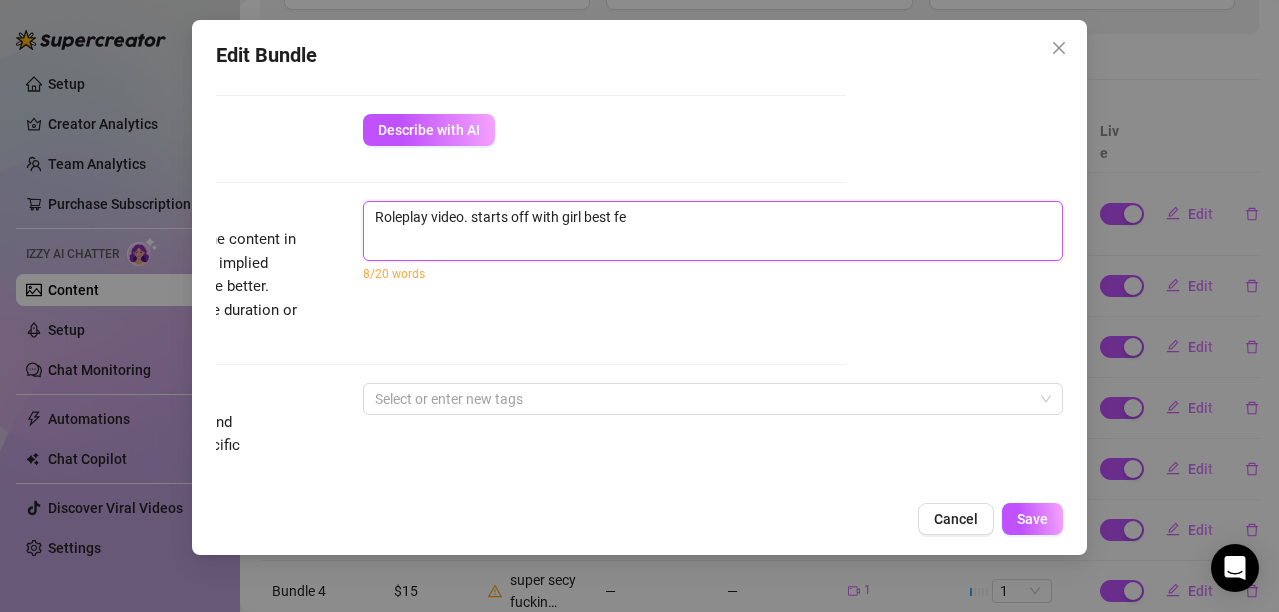 type on "Roleplay video. starts off with girl best f" 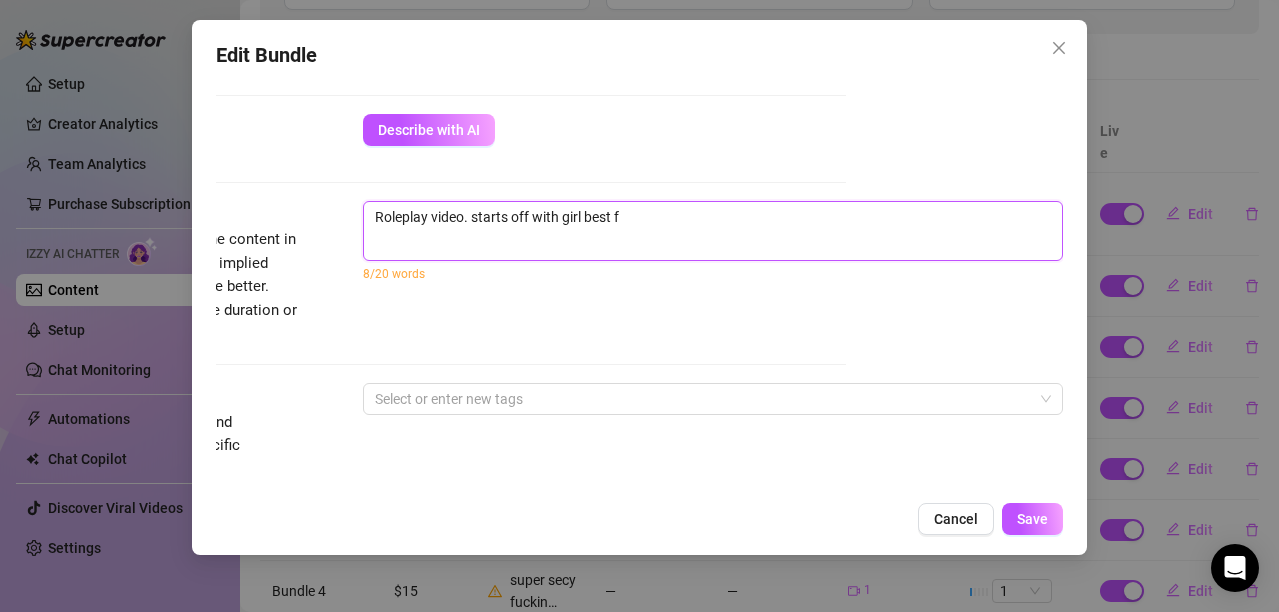 type on "Roleplay video. starts off with girl best fr" 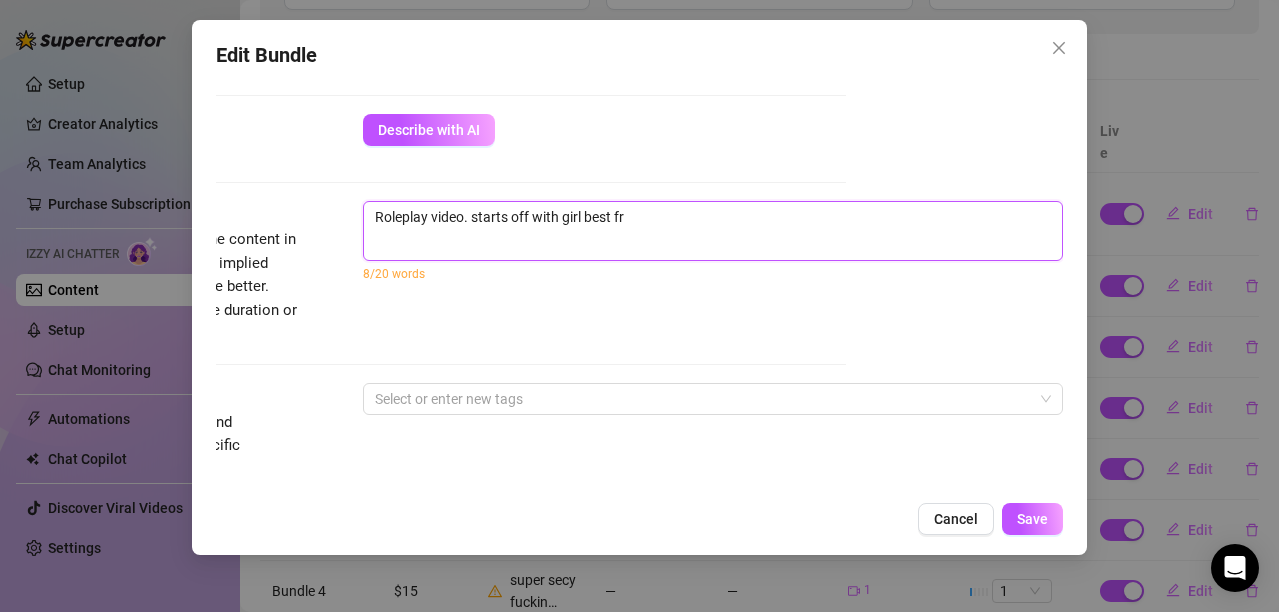 type on "Roleplay video. starts off with girl best fri" 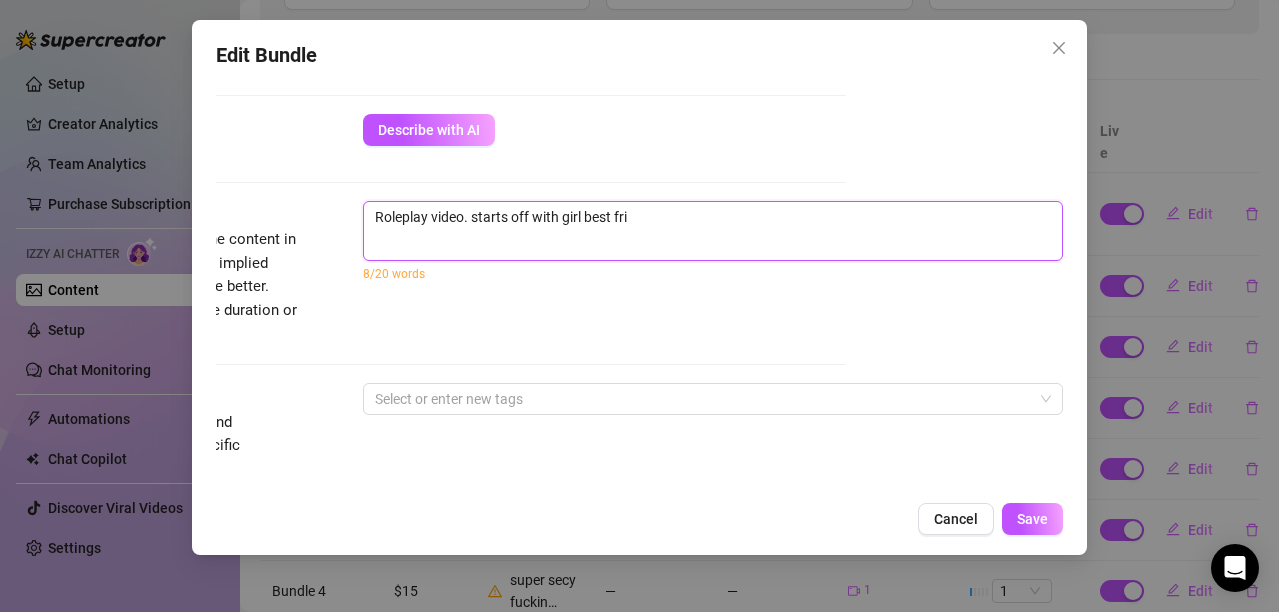 type on "Roleplay video. starts off with girl best frie" 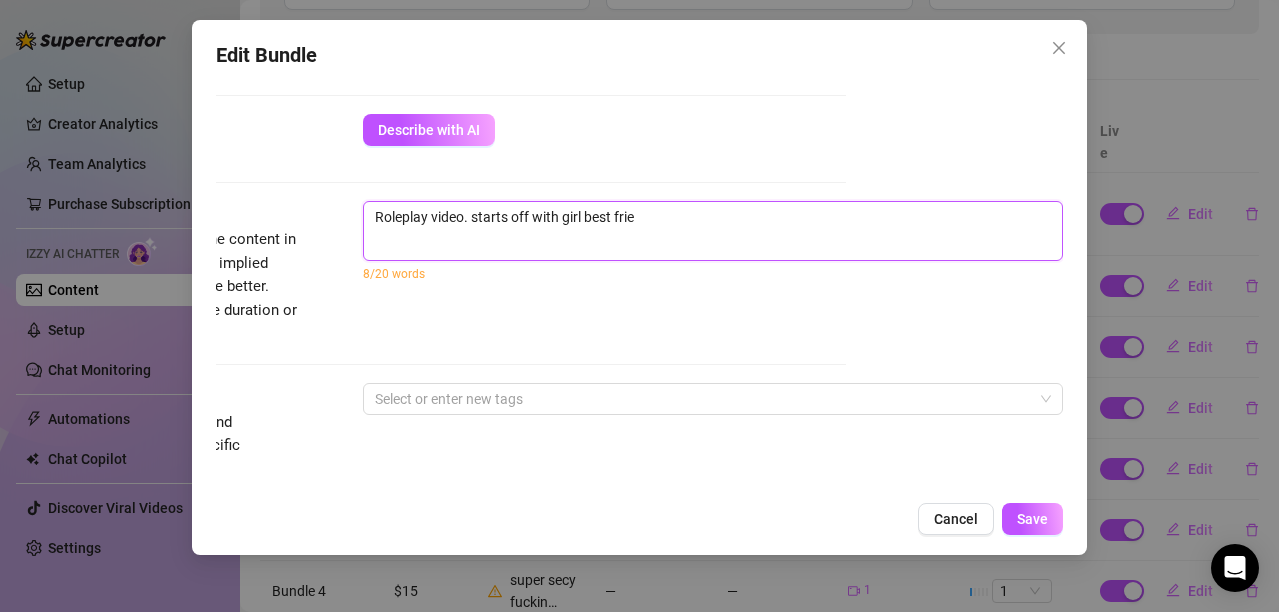 type on "Roleplay video. starts off with girl best frien" 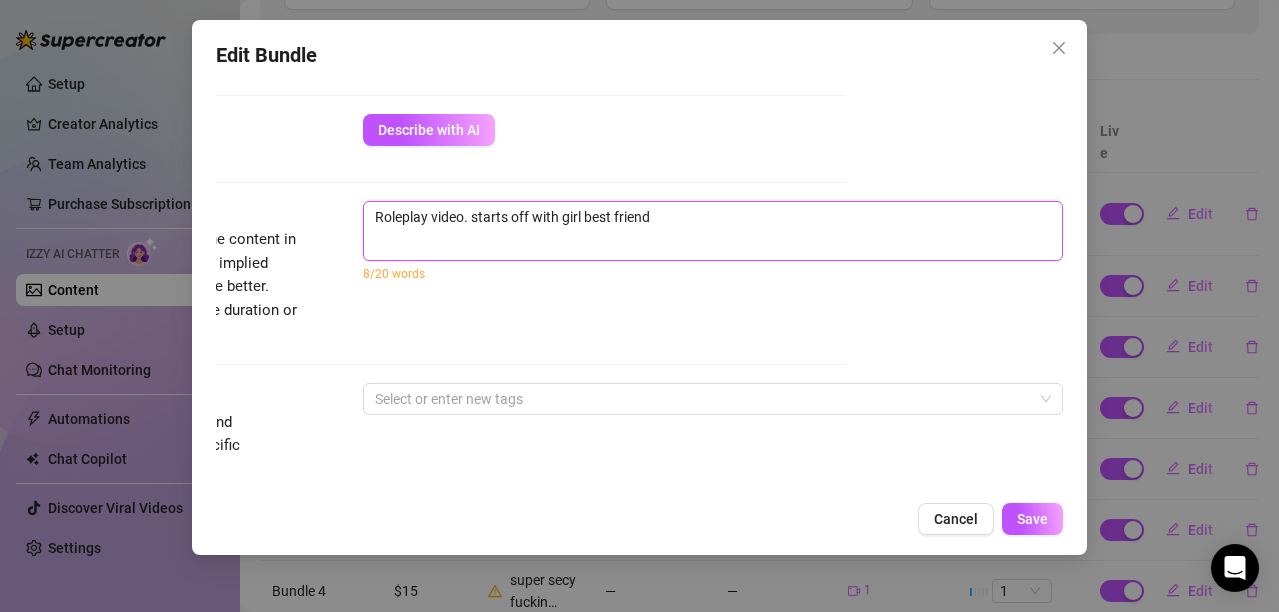 type on "Roleplay video. starts off with girl best friend" 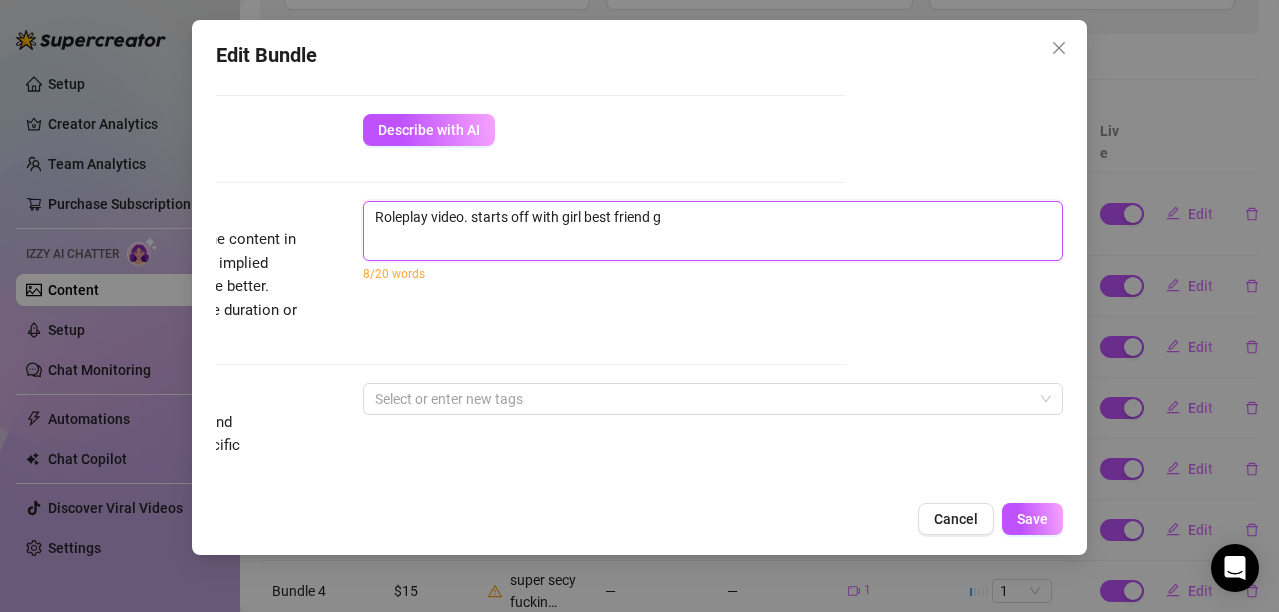 type on "Roleplay video. starts off with girl best friend ge" 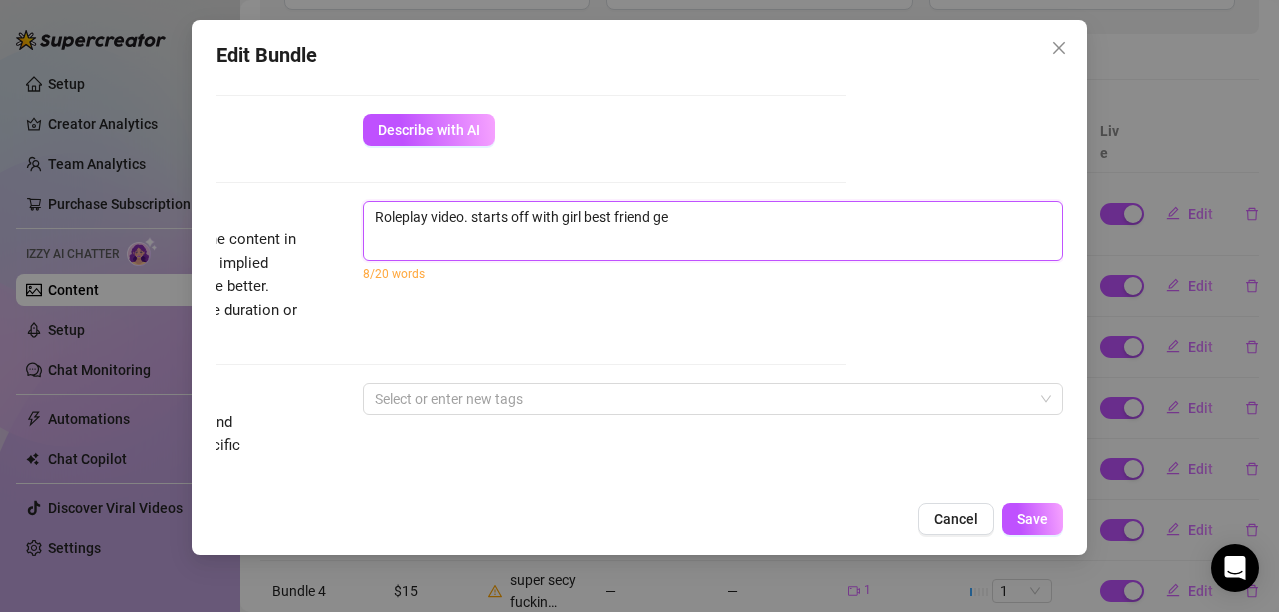 type on "Roleplay video. starts off with girl best friend get" 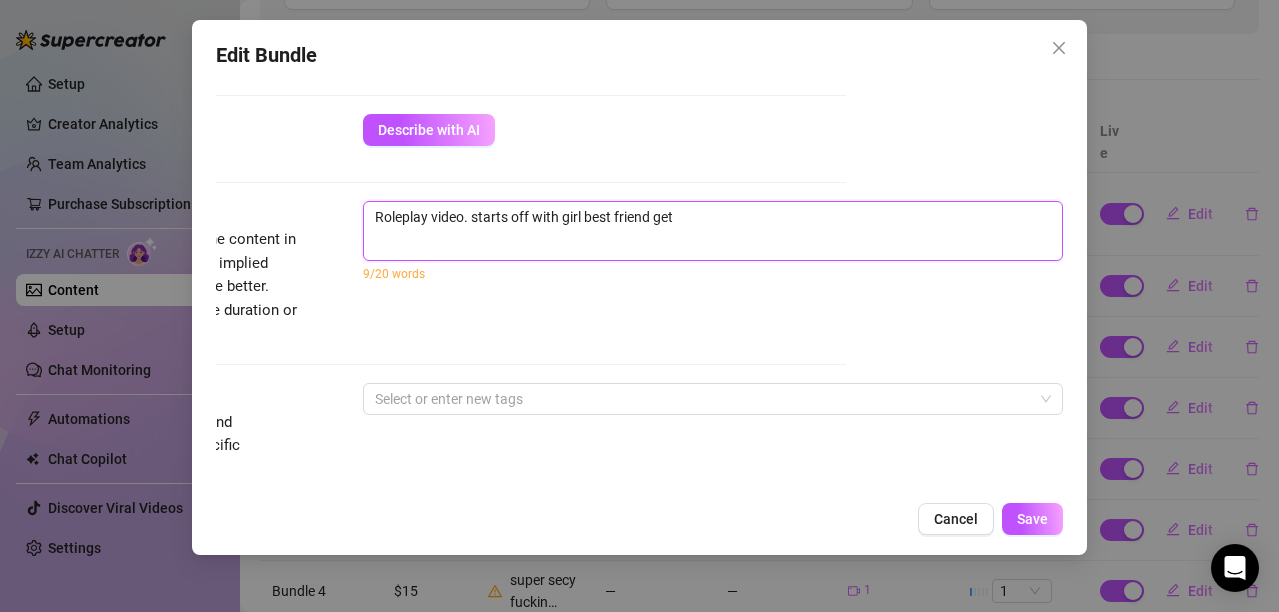 type on "Roleplay video. starts off with girl best friend ge" 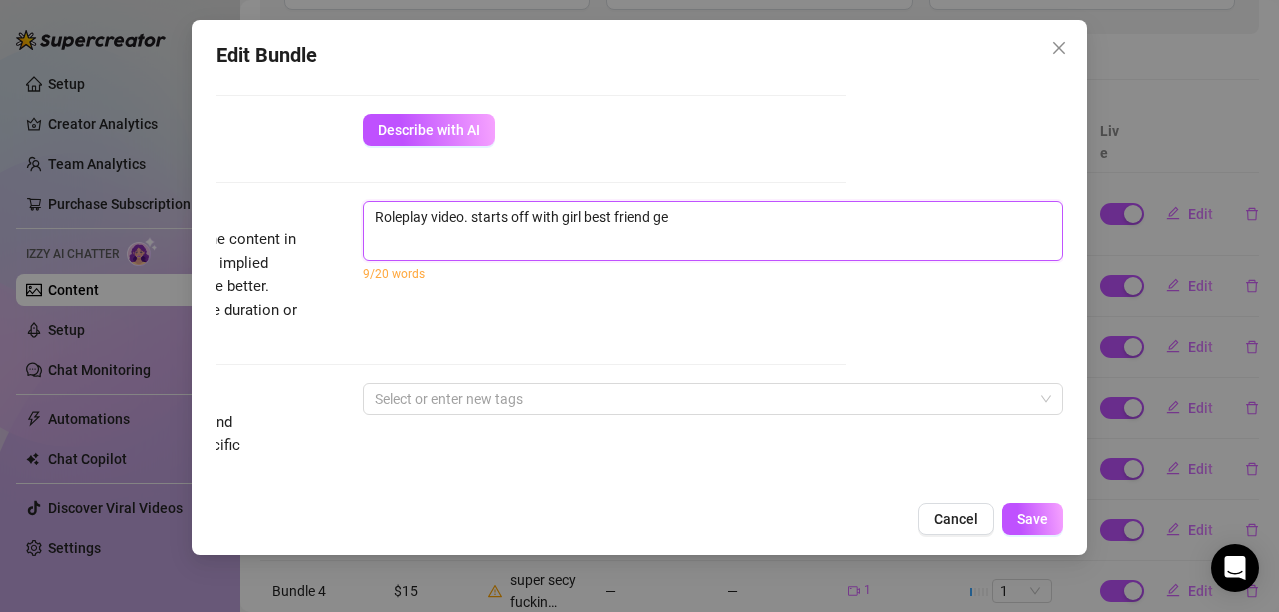 type on "Roleplay video. starts off with girl best friend g" 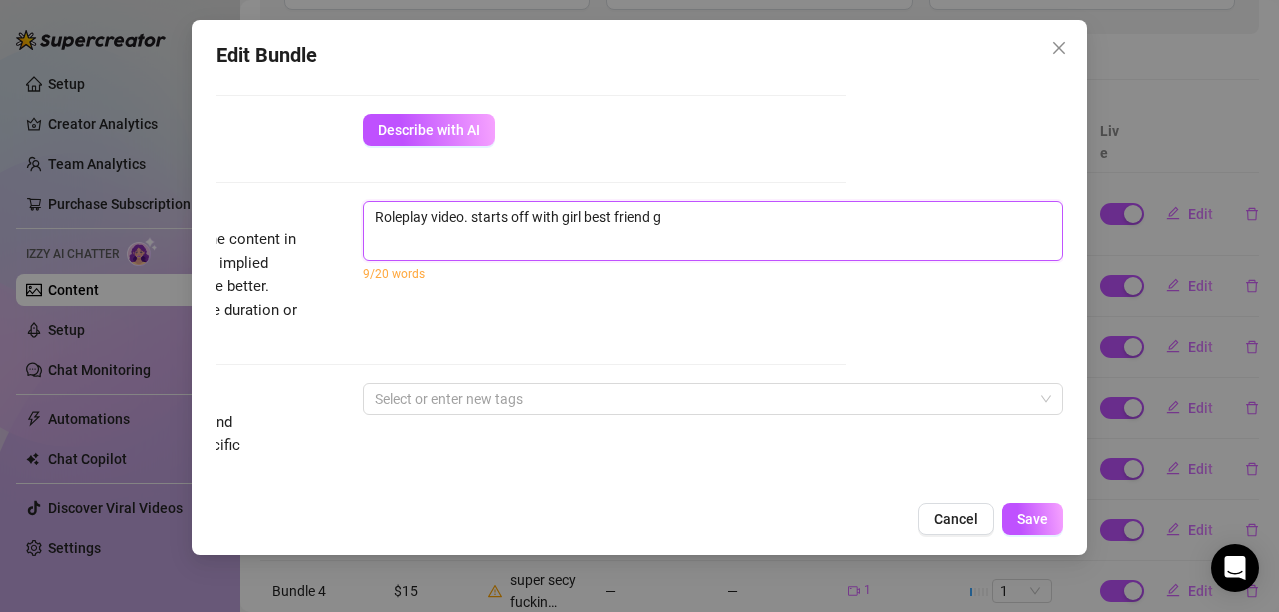 type on "Roleplay video. starts off with girl best friend" 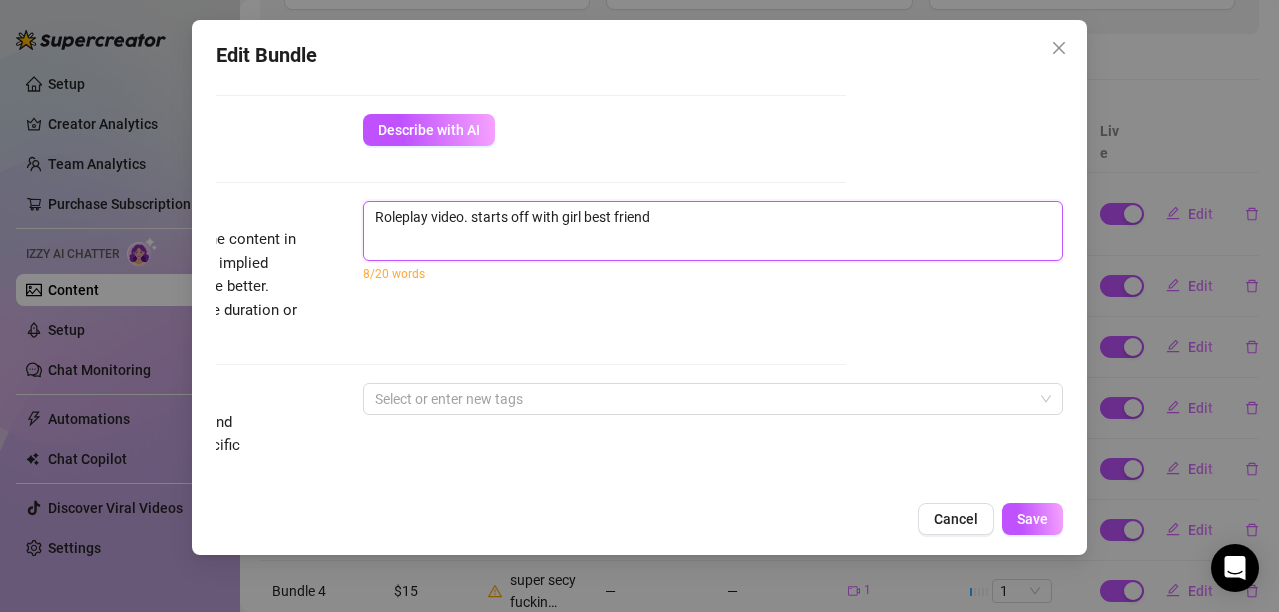 type on "Roleplay video. starts off with girl best friend a" 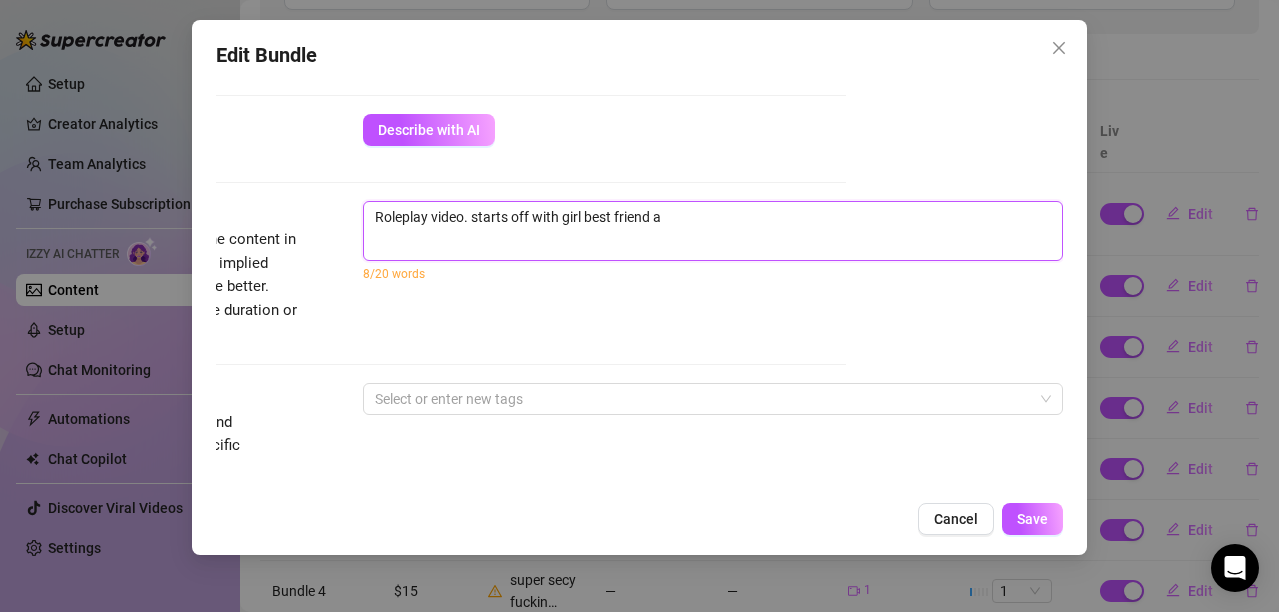 type on "Roleplay video. starts off with girl best friend as" 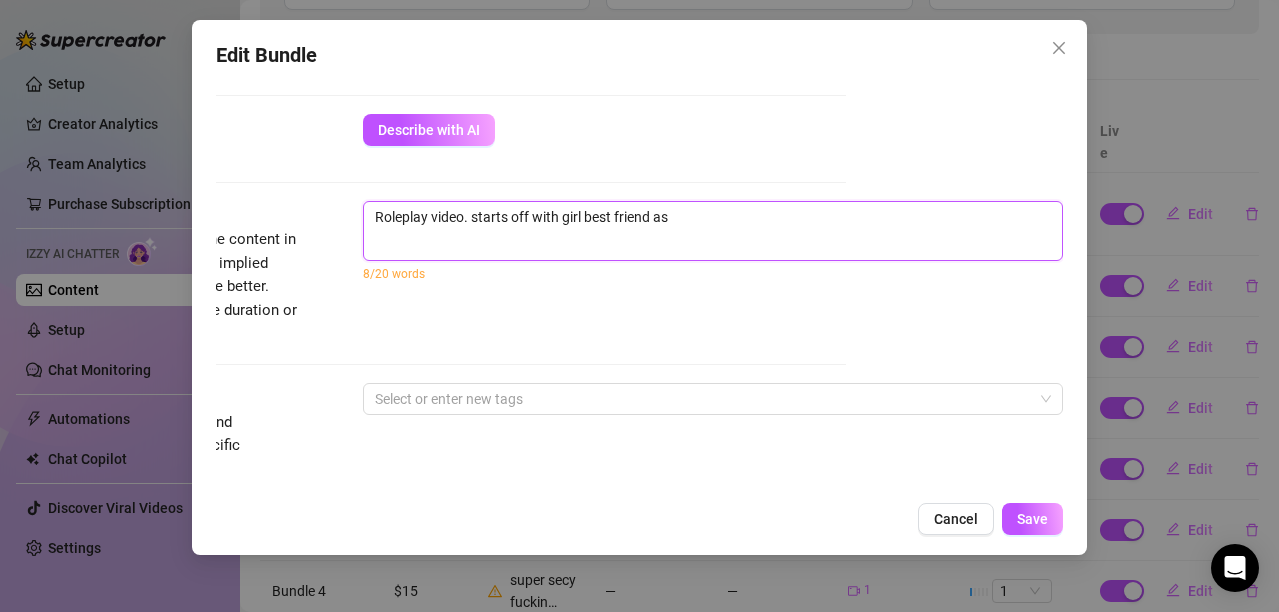 type on "Roleplay video. starts off with girl best friend ask" 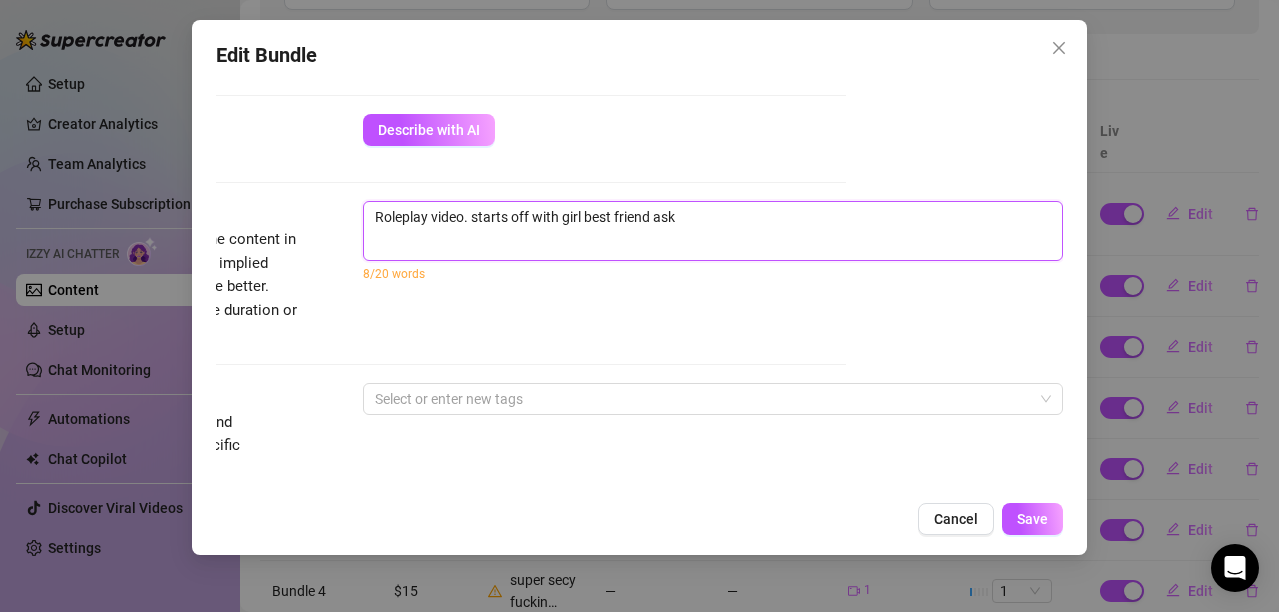 type on "Roleplay video. starts off with girl best friend aski" 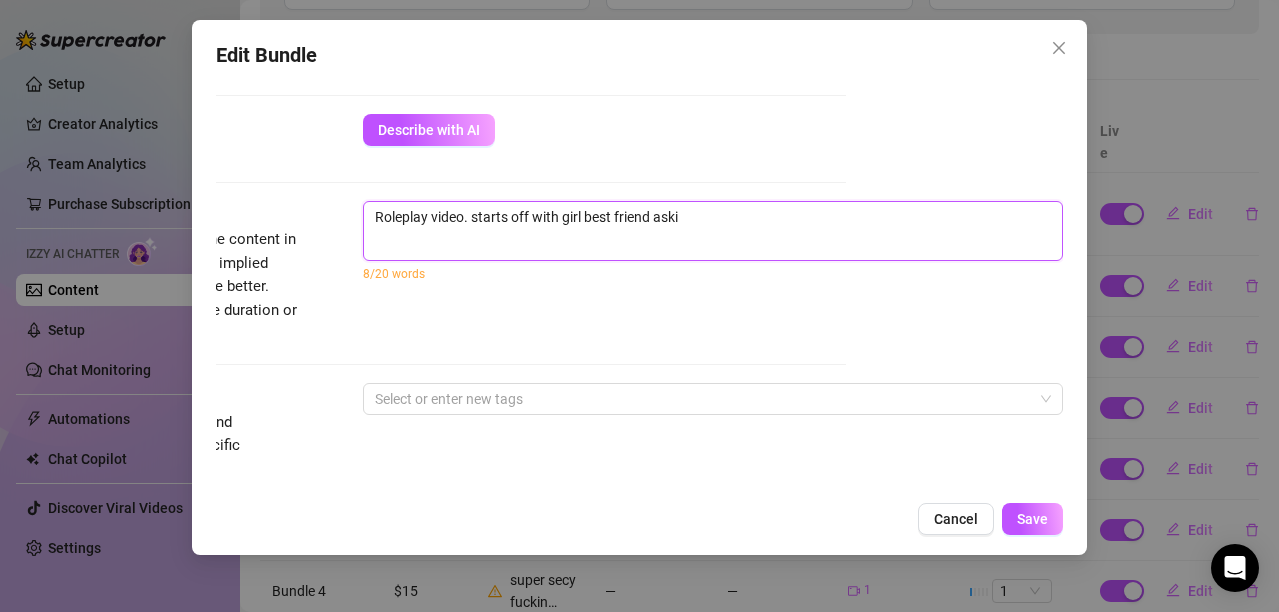 type on "Roleplay video. starts off with girl best friend askin" 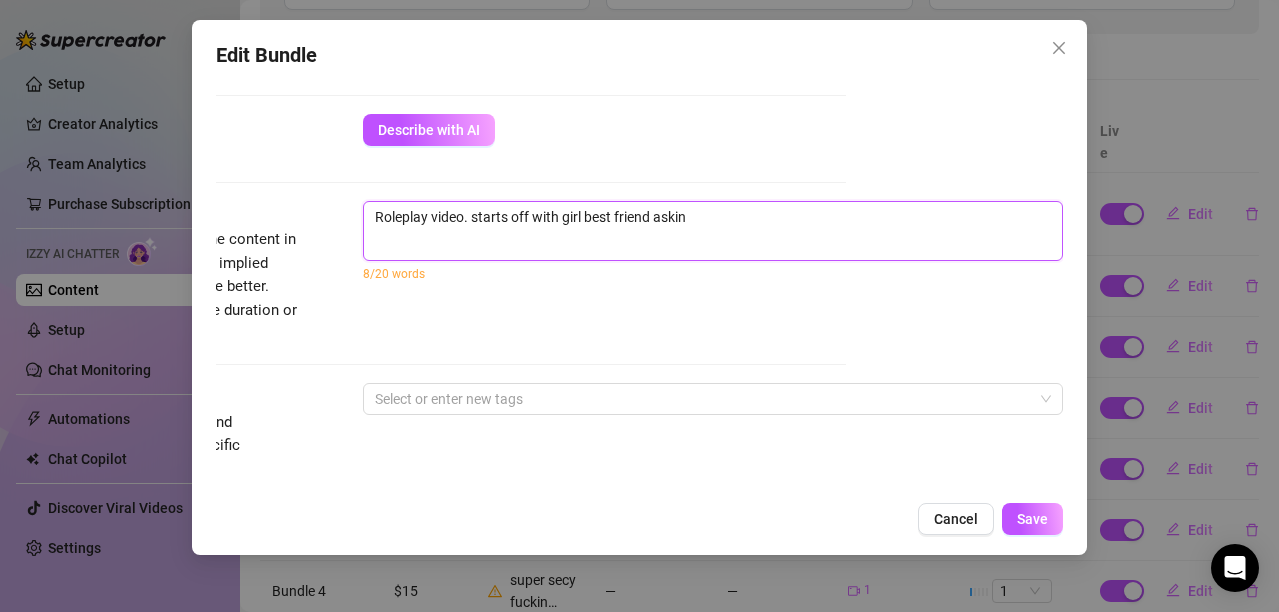 type on "Roleplay video. starts off with girl best friend asking" 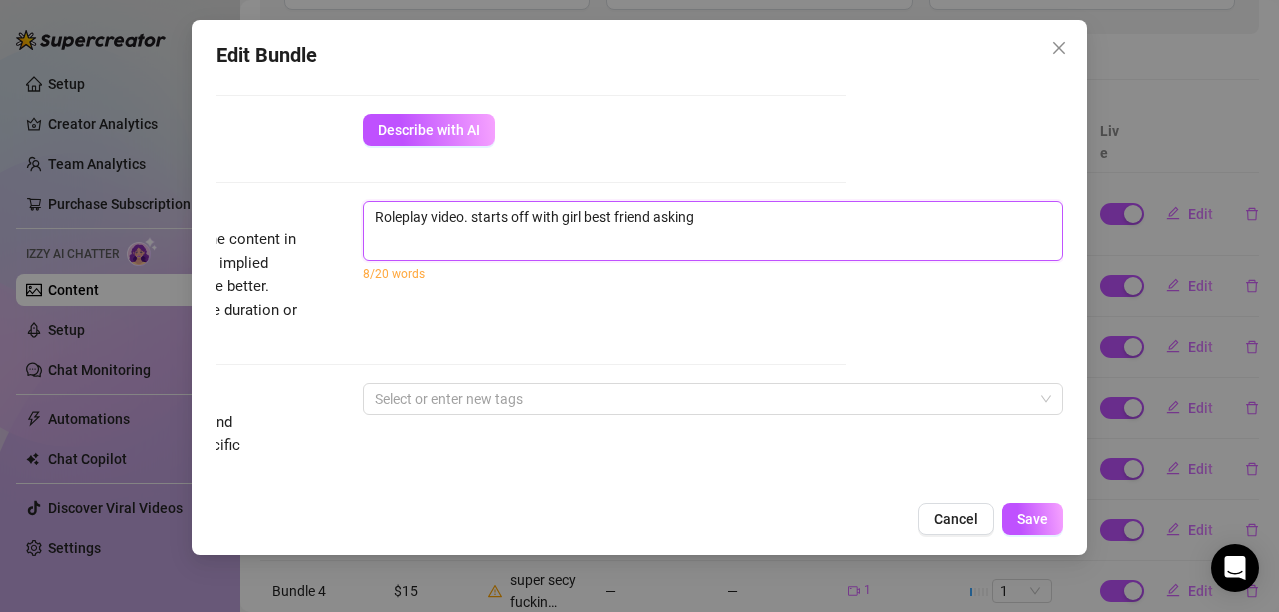 type on "Roleplay video. starts off with girl best friend asking" 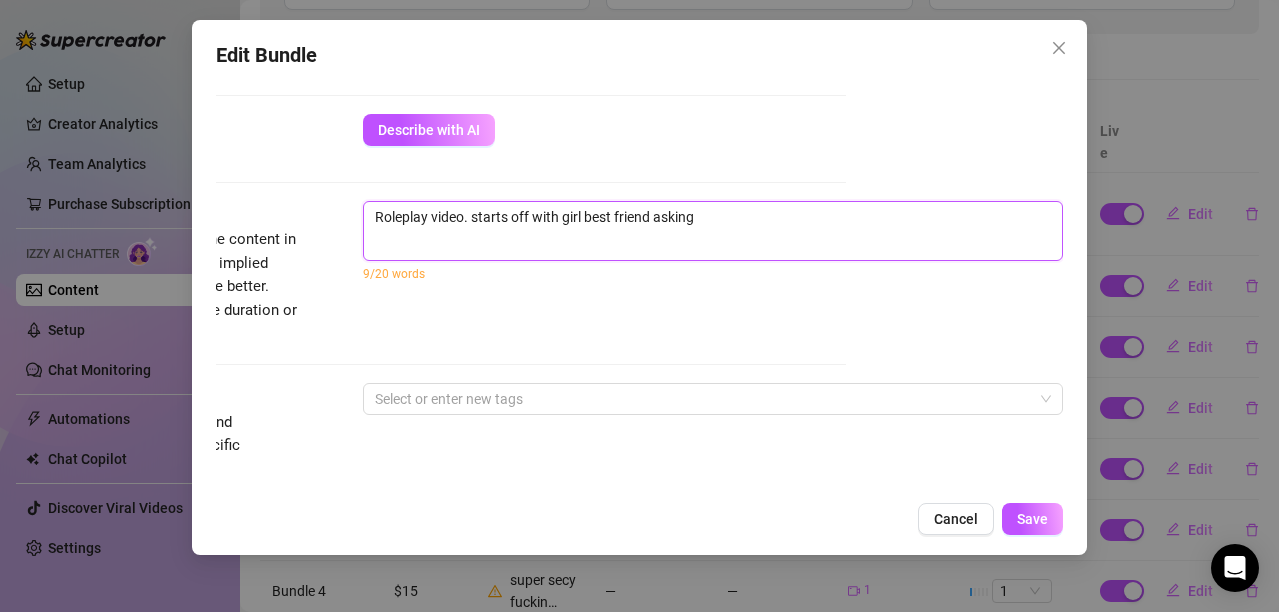 type on "Roleplay video. starts off with girl best friend asking g" 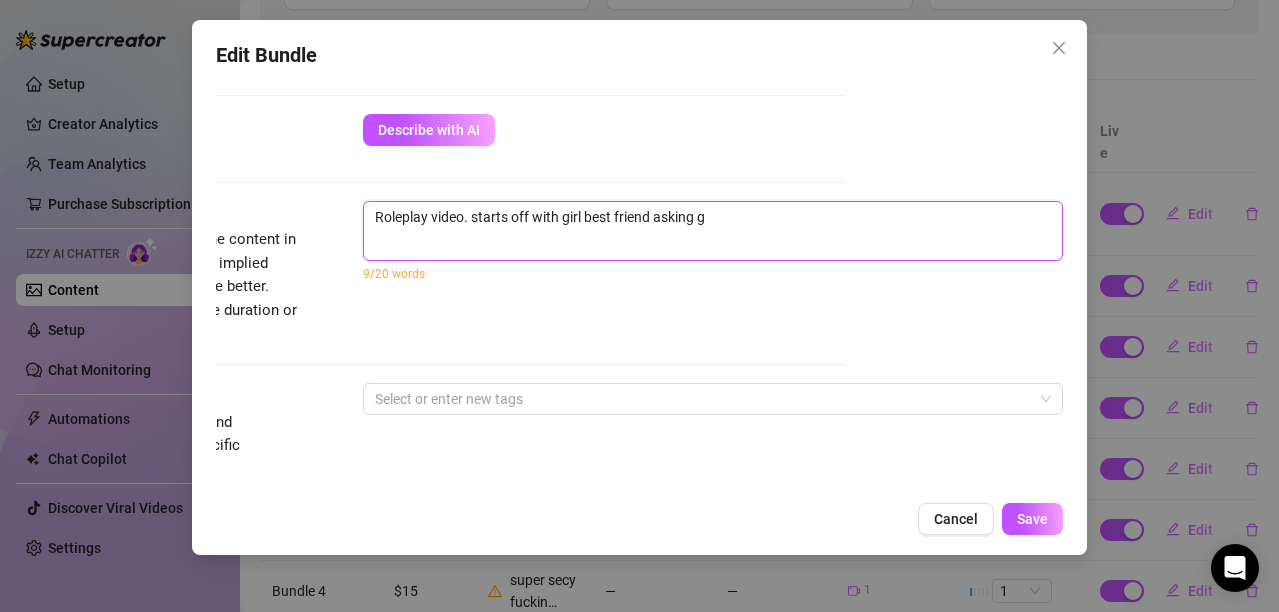 type on "Roleplay video. starts off with girl best friend asking gu" 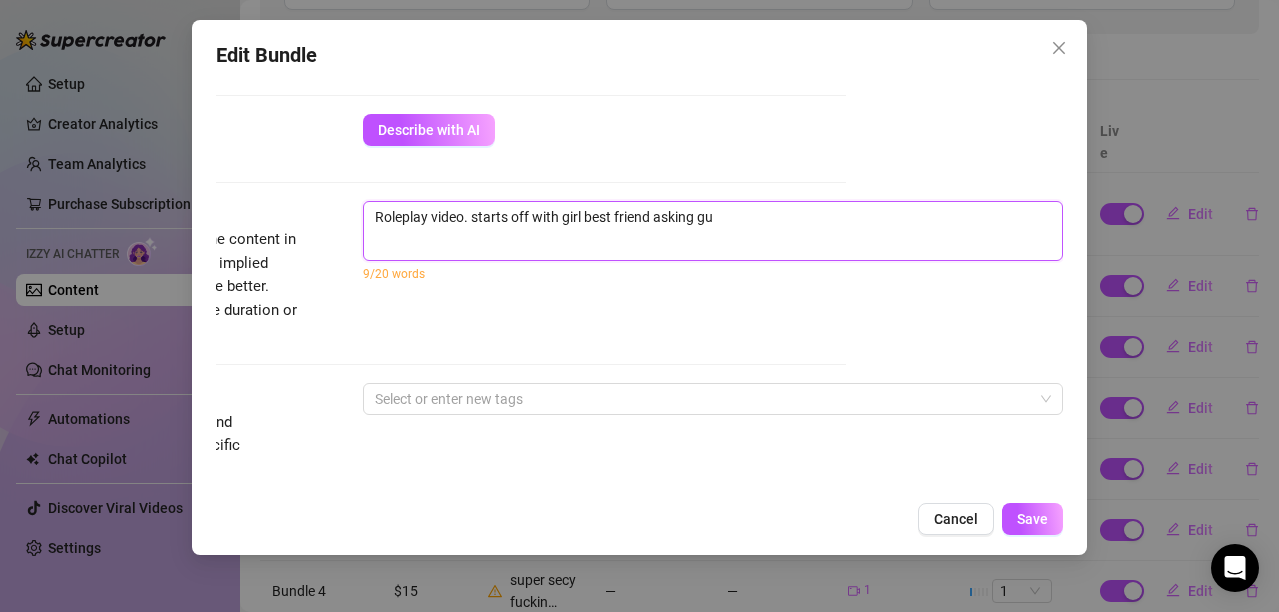 type on "Roleplay video. starts off with girl best friend asking guy" 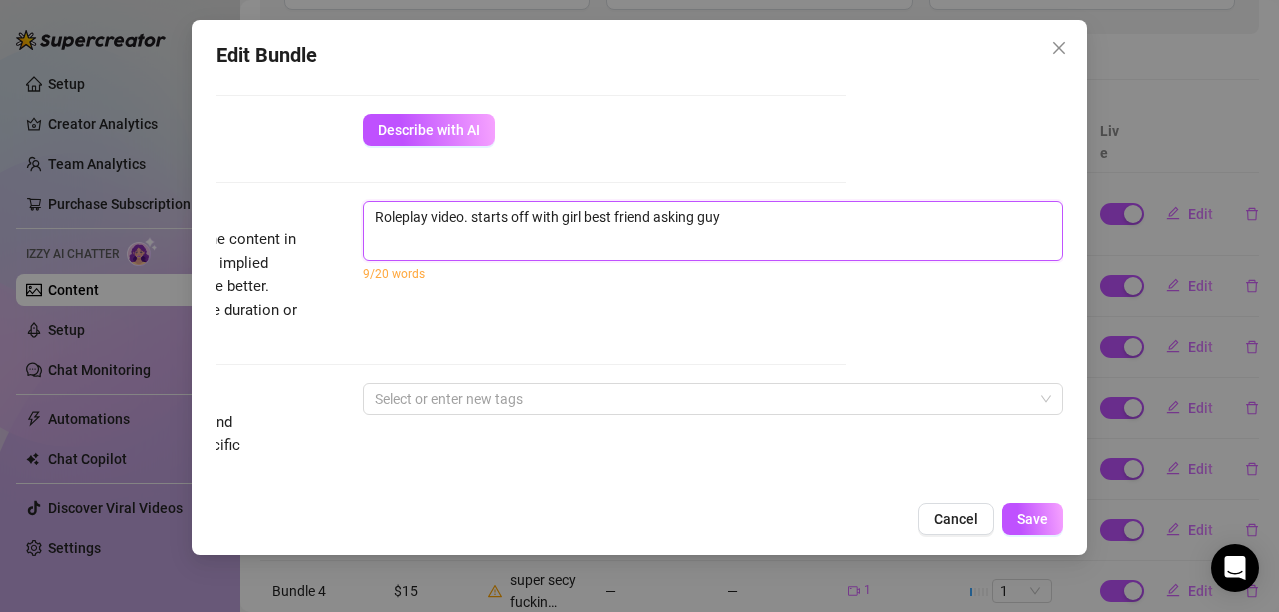 type on "Roleplay video. starts off with girl best friend asking guy" 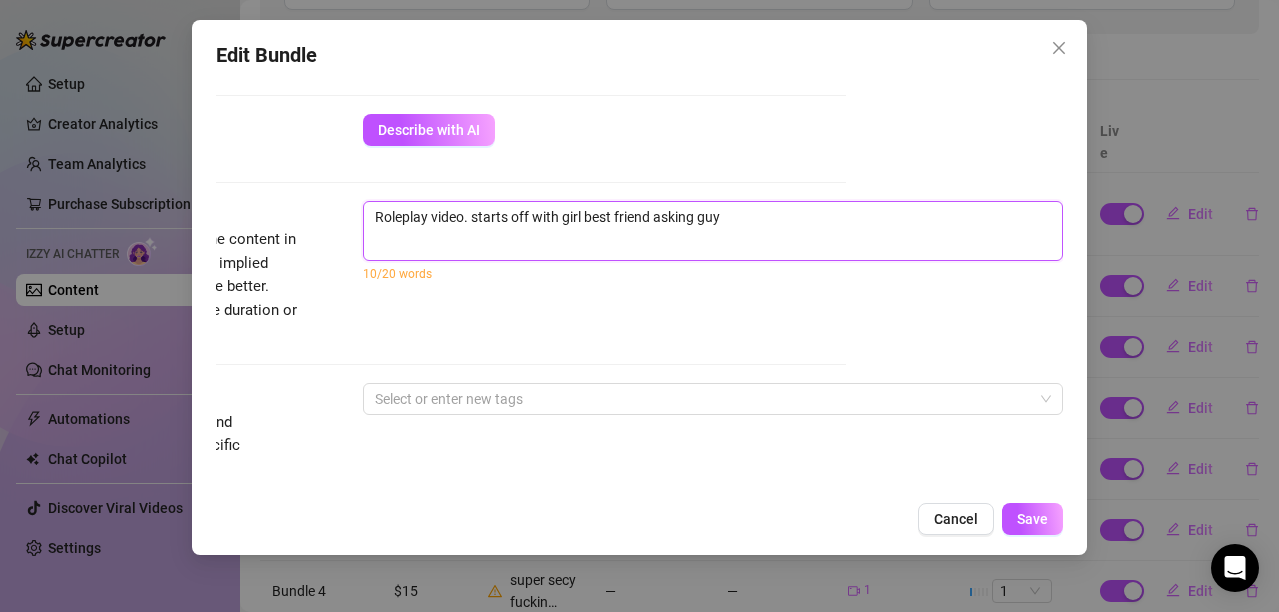 type on "Roleplay video. starts off with girl best friend asking guy b" 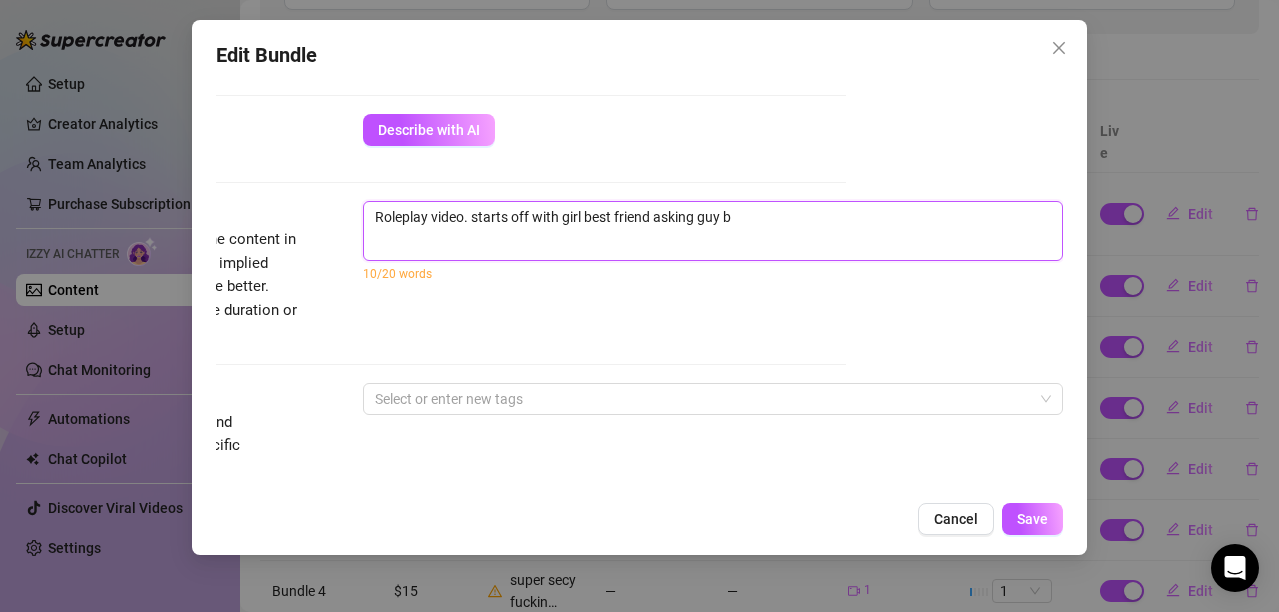 type on "Roleplay video. starts off with girl best friend asking guy be" 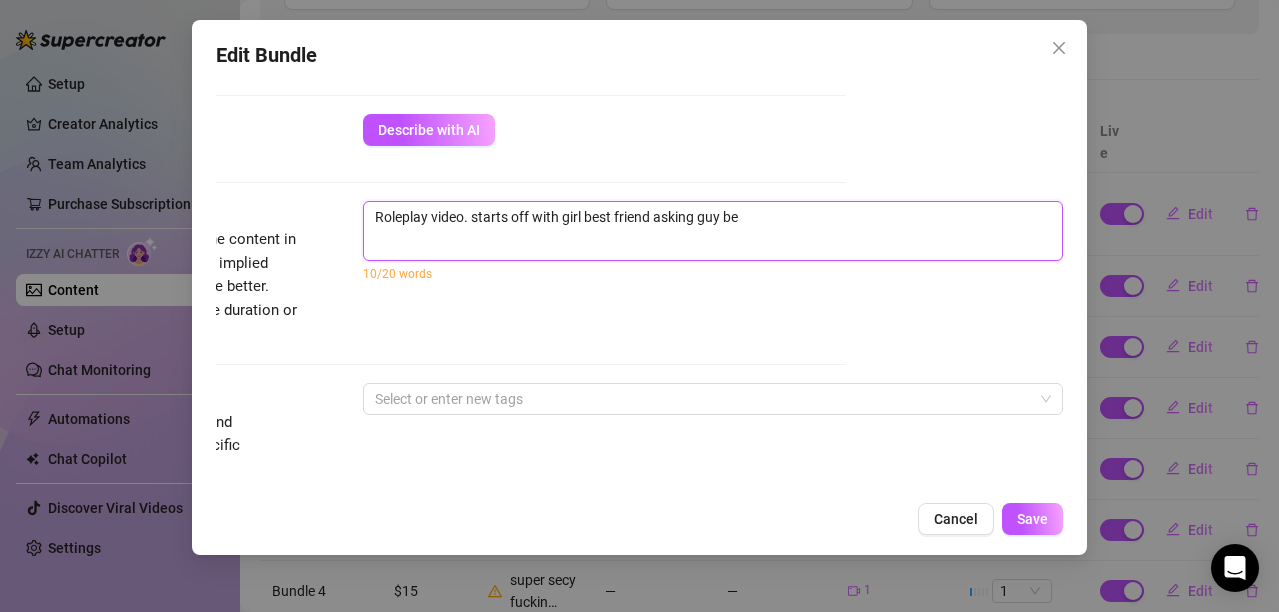 type on "Roleplay video. starts off with girl best friend asking guy bes" 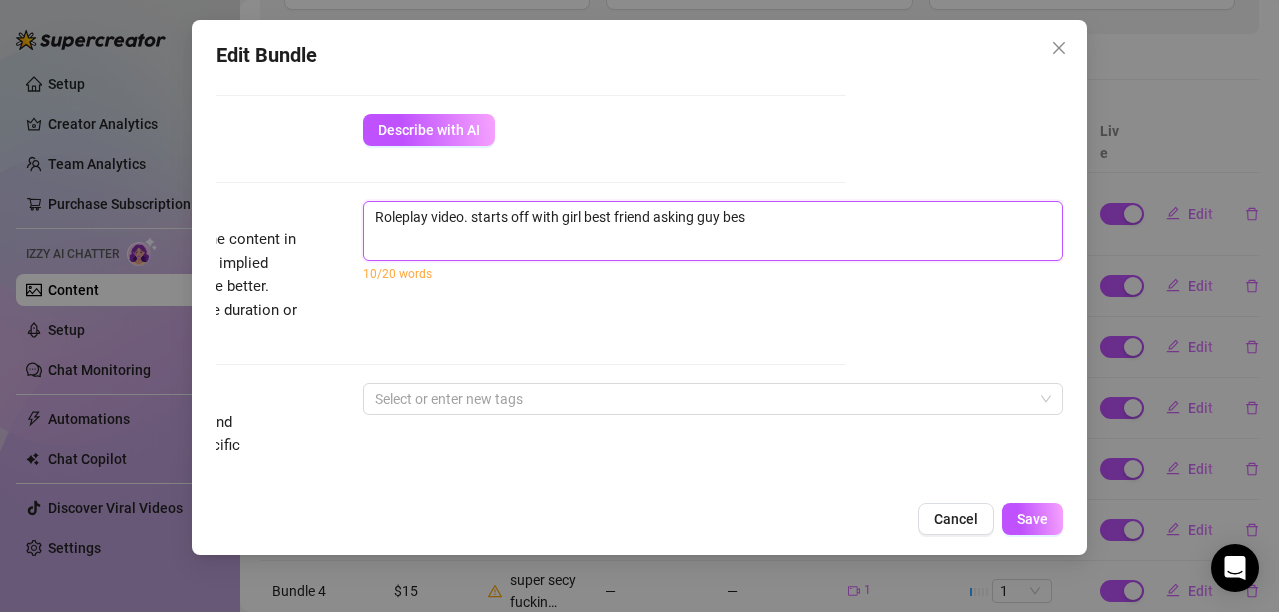 type on "Roleplay video. starts off with girl best friend asking guy best" 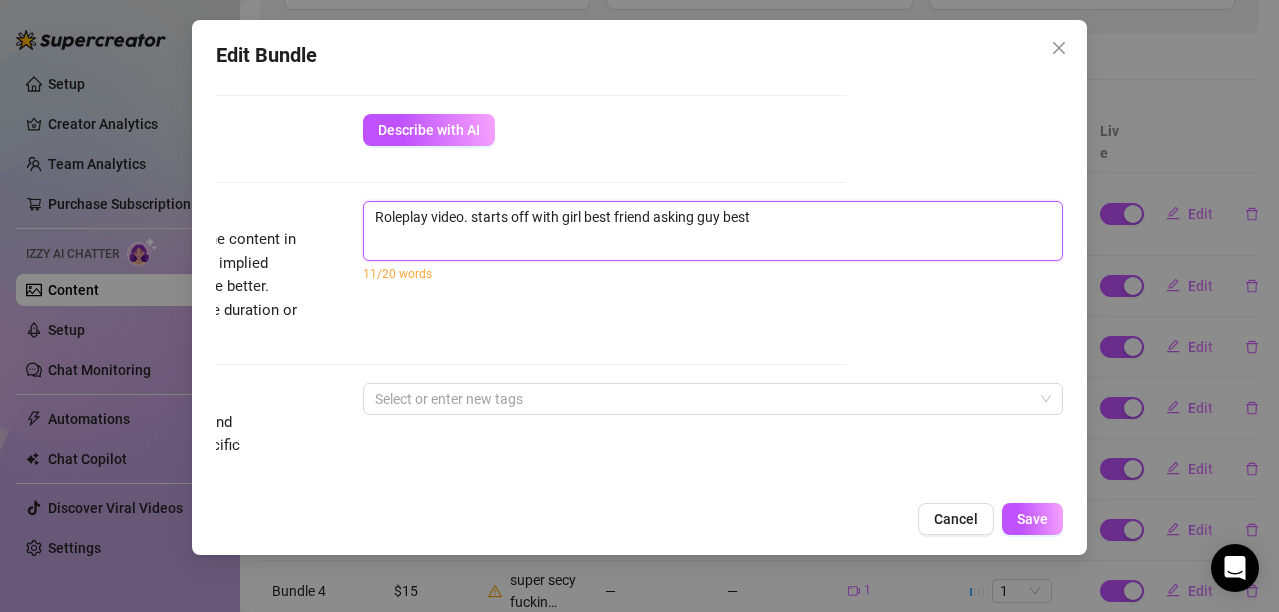 type on "Roleplay video. starts off with girl best friend asking guy bestf" 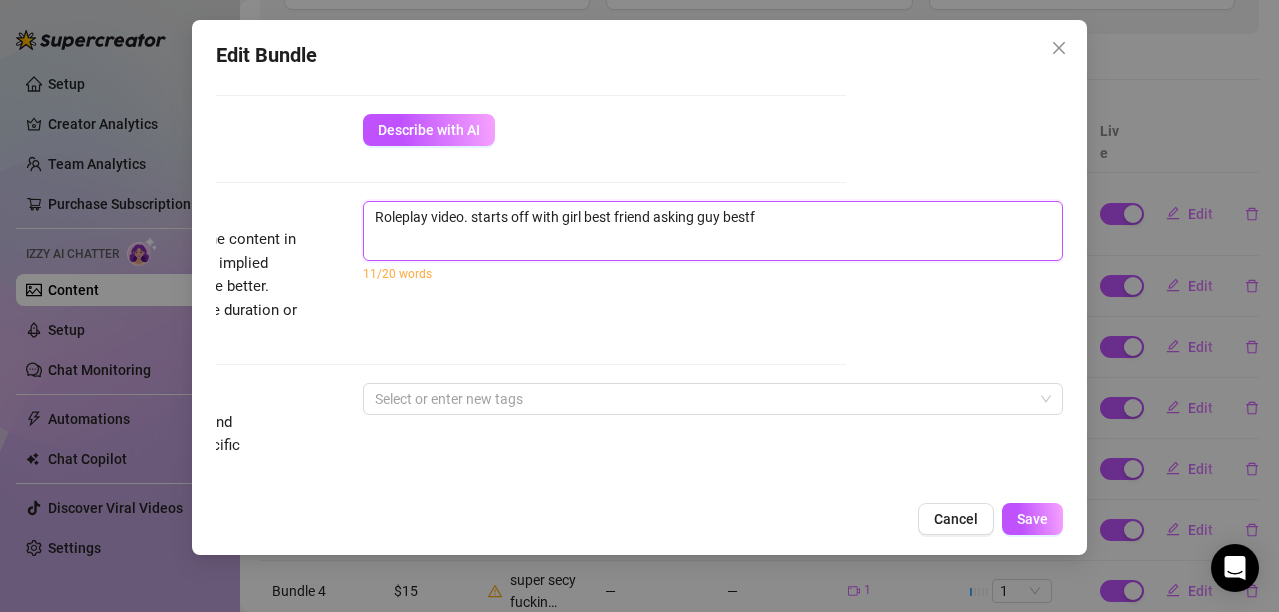 type on "Roleplay video. starts off with girl best friend asking guy bestfr" 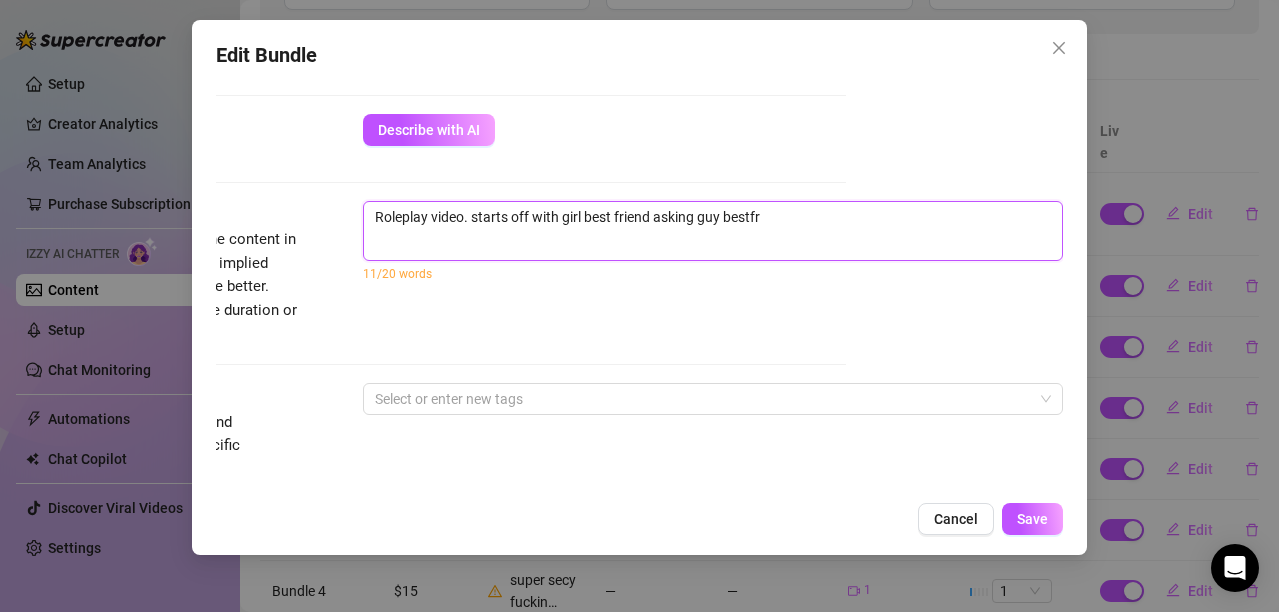 type on "Roleplay video. starts off with girl best friend asking guy bestfre" 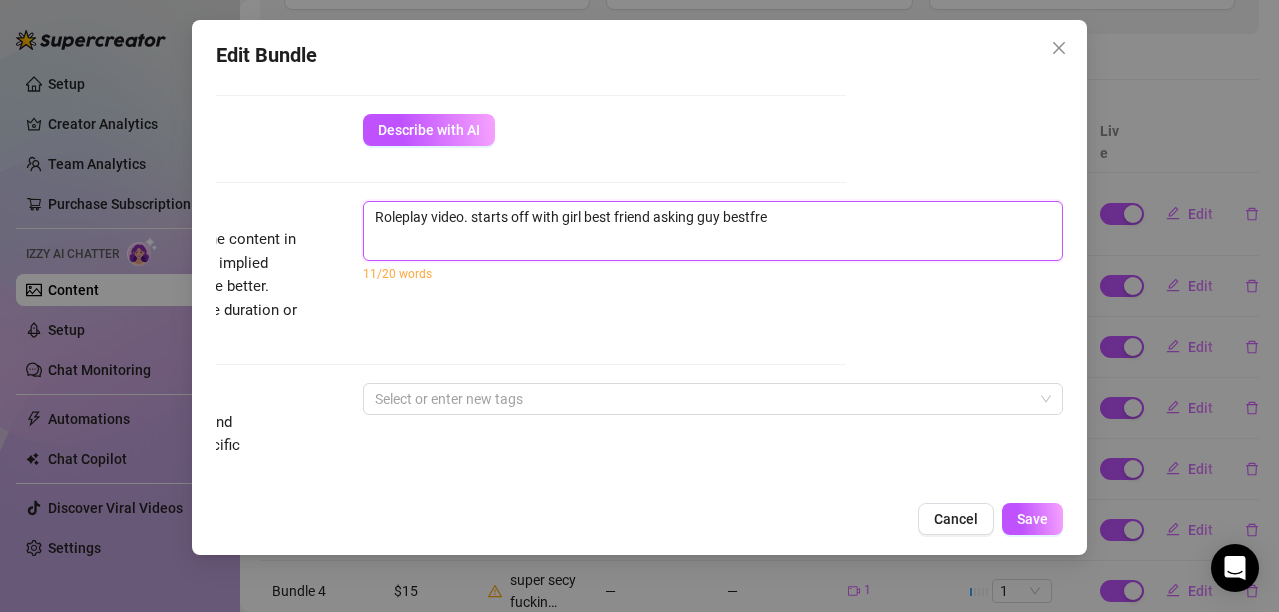 type on "Roleplay video. starts off with girl best friend asking guy bestfren" 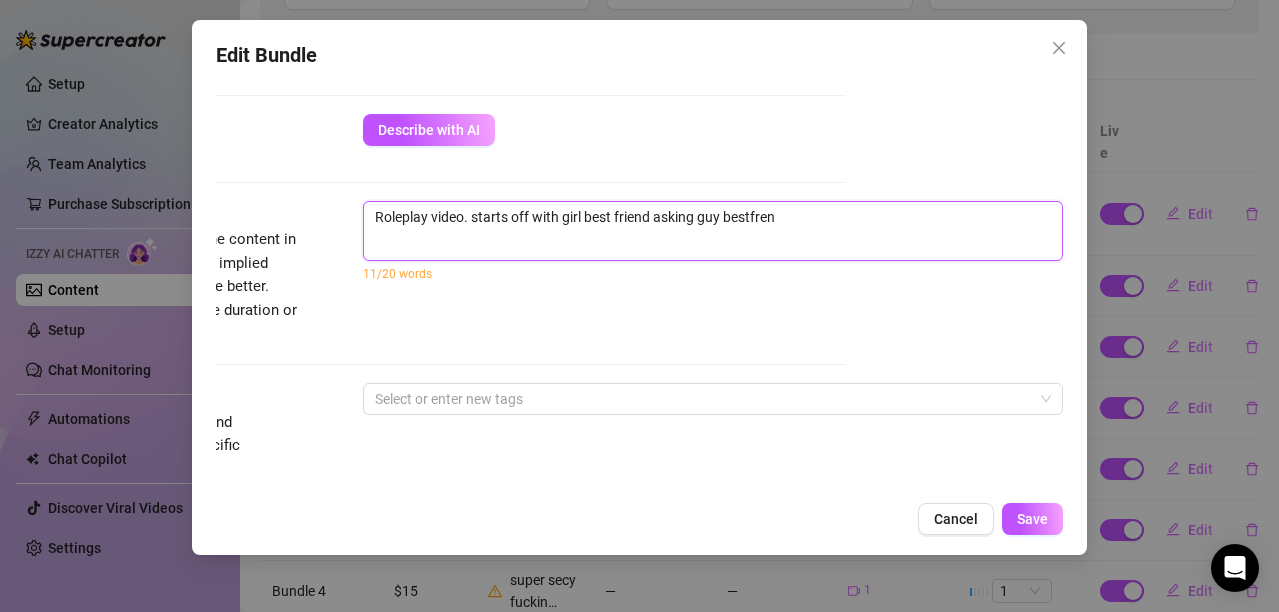 type on "Roleplay video. starts off with girl best friend asking guy bestfrend" 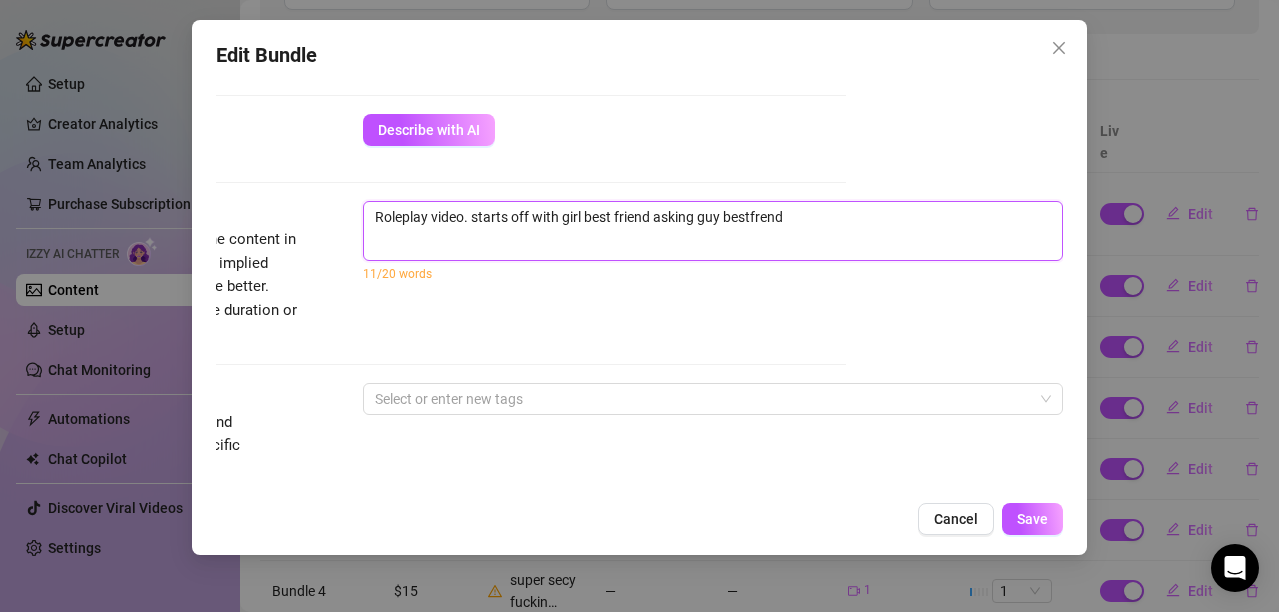 type on "Roleplay video. starts off with girl best friend asking guy bestfrend" 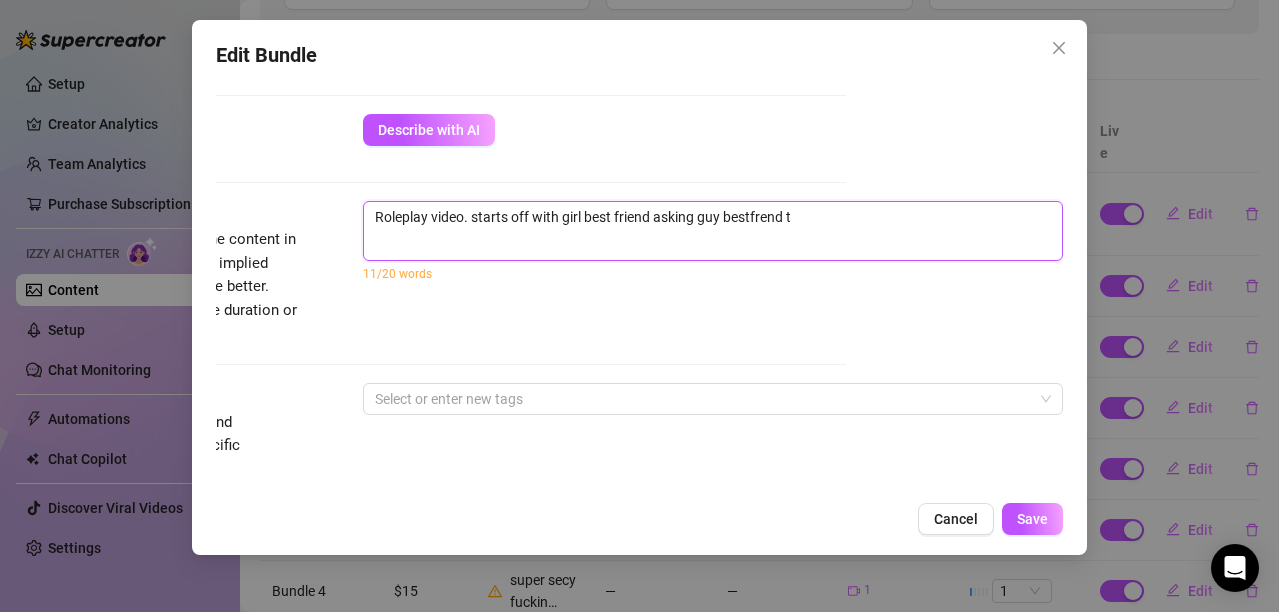 type on "Roleplay video. starts off with girl best friend asking guy bestfrend t" 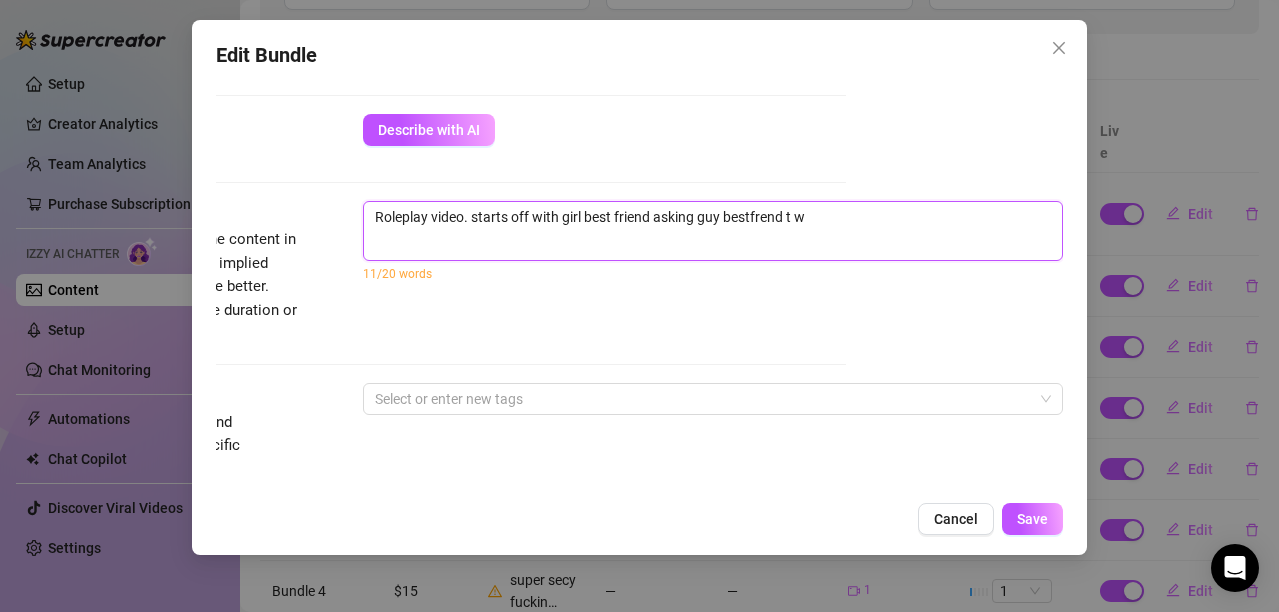 type on "Roleplay video. starts off with girl best friend asking guy bestfrend t wa" 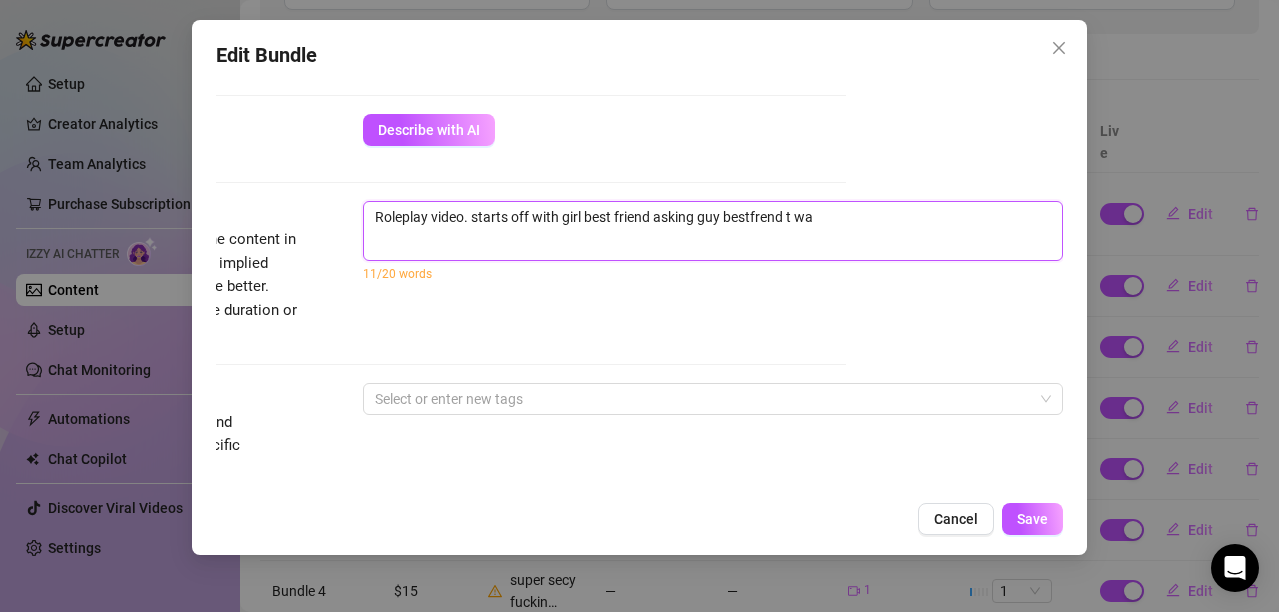 type on "Roleplay video. starts off with girl best friend asking guy bestfrend t wat" 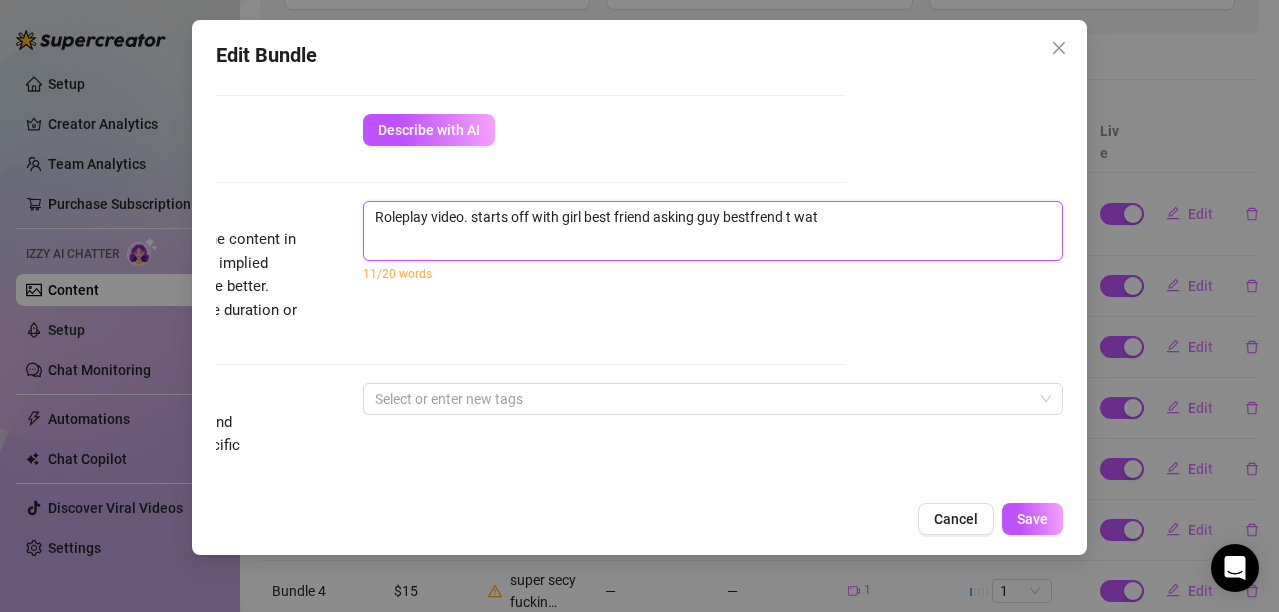 type on "Roleplay video. starts off with girl best friend asking guy bestfrend t watc" 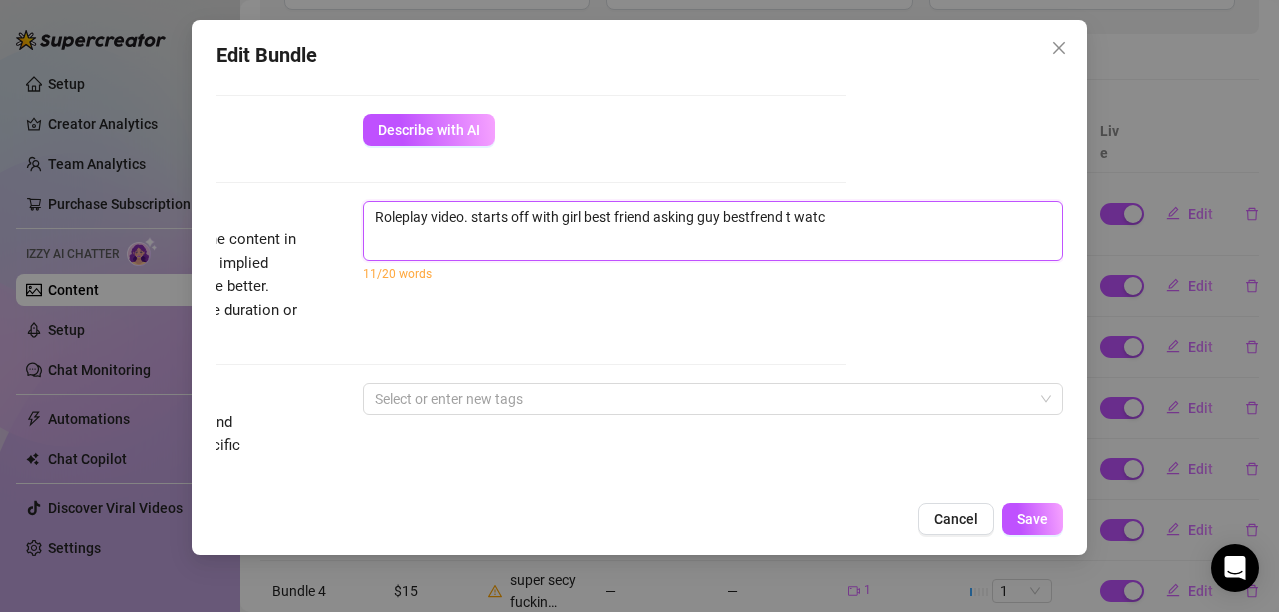 type on "Roleplay video. starts off with girl best friend asking guy bestfrend t watch" 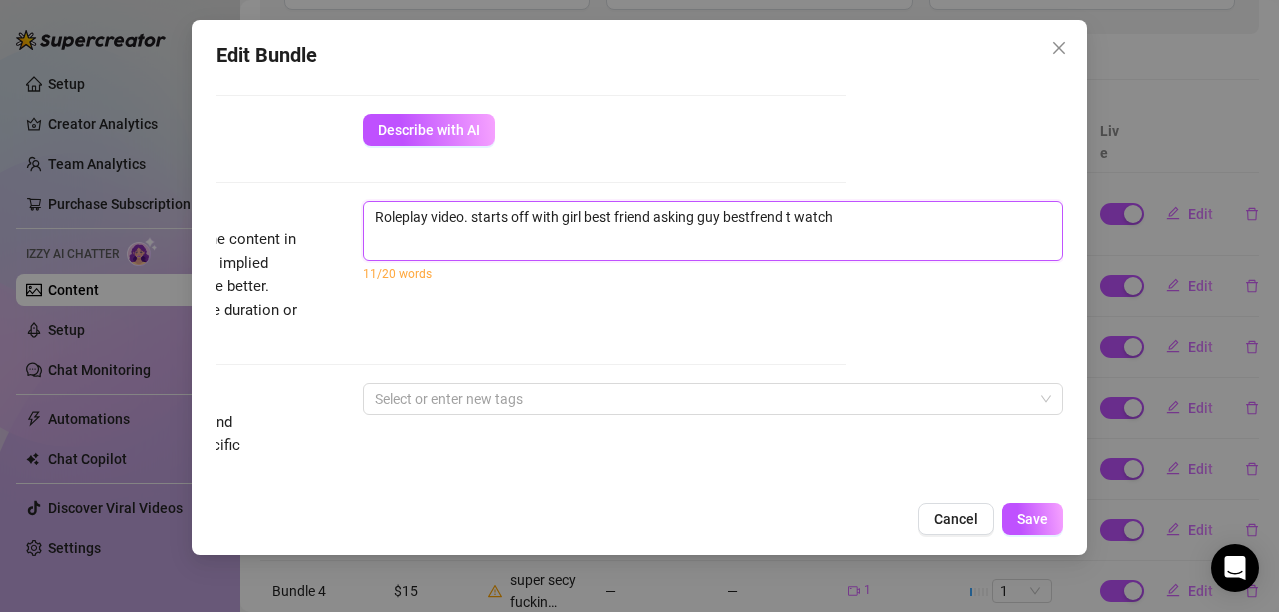 type on "Roleplay video. starts off with girl best friend asking guy bestfrend t watch" 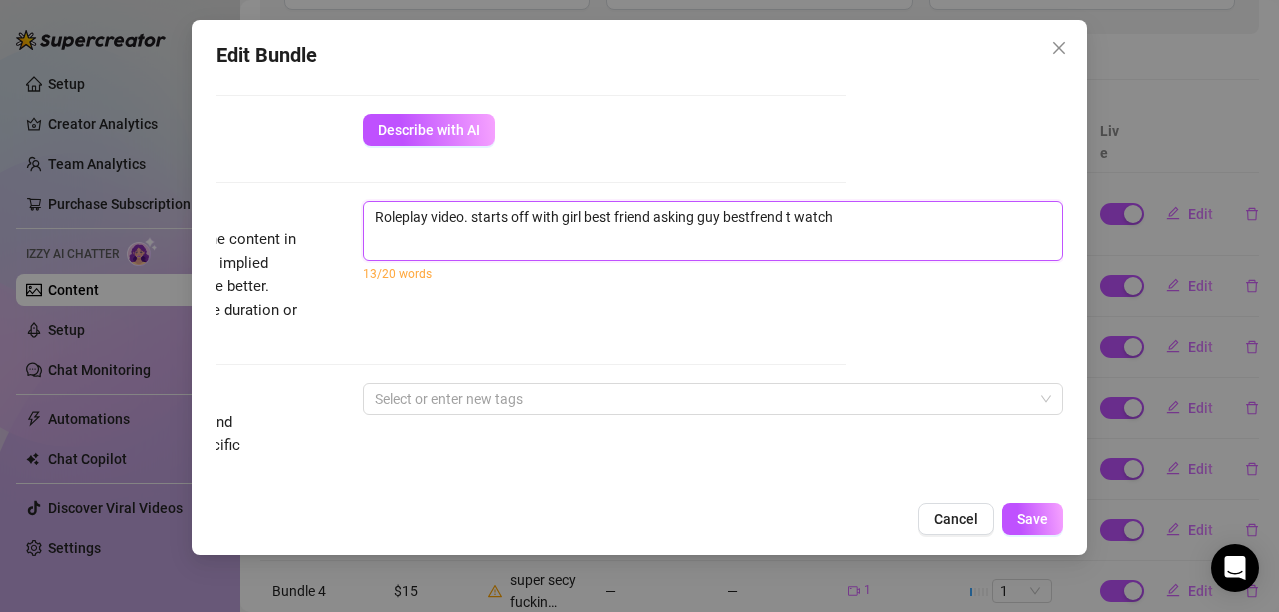 type on "Roleplay video. starts off with girl best friend asking guy bestfrend t watch h" 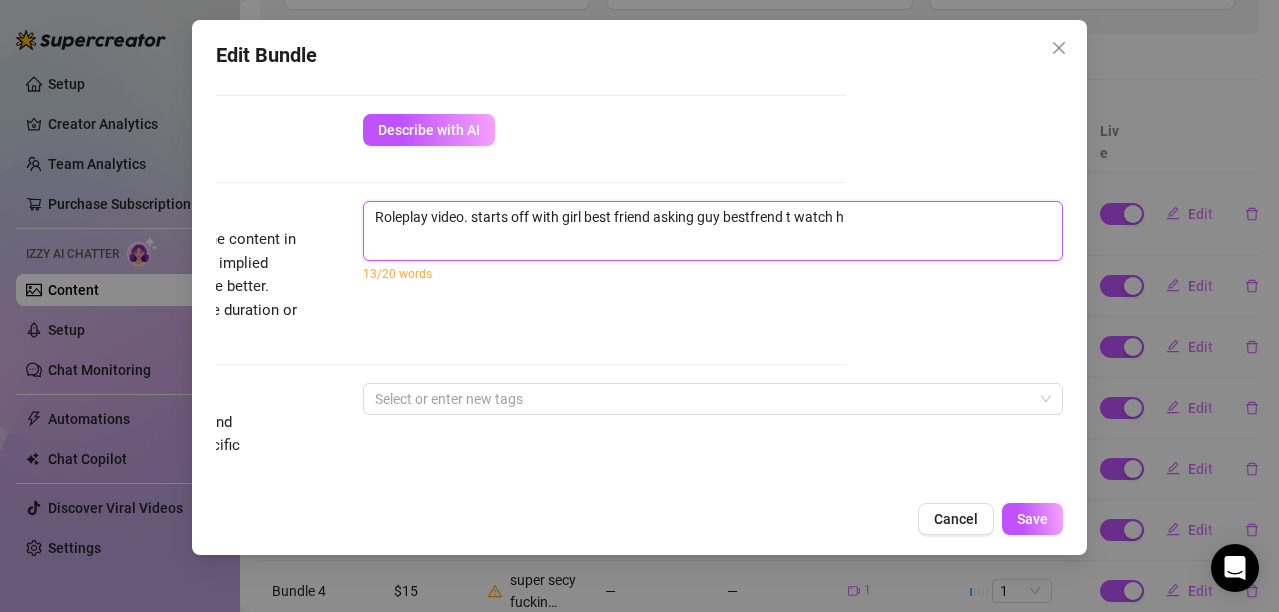 type on "Roleplay video. starts off with girl best friend asking guy bestfrend t watch he" 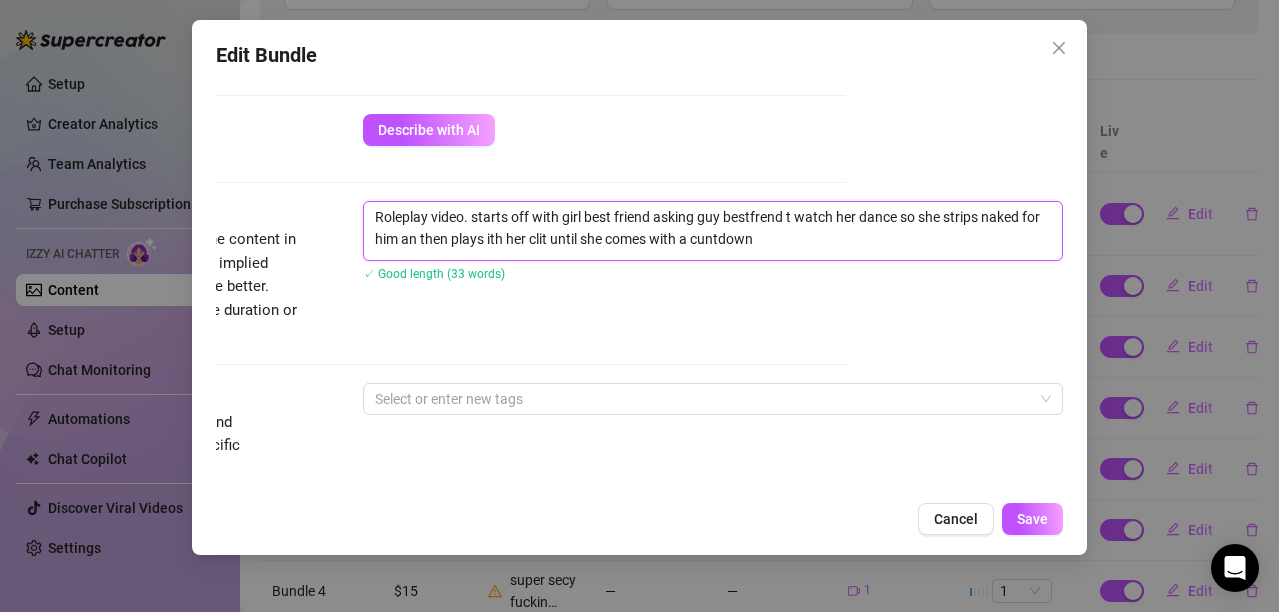 click on "Roleplay video. starts off with girl best friend asking guy bestfrend t watch her dance so she strips naked for him an then plays ith her clit until she comes with a cuntdown" at bounding box center [713, 231] 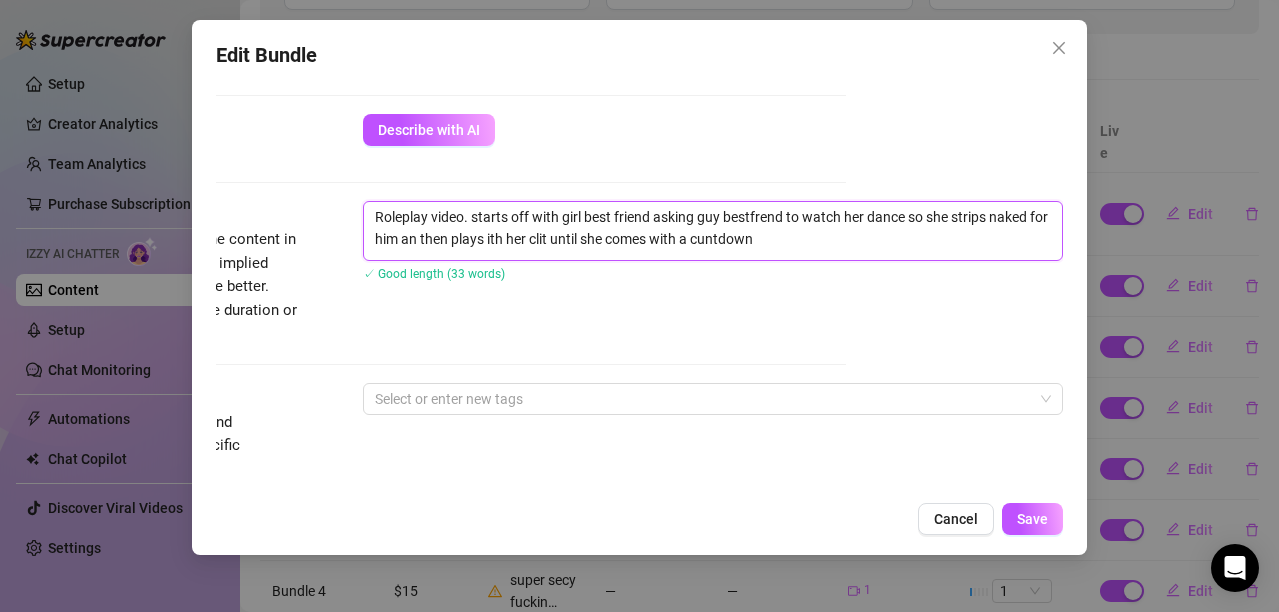 click on "Roleplay video. starts off with girl best friend asking guy bestfrend to watch her dance so she strips naked for him an then plays ith her clit until she comes with a cuntdown" at bounding box center [713, 231] 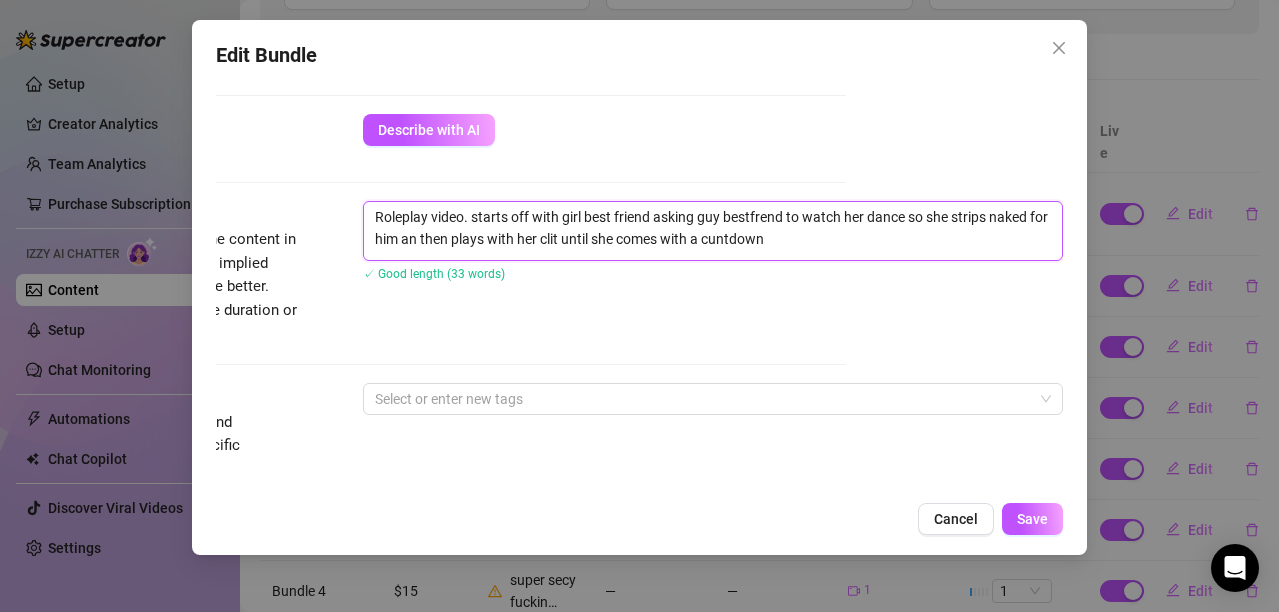 click on "Roleplay video. starts off with girl best friend asking guy bestfrend to watch her dance so she strips naked for him an then plays with her clit until she comes with a cuntdown" at bounding box center (713, 231) 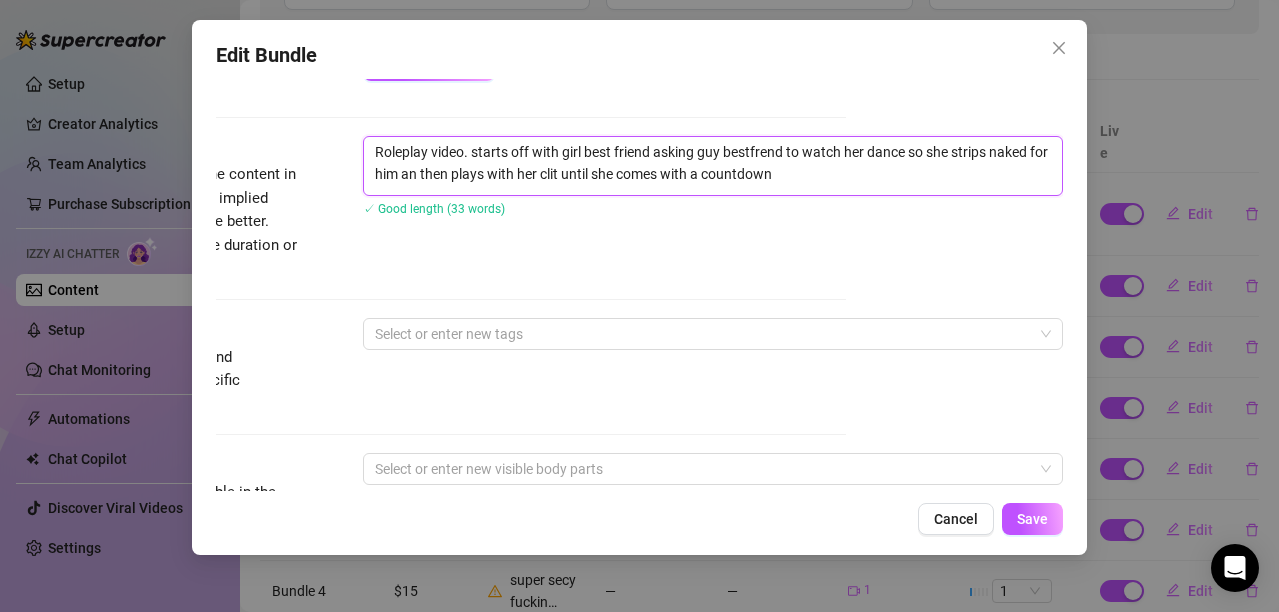 scroll, scrollTop: 800, scrollLeft: 234, axis: both 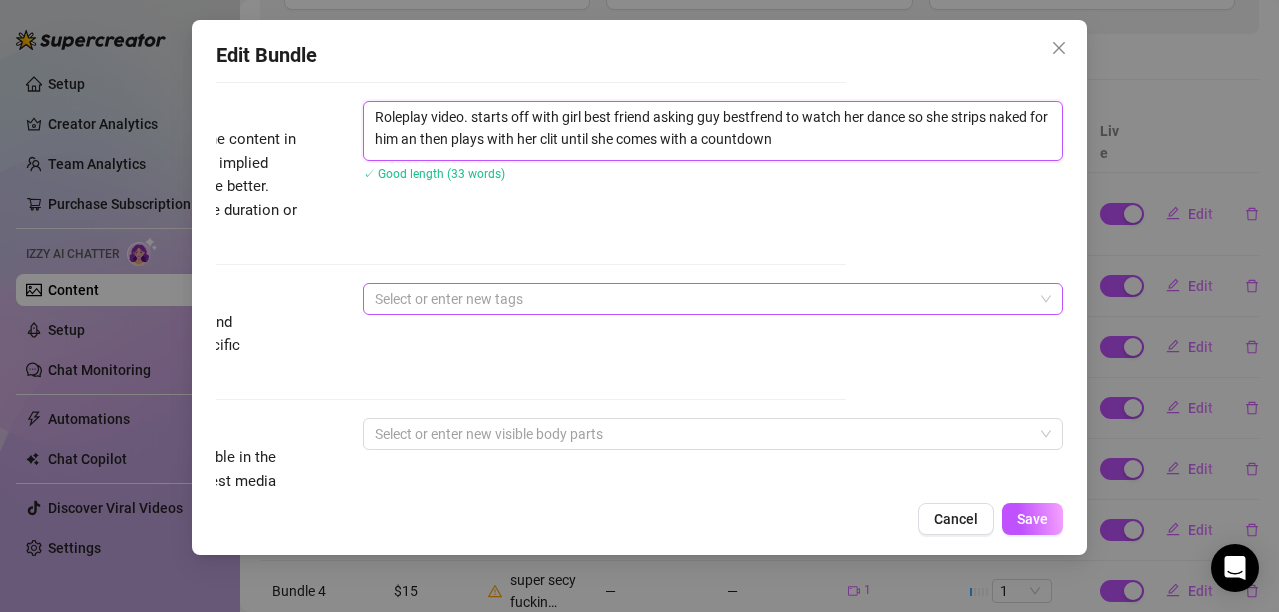 click at bounding box center (702, 299) 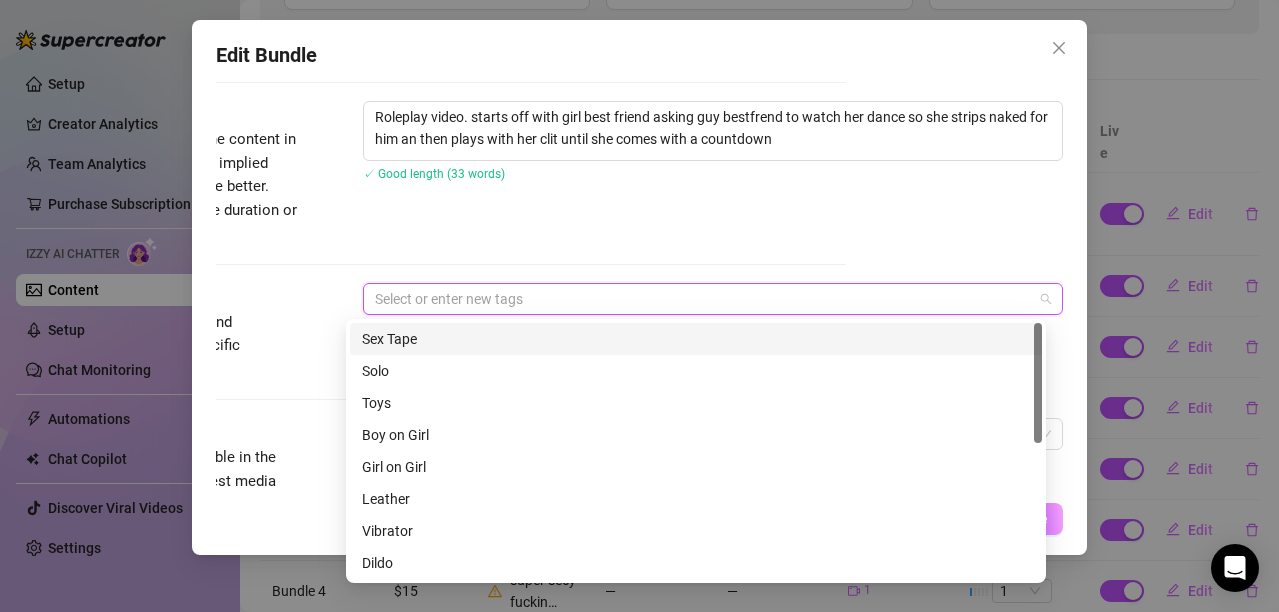 click on "Sex Tape" at bounding box center (696, 339) 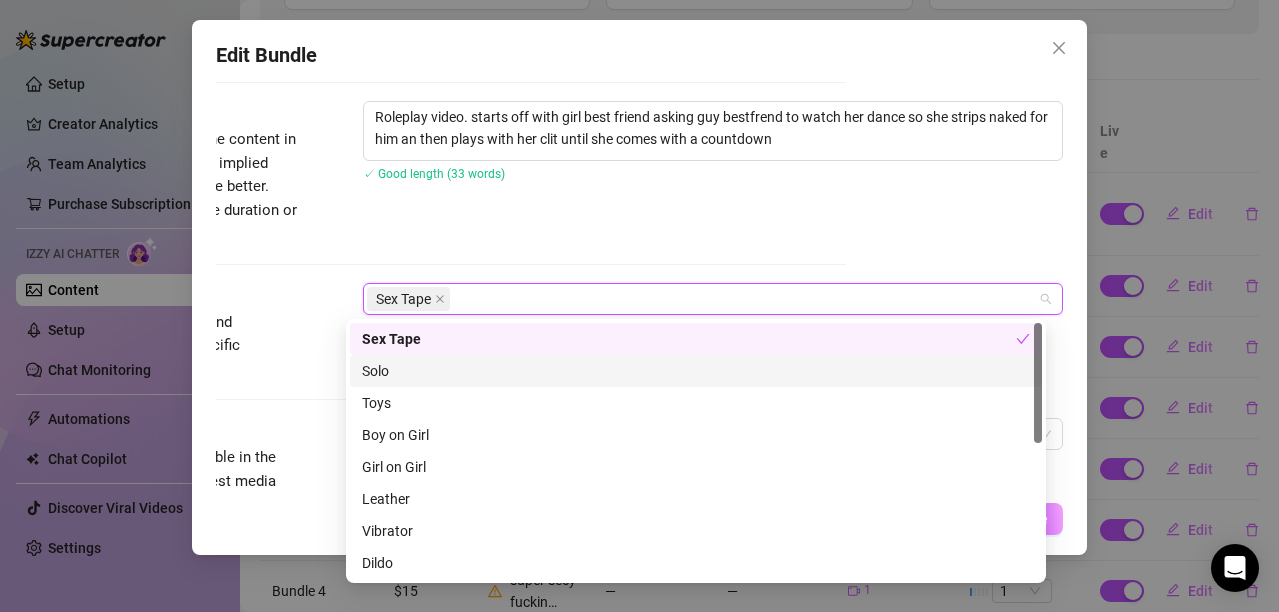 click on "Solo" at bounding box center (696, 371) 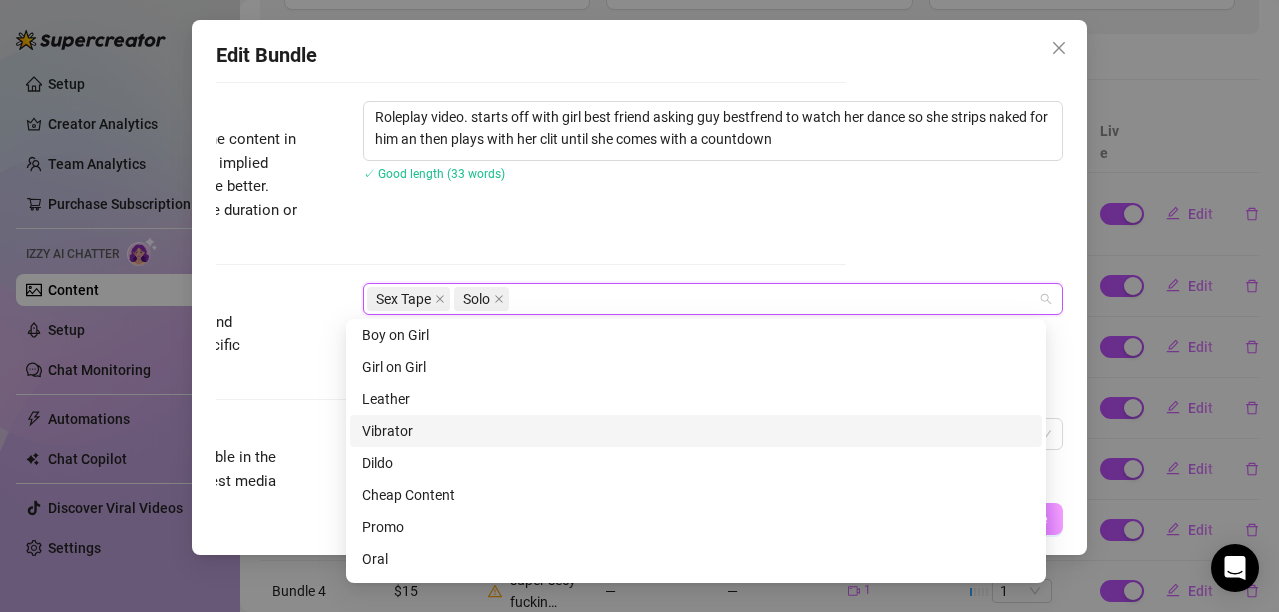 scroll, scrollTop: 200, scrollLeft: 0, axis: vertical 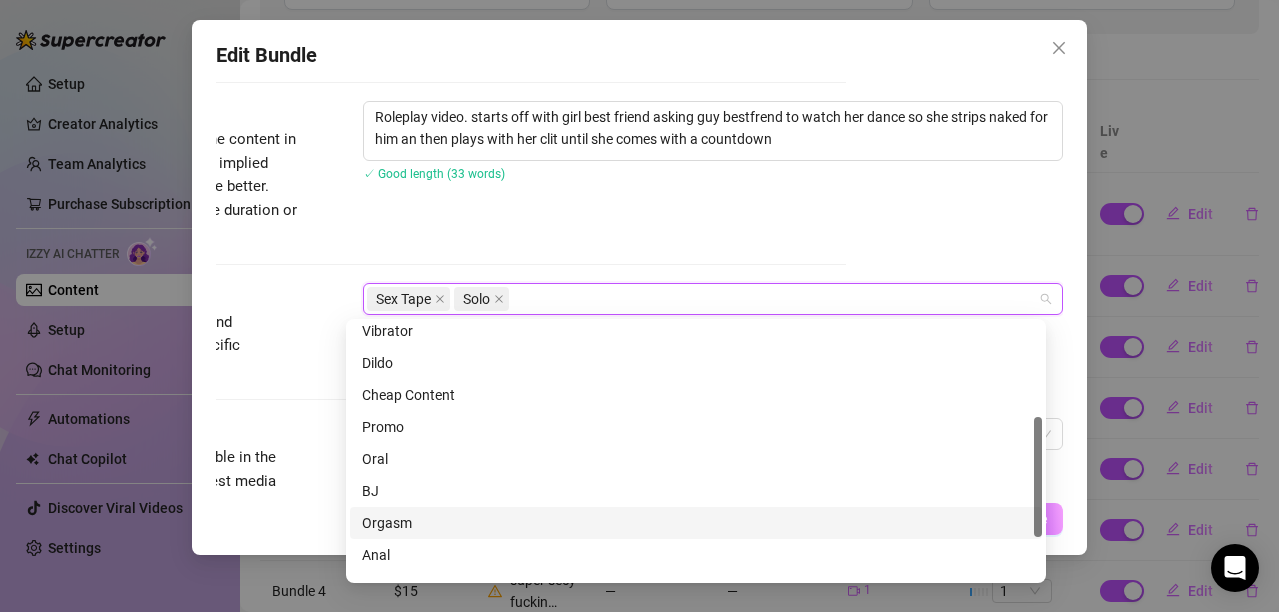 click on "Orgasm" at bounding box center [696, 523] 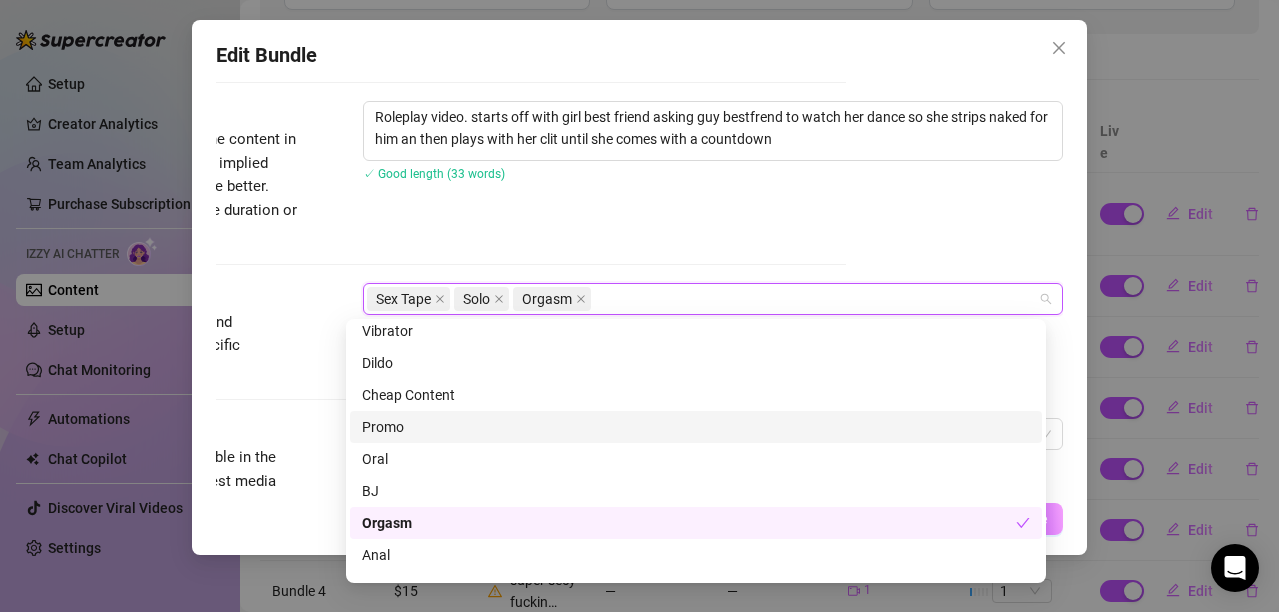scroll, scrollTop: 288, scrollLeft: 0, axis: vertical 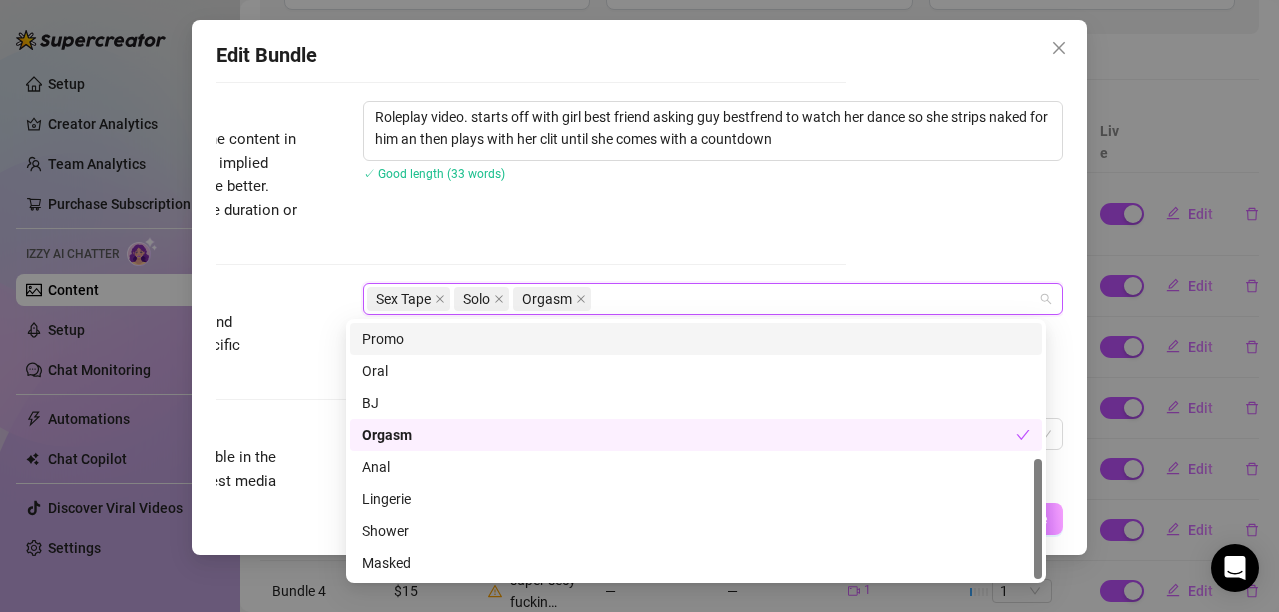 click on "Description Write a detailed description of the content in a few sentences. Avoid vague or implied descriptions - the more detail, the better.  No need to include metadata like duration or photo count. Roleplay video. starts off with girl best friend asking guy bestfrend to watch her dance so she strips naked for him an then plays with her clit until she comes with a countdown ✓ Good length (33 words)" at bounding box center [422, 173] 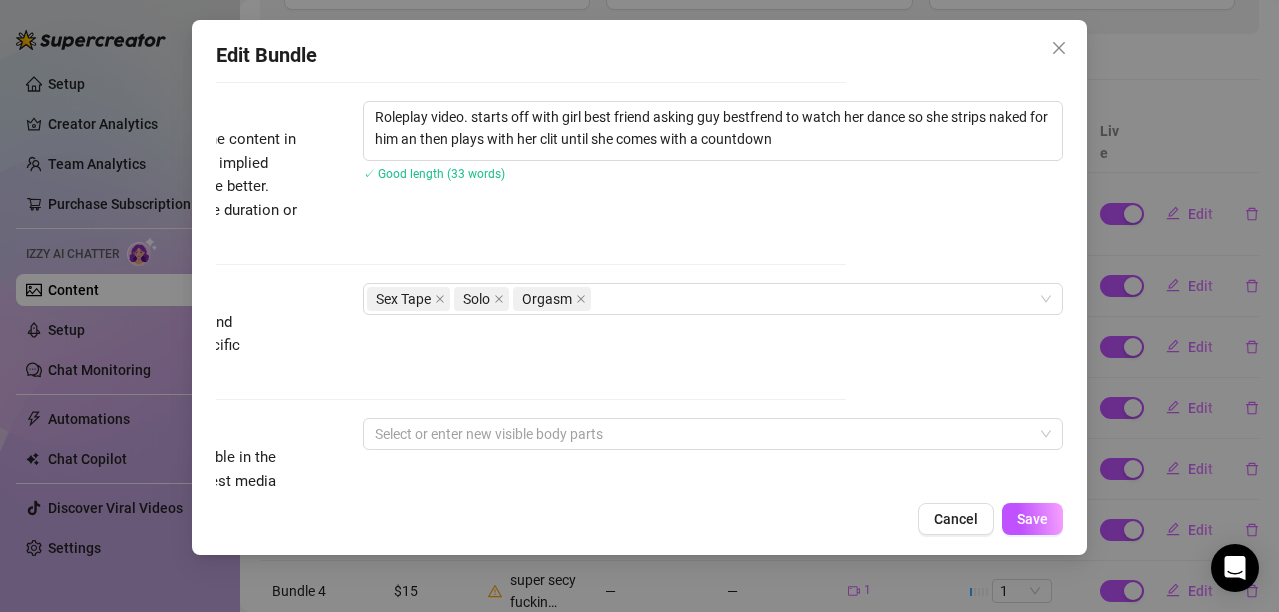 scroll, scrollTop: 900, scrollLeft: 234, axis: both 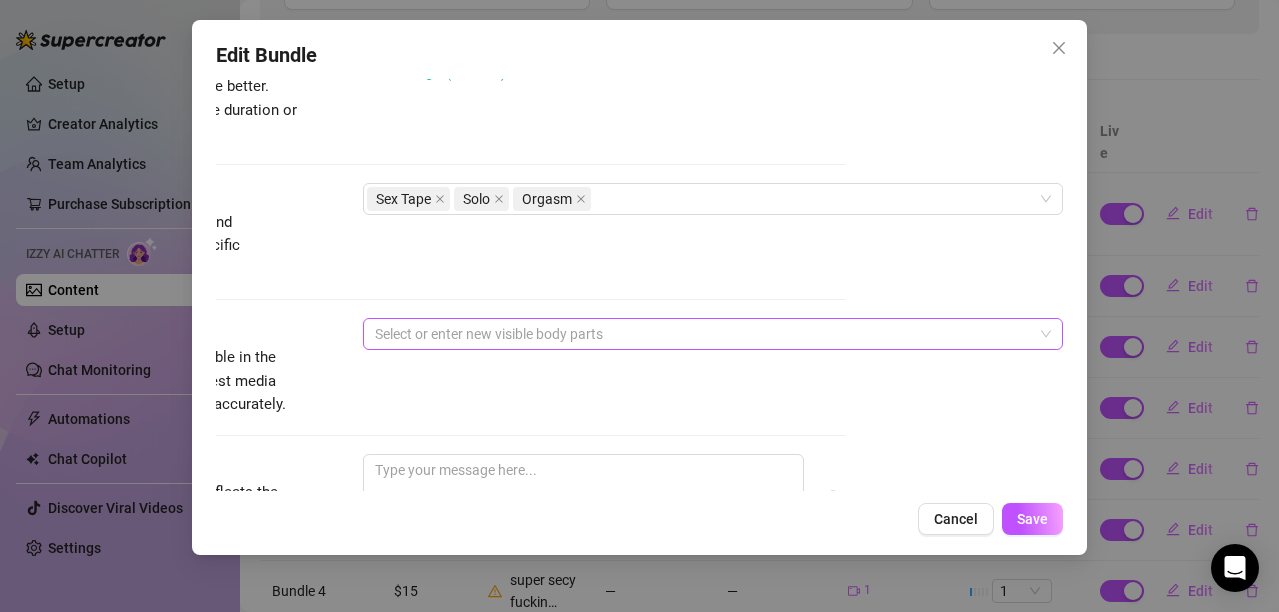click at bounding box center (702, 334) 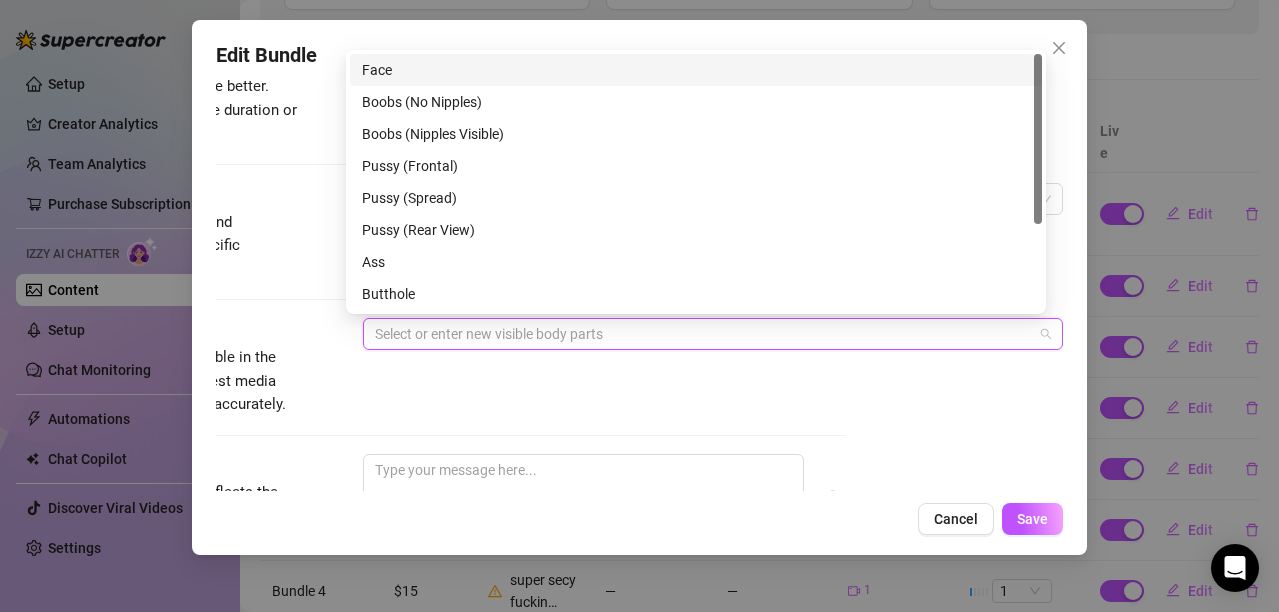 click on "Face" at bounding box center (696, 70) 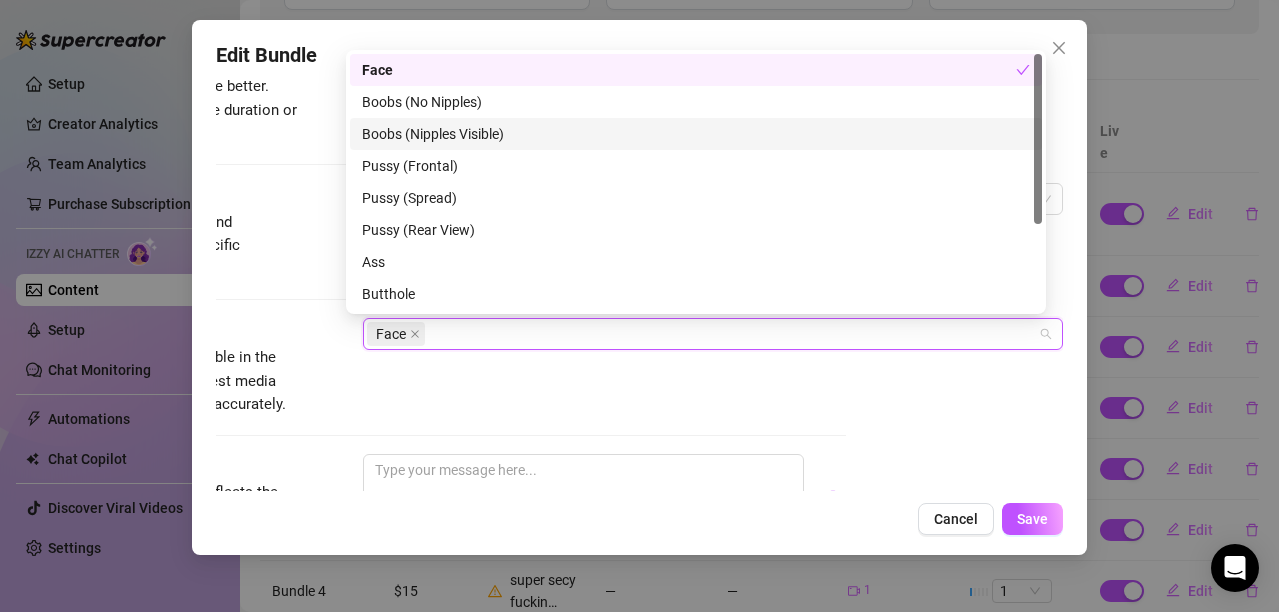 click on "Boobs (Nipples Visible)" at bounding box center (696, 134) 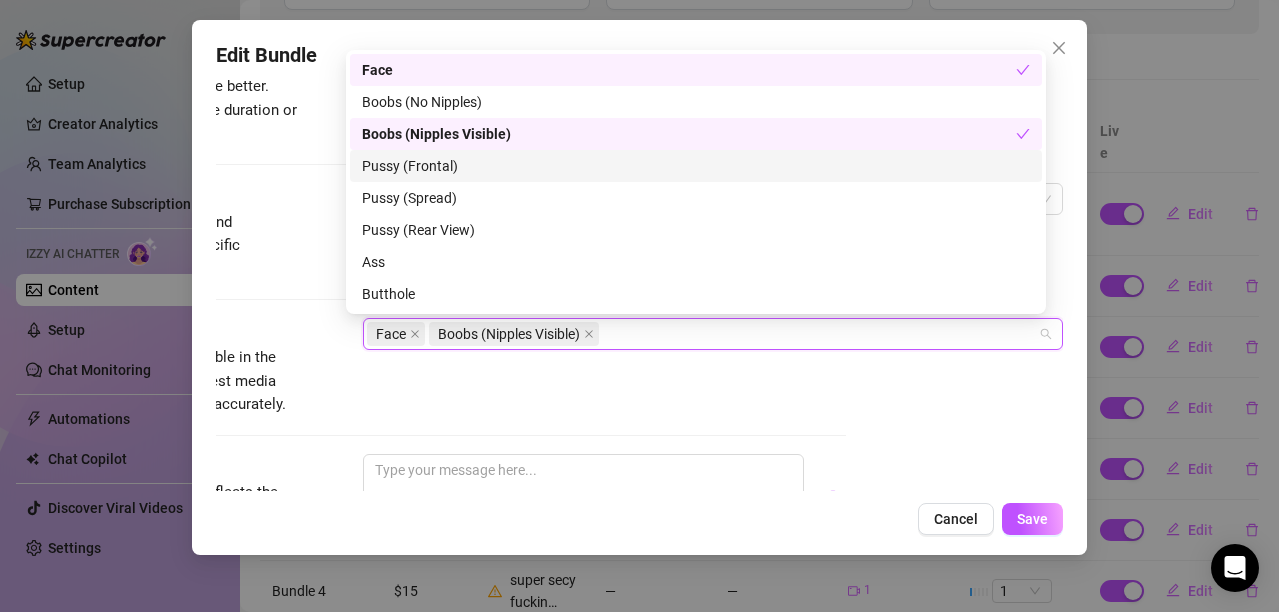 click on "Pussy (Frontal)" at bounding box center [696, 166] 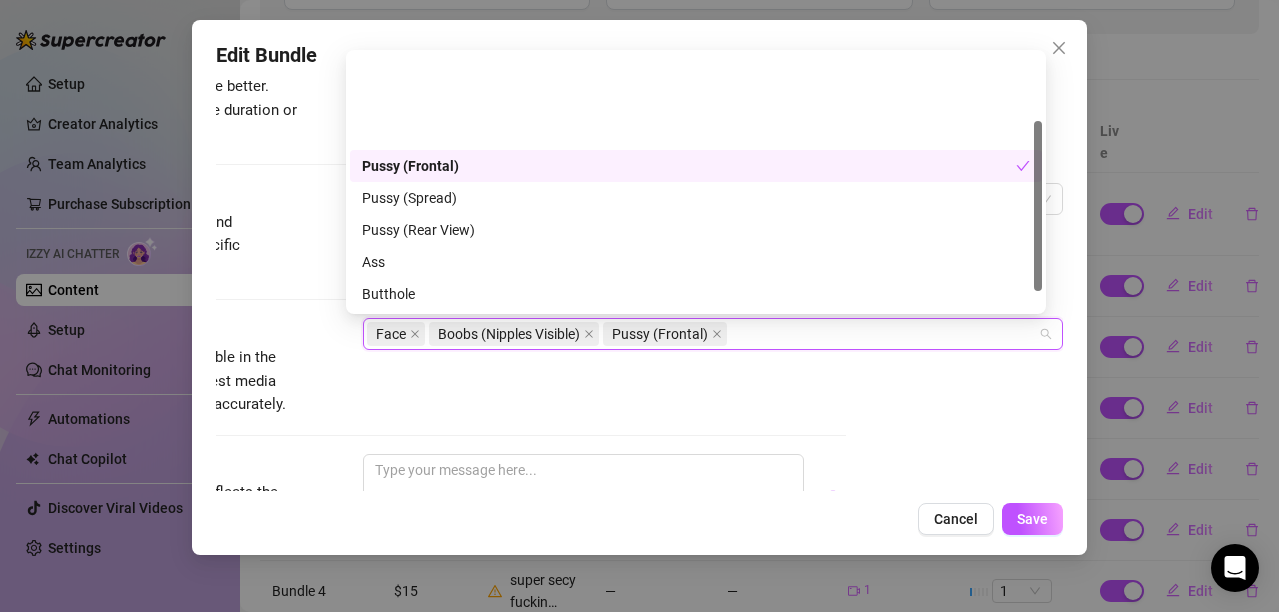 scroll, scrollTop: 100, scrollLeft: 0, axis: vertical 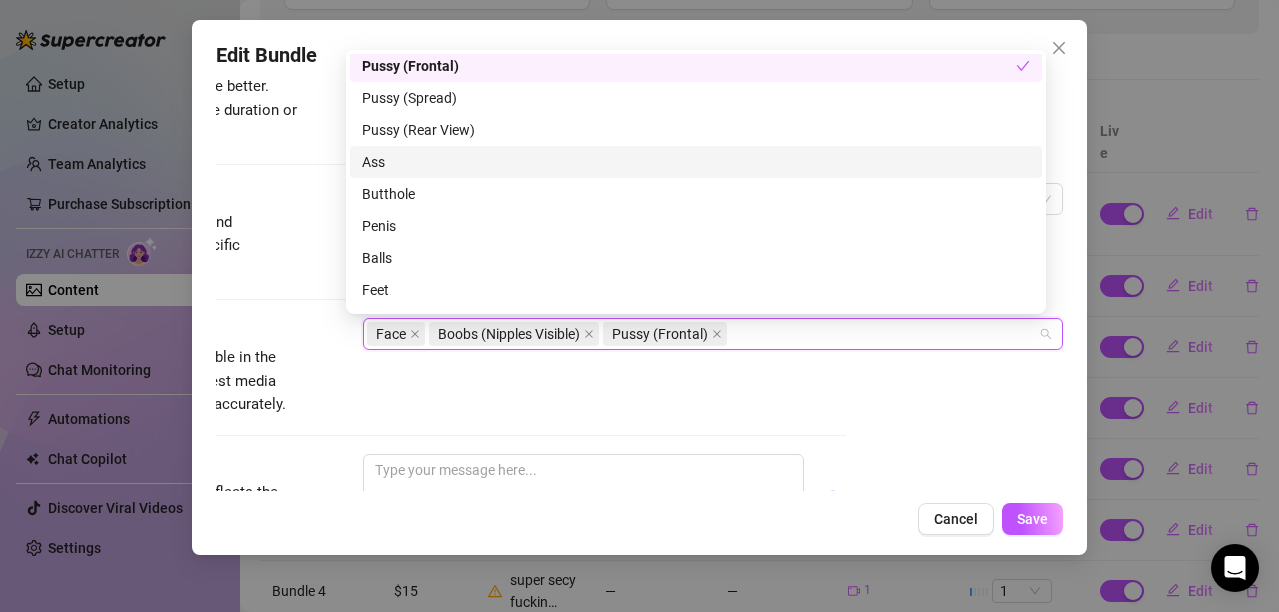 click on "Ass" at bounding box center (696, 162) 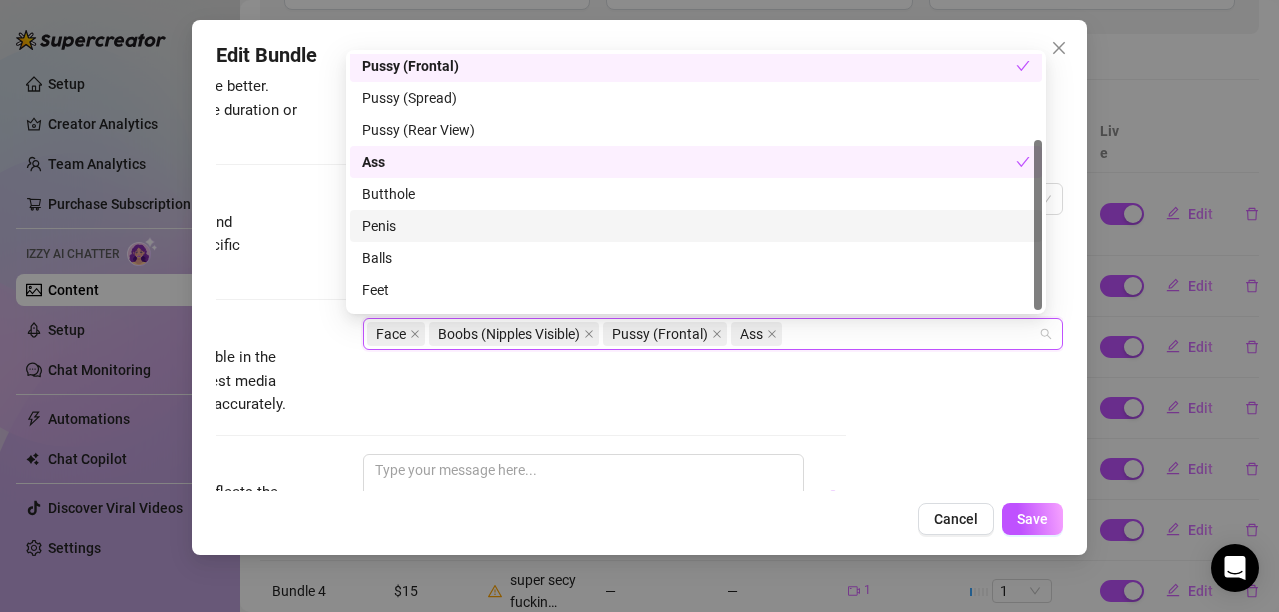 scroll, scrollTop: 128, scrollLeft: 0, axis: vertical 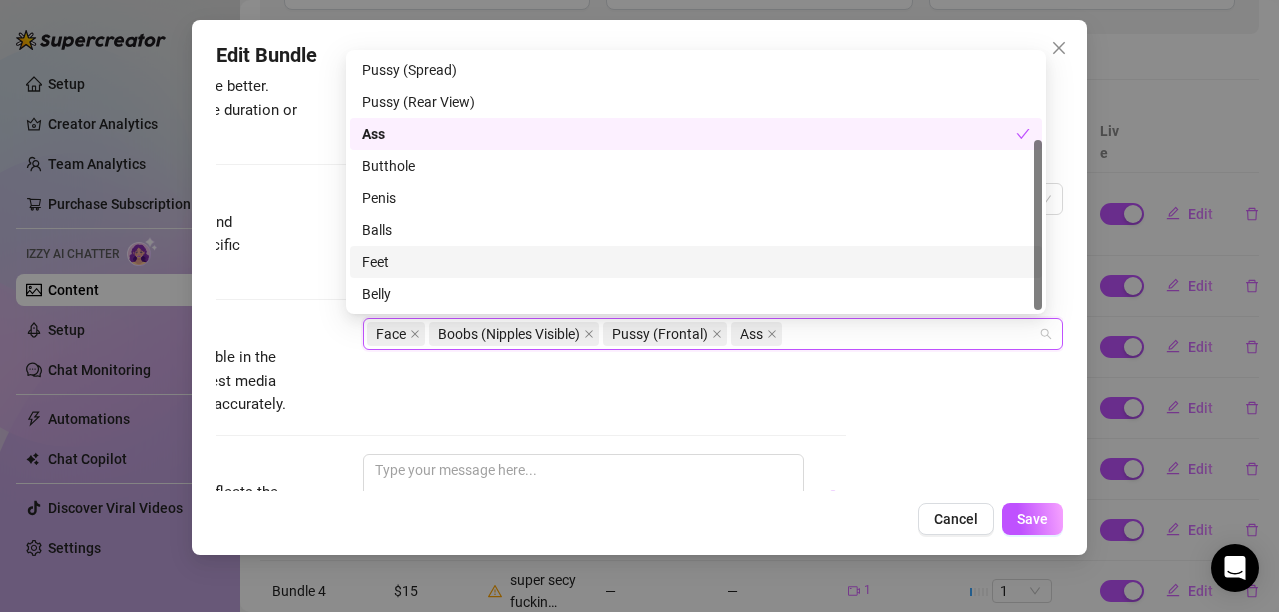 click on "Feet" at bounding box center (696, 262) 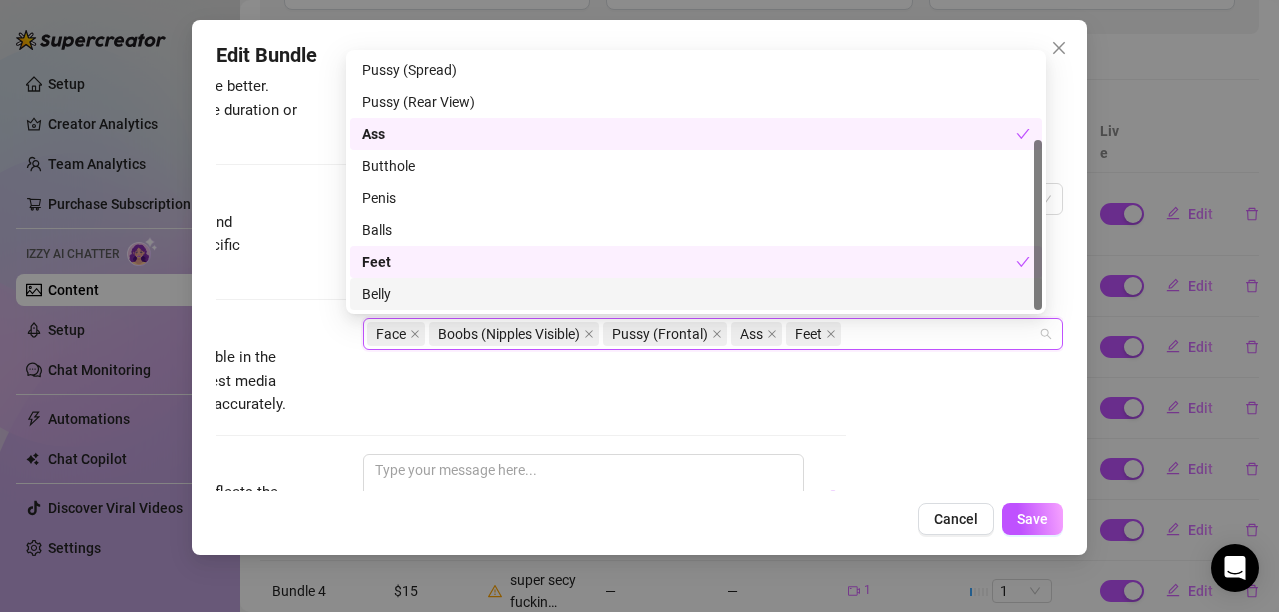click on "Belly" at bounding box center (696, 294) 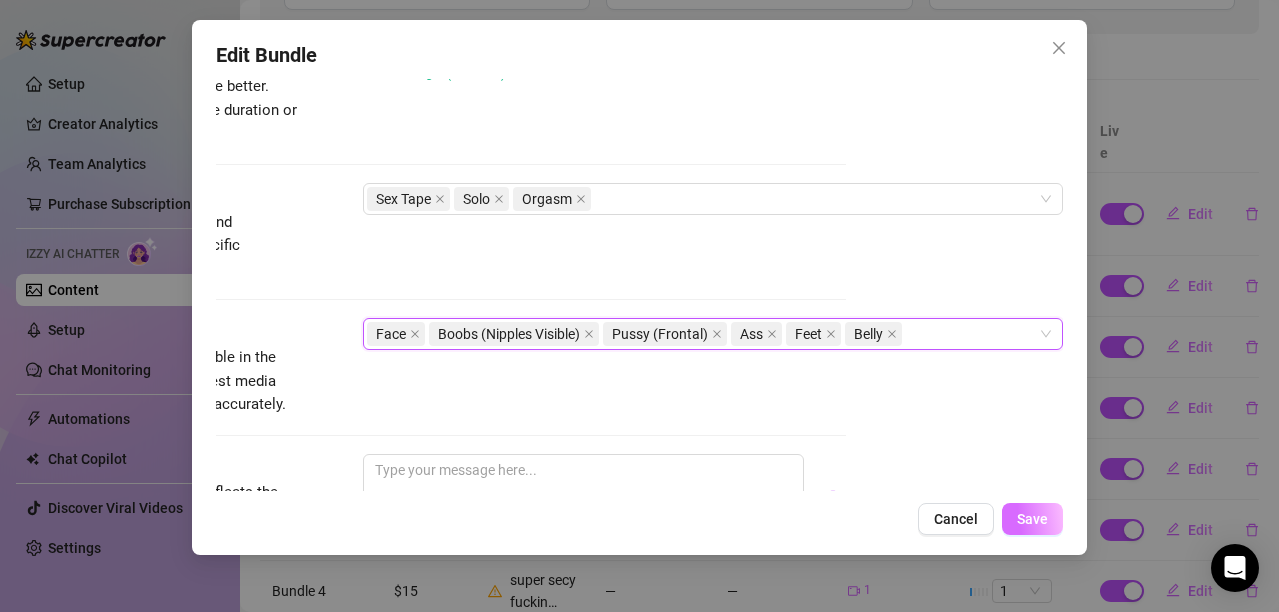 click on "Save" at bounding box center [1032, 519] 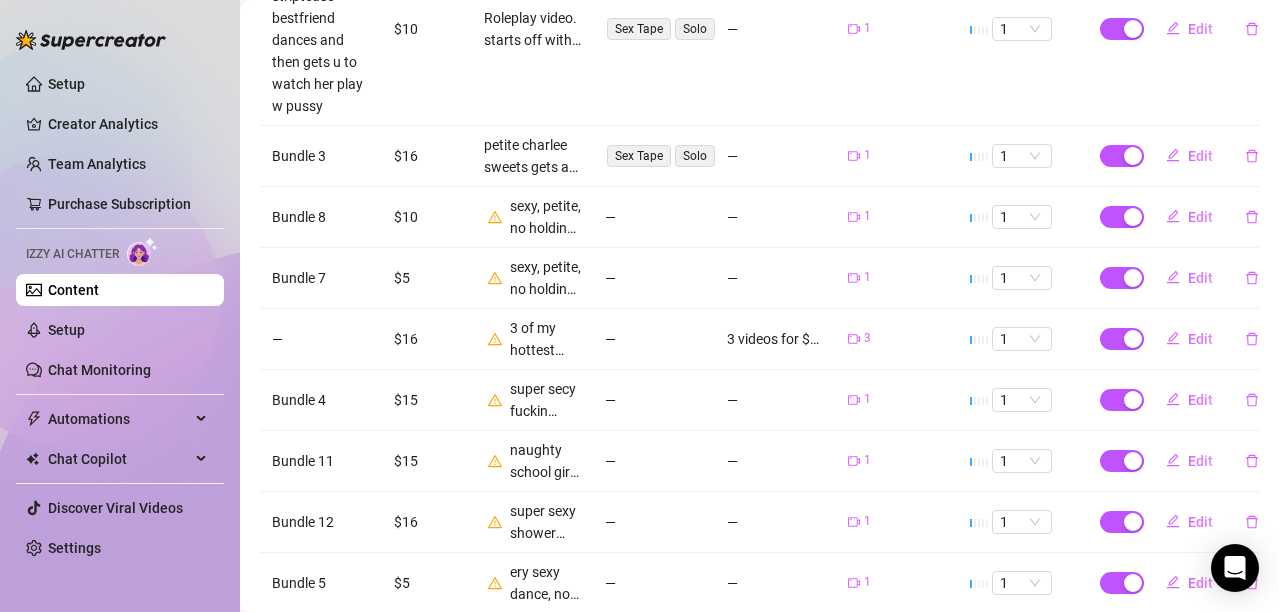 scroll, scrollTop: 519, scrollLeft: 0, axis: vertical 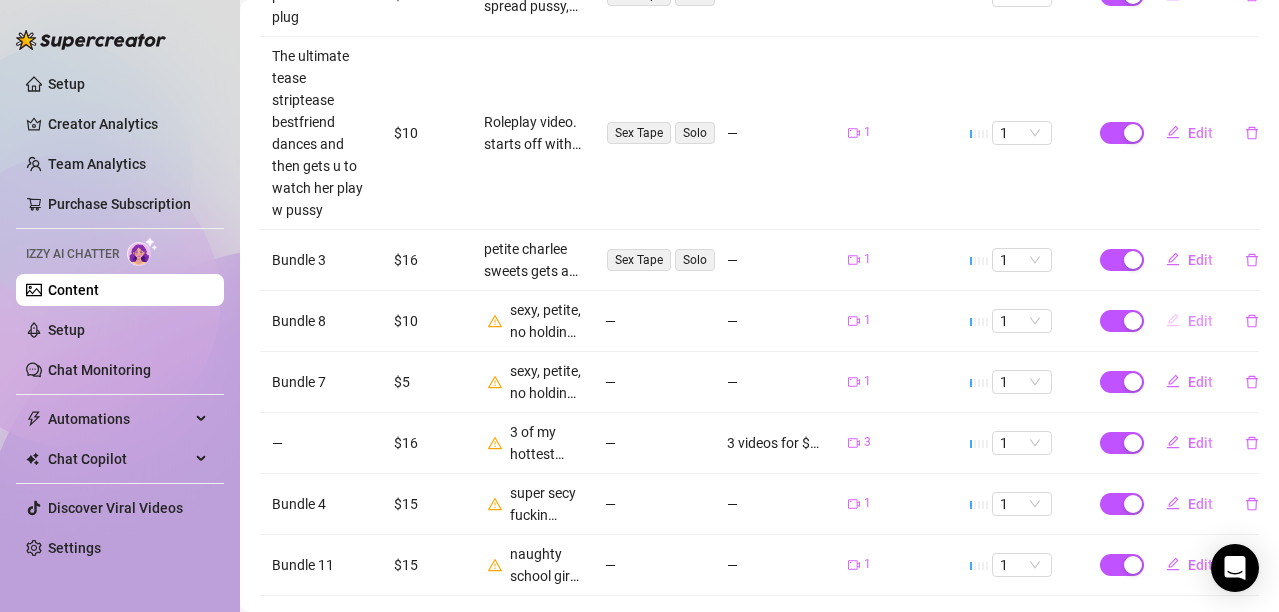 click on "Edit" at bounding box center [1200, 321] 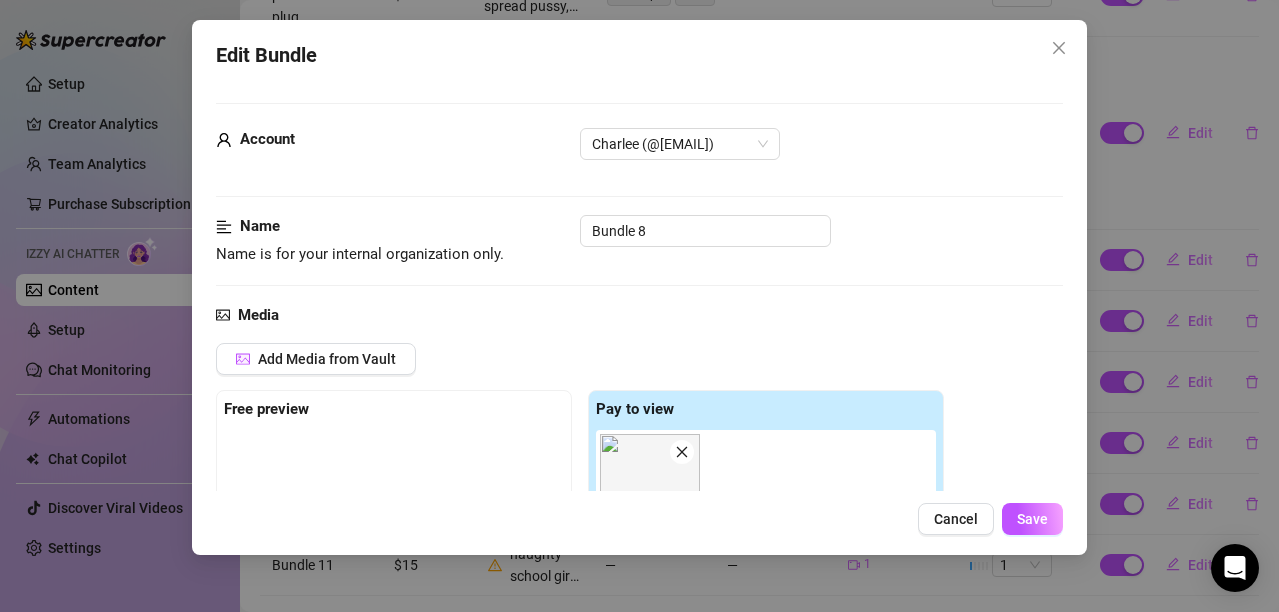 scroll, scrollTop: 100, scrollLeft: 0, axis: vertical 